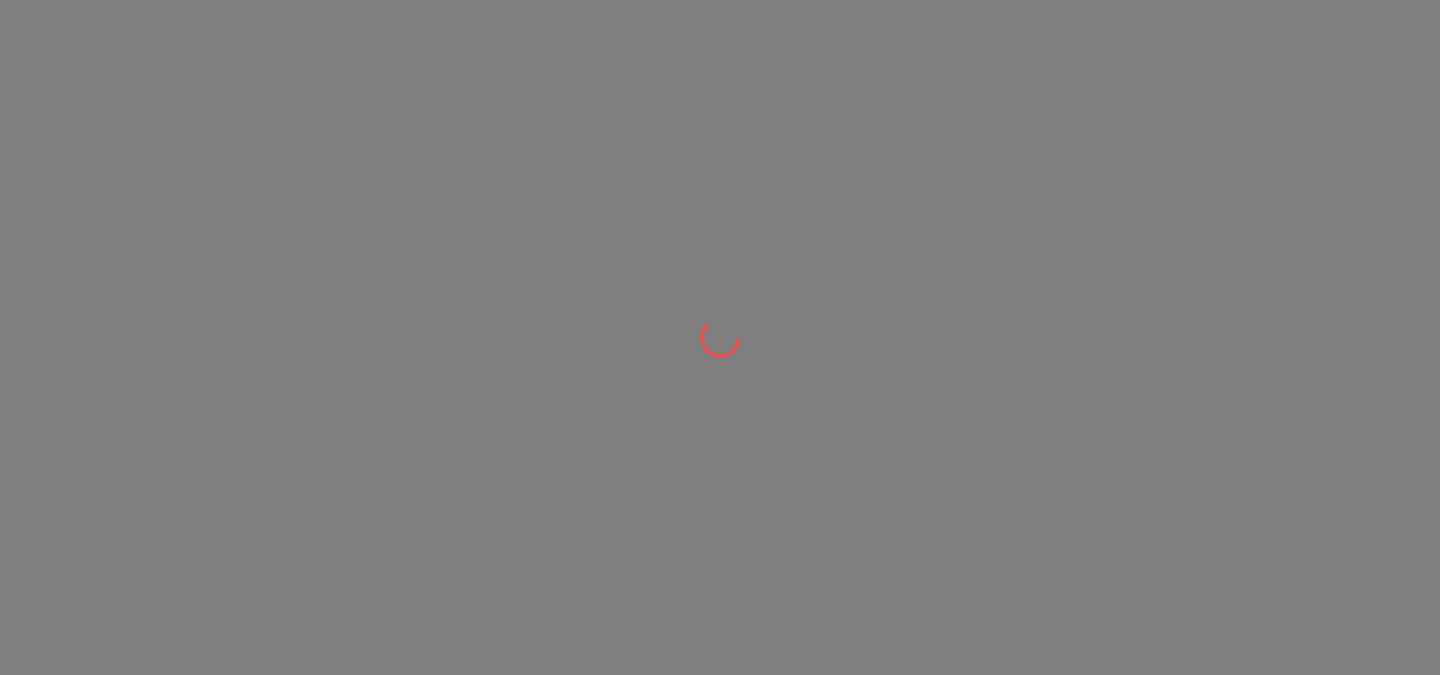 scroll, scrollTop: 0, scrollLeft: 0, axis: both 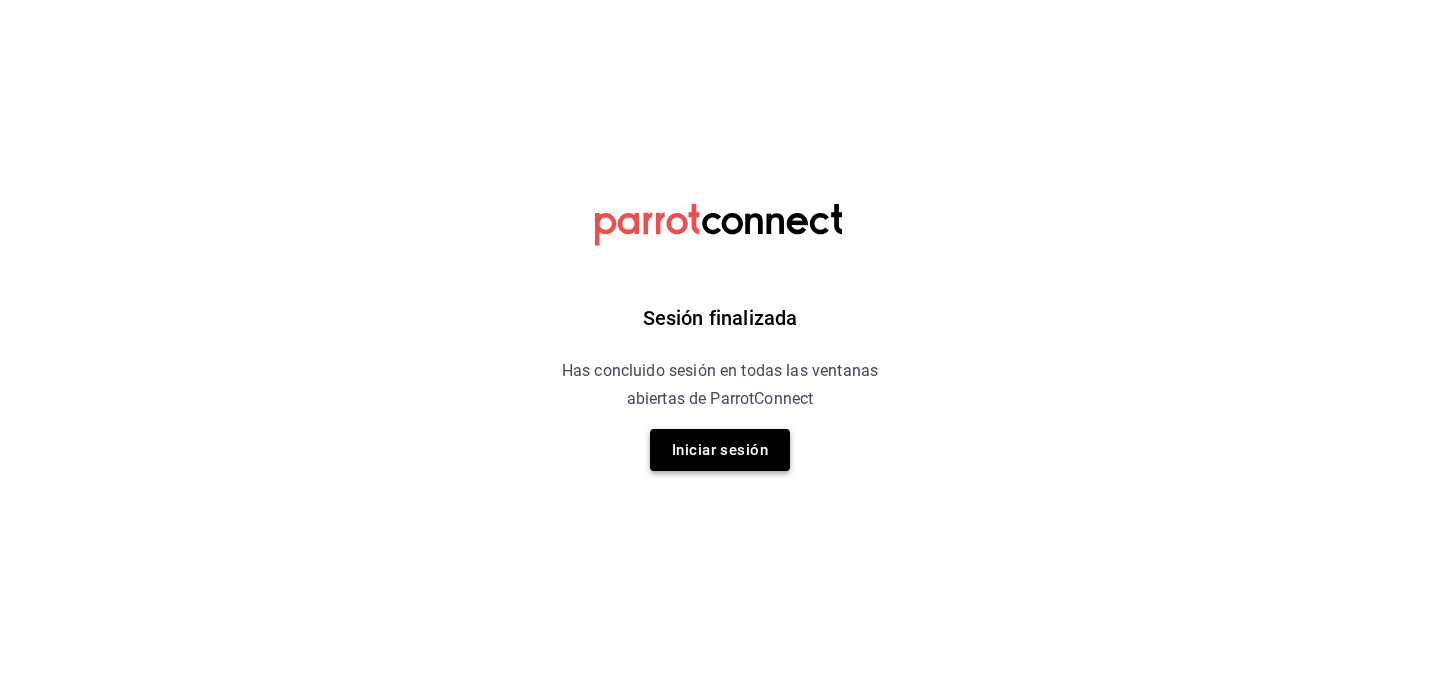 click on "Iniciar sesión" at bounding box center (720, 450) 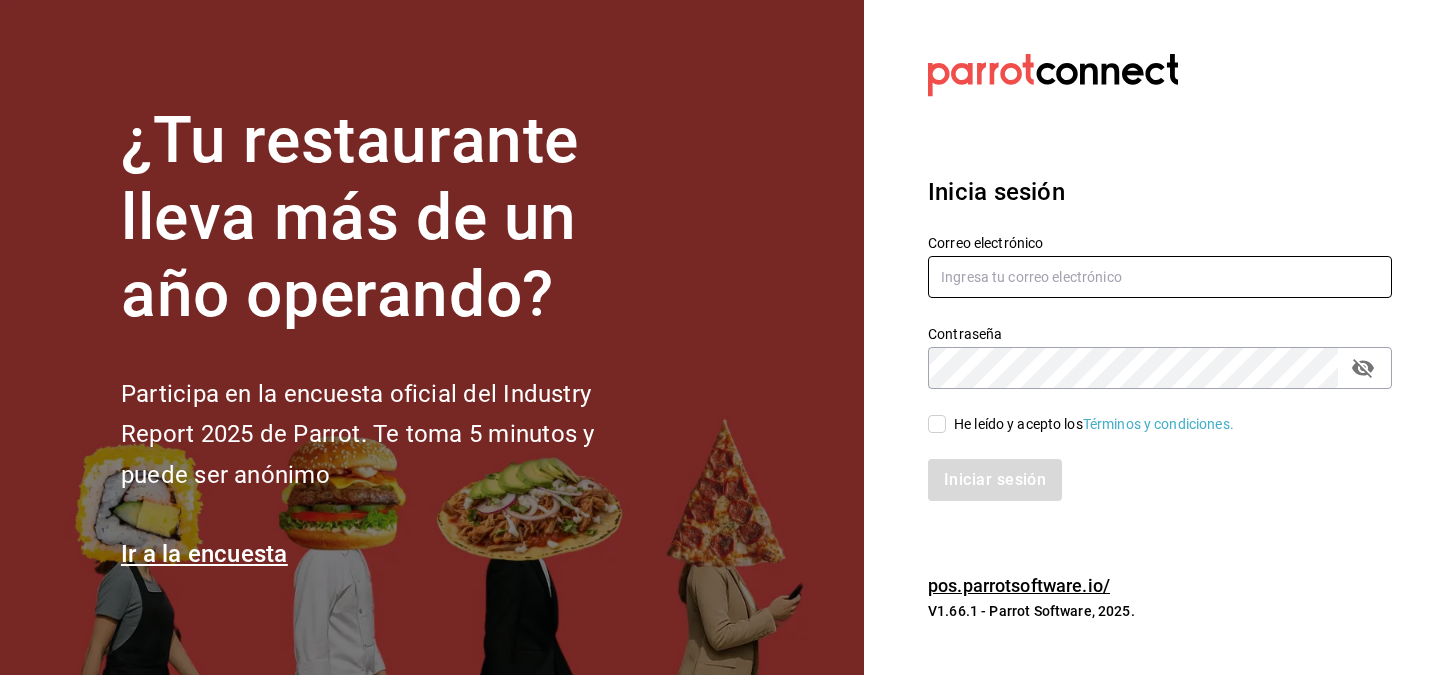 type on "[EMAIL]" 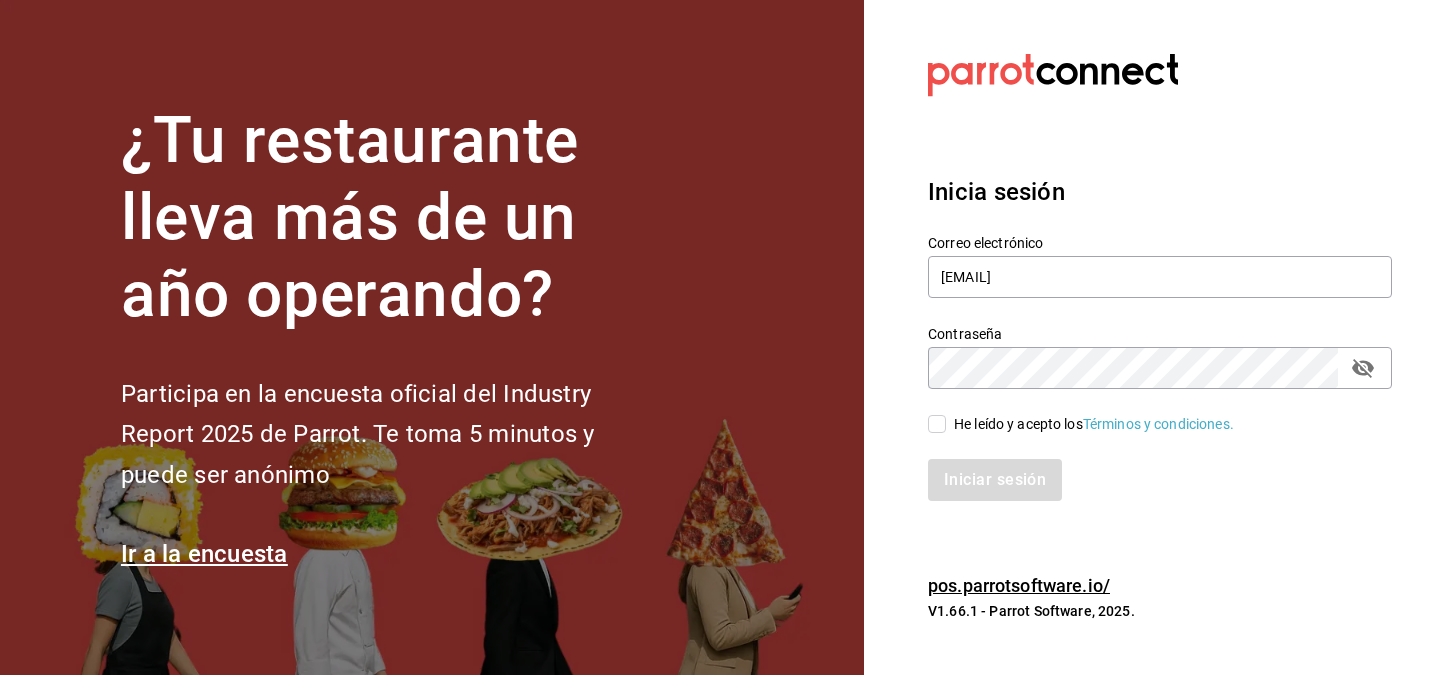 click on "He leído y acepto los  Términos y condiciones." at bounding box center (1094, 424) 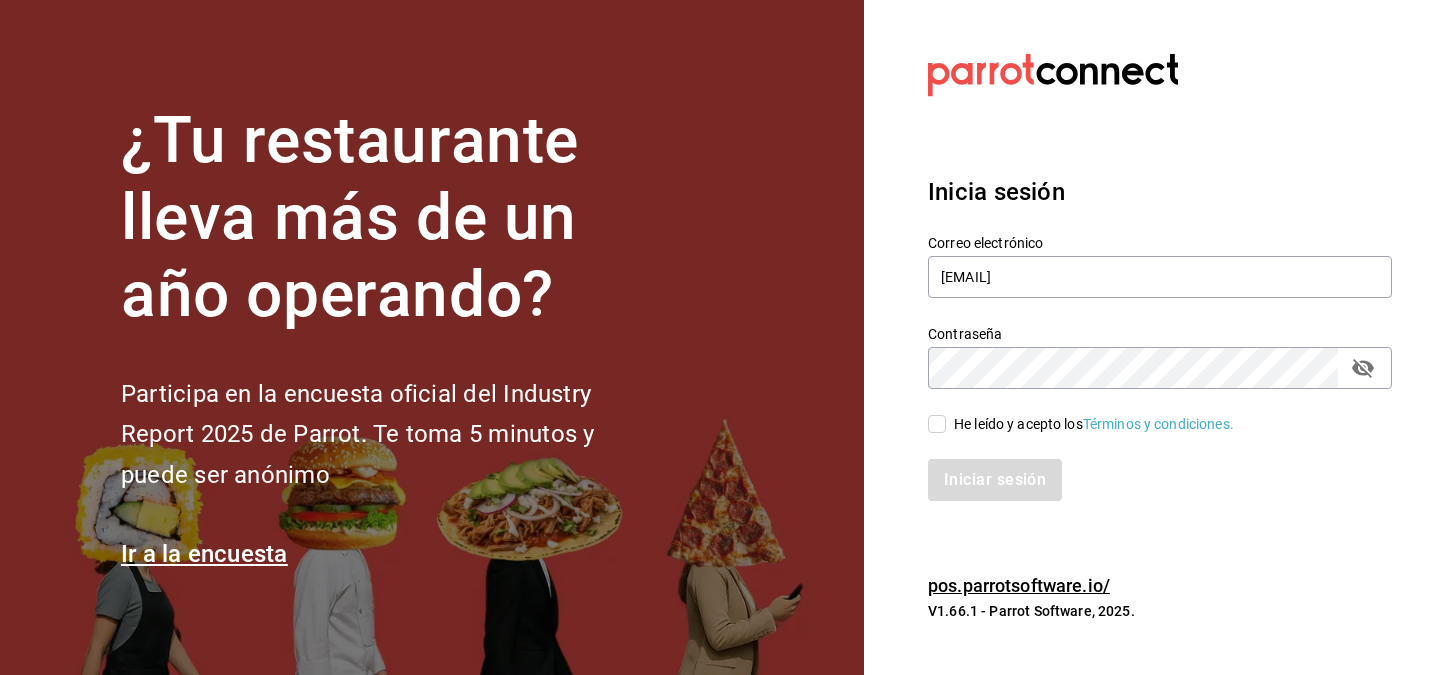 checkbox on "true" 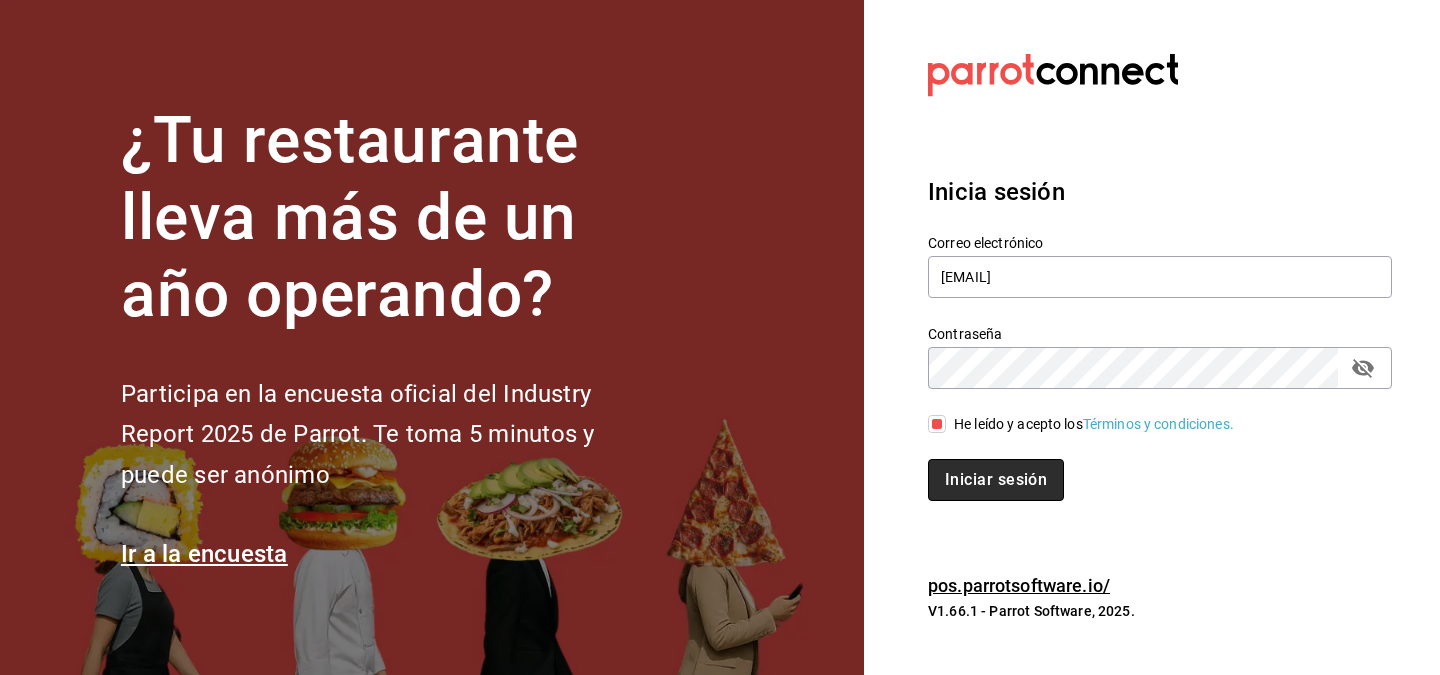 click on "Iniciar sesión" at bounding box center (996, 480) 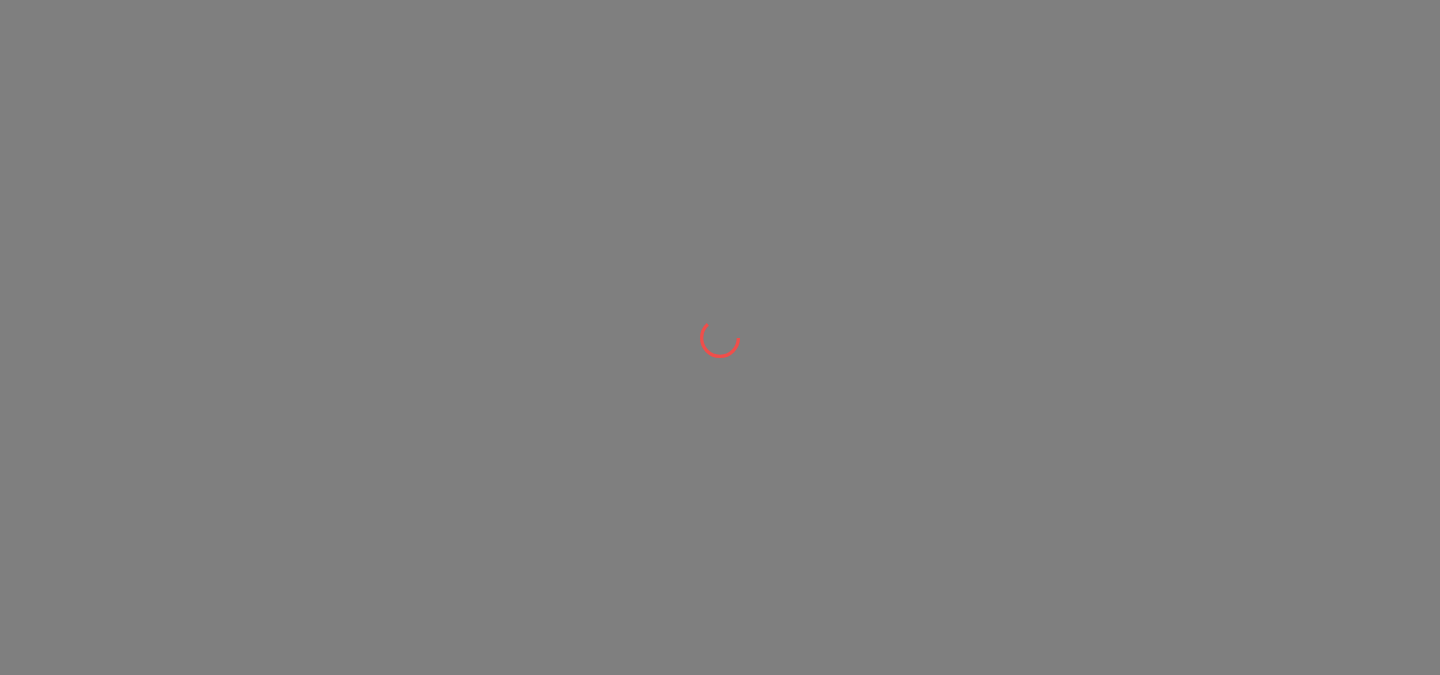 scroll, scrollTop: 0, scrollLeft: 0, axis: both 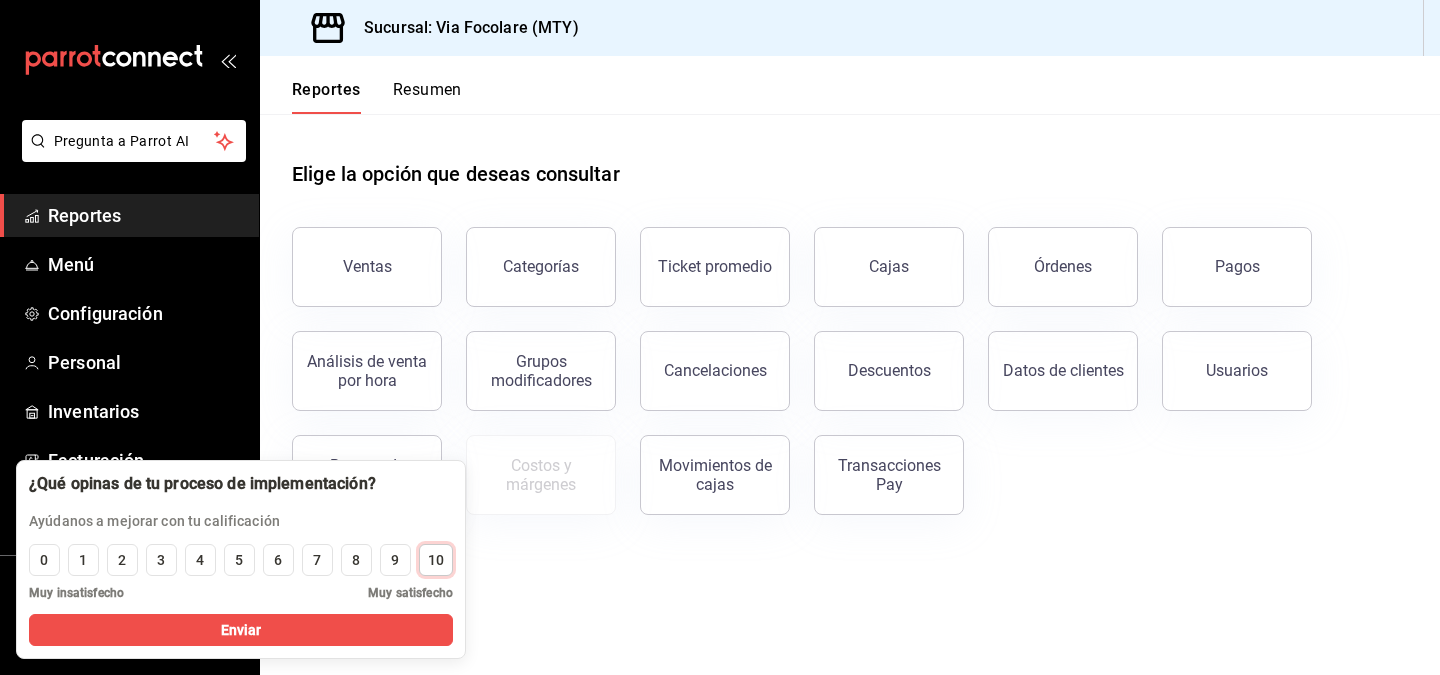 click on "10" at bounding box center (436, 560) 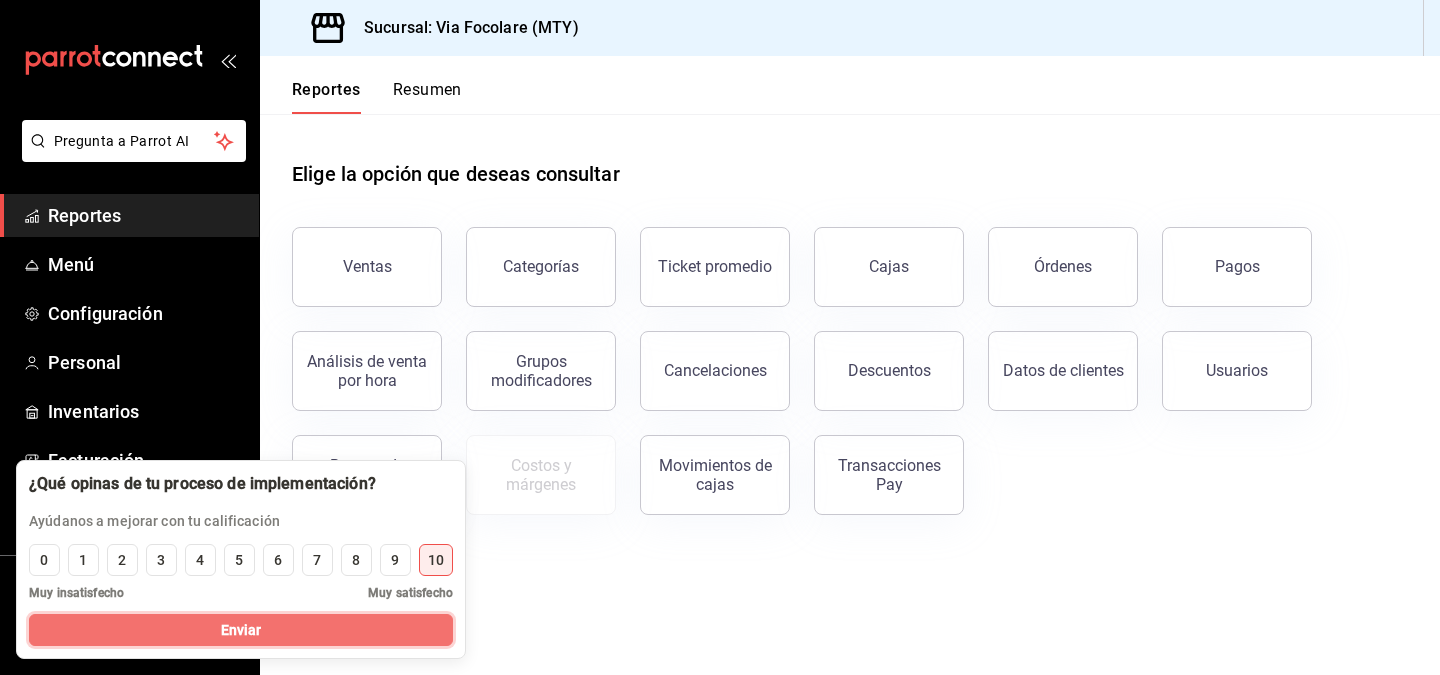 click on "Enviar" at bounding box center (241, 630) 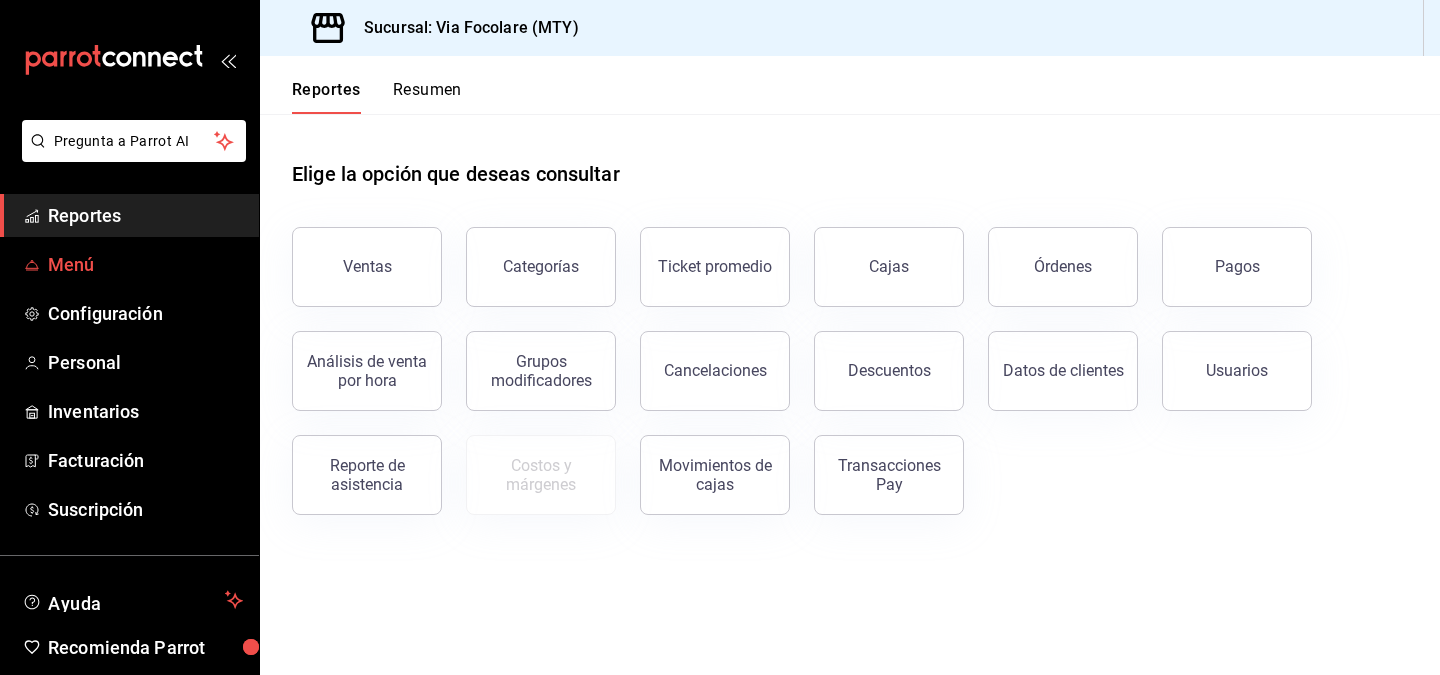 click on "Menú" at bounding box center (145, 264) 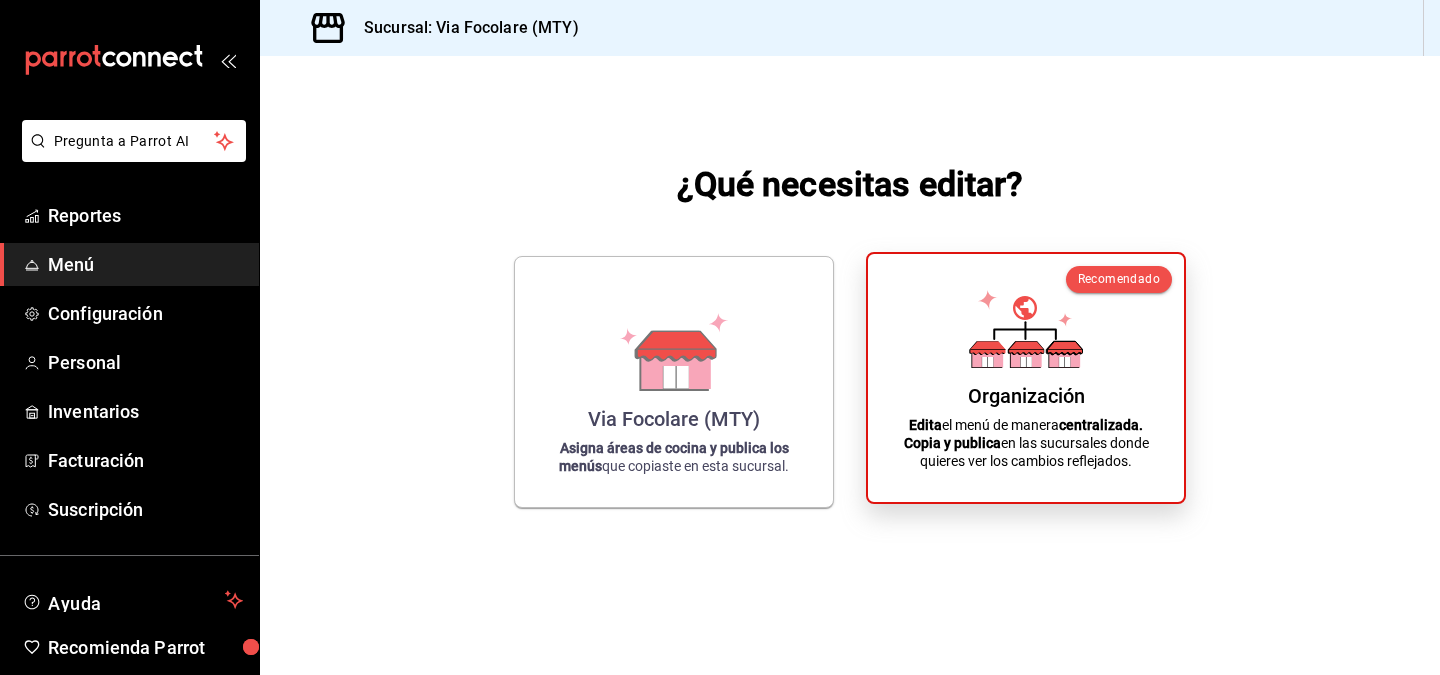 click on "Organización" at bounding box center [1026, 396] 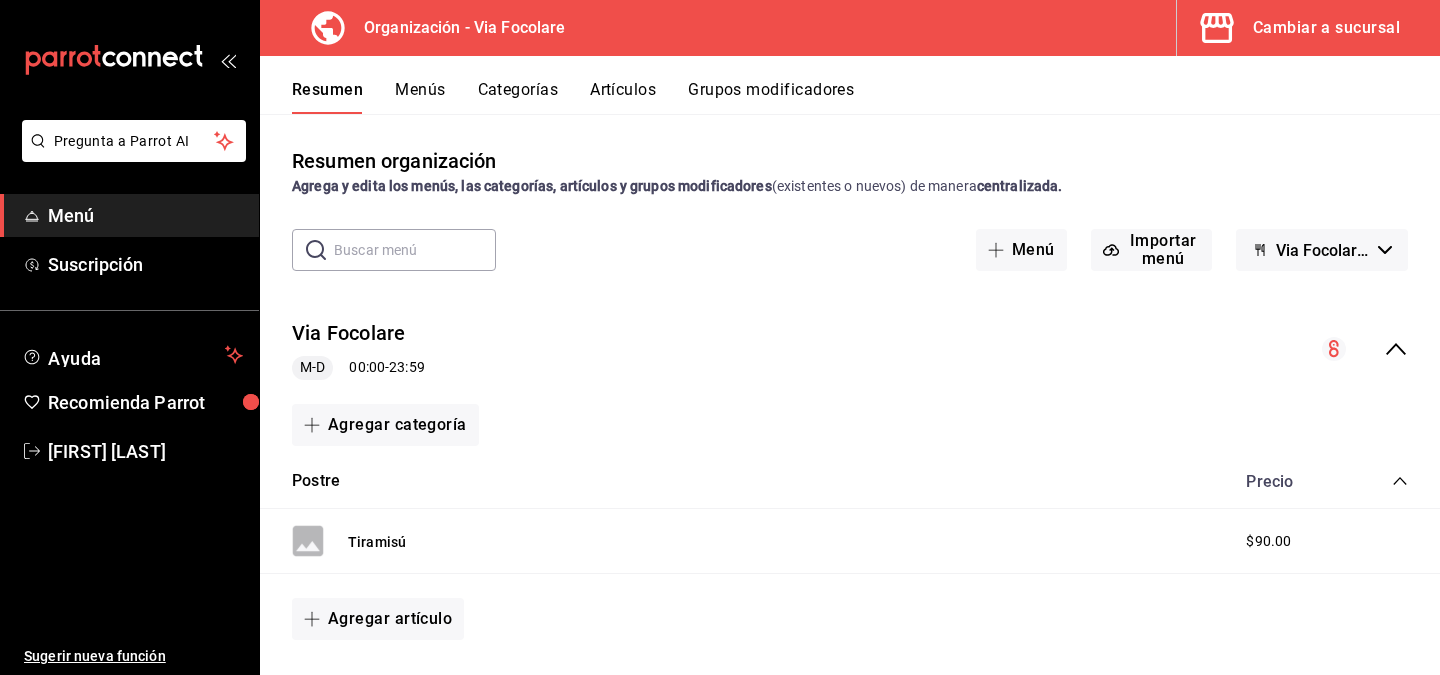 click 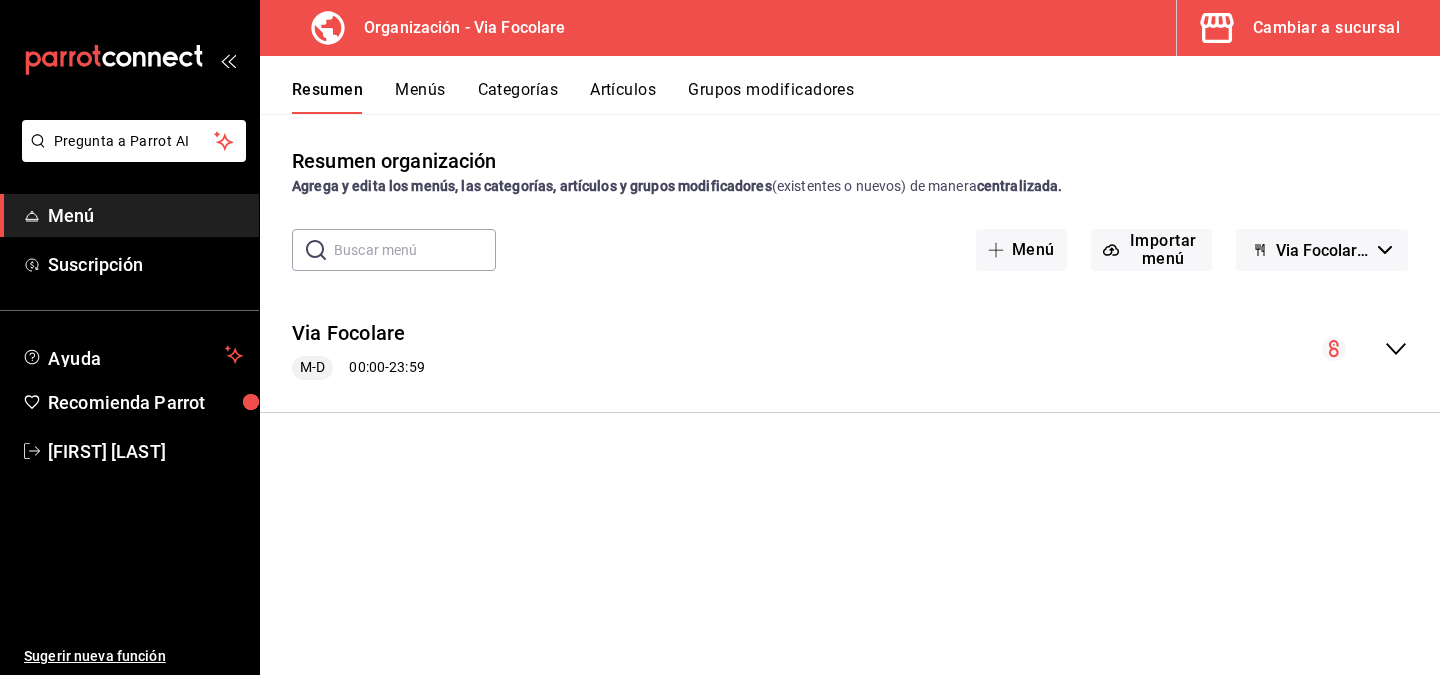 click 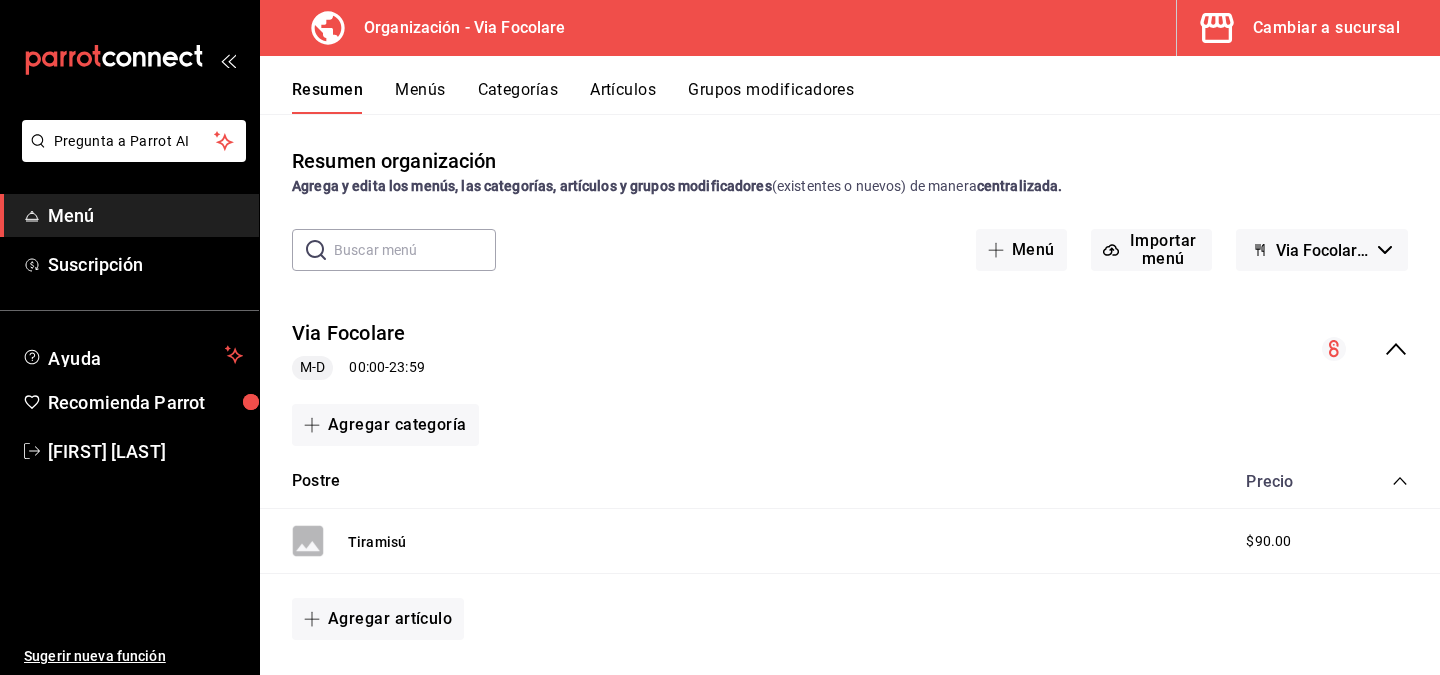click 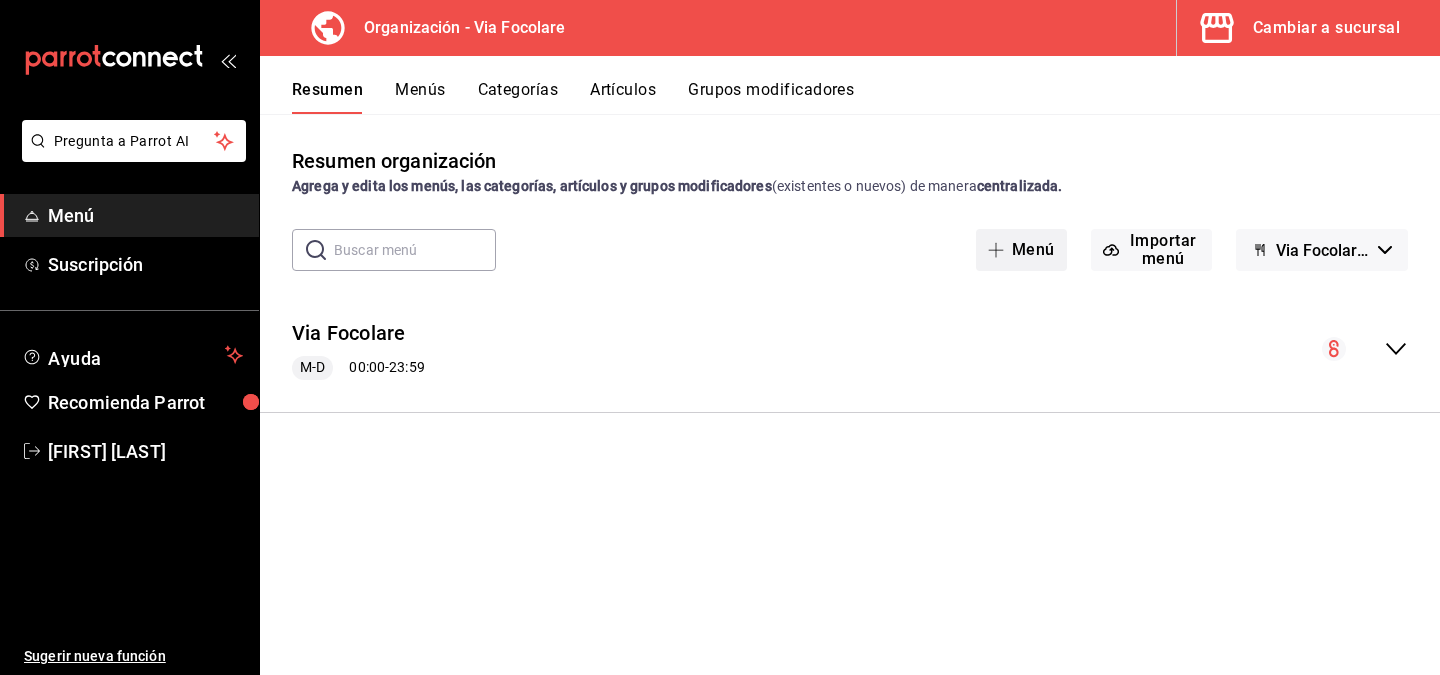 click on "Menú" at bounding box center [1021, 250] 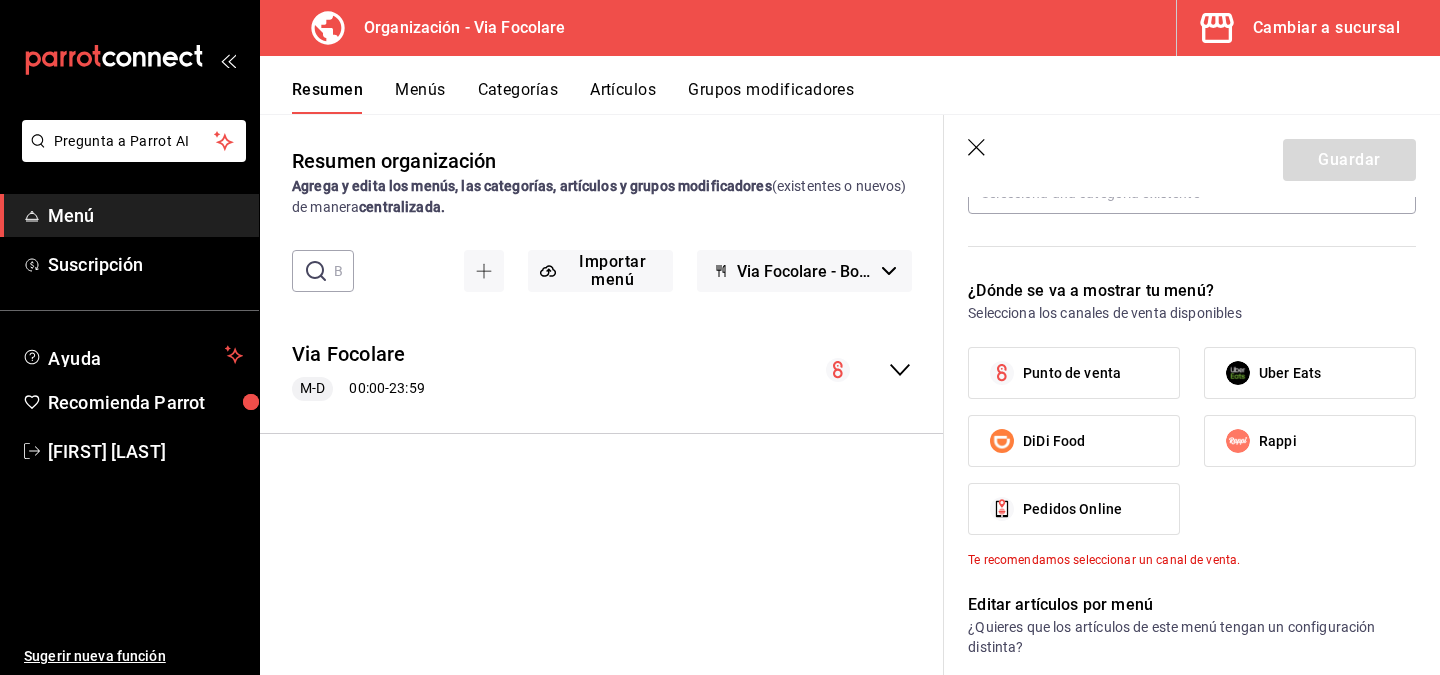 scroll, scrollTop: 634, scrollLeft: 0, axis: vertical 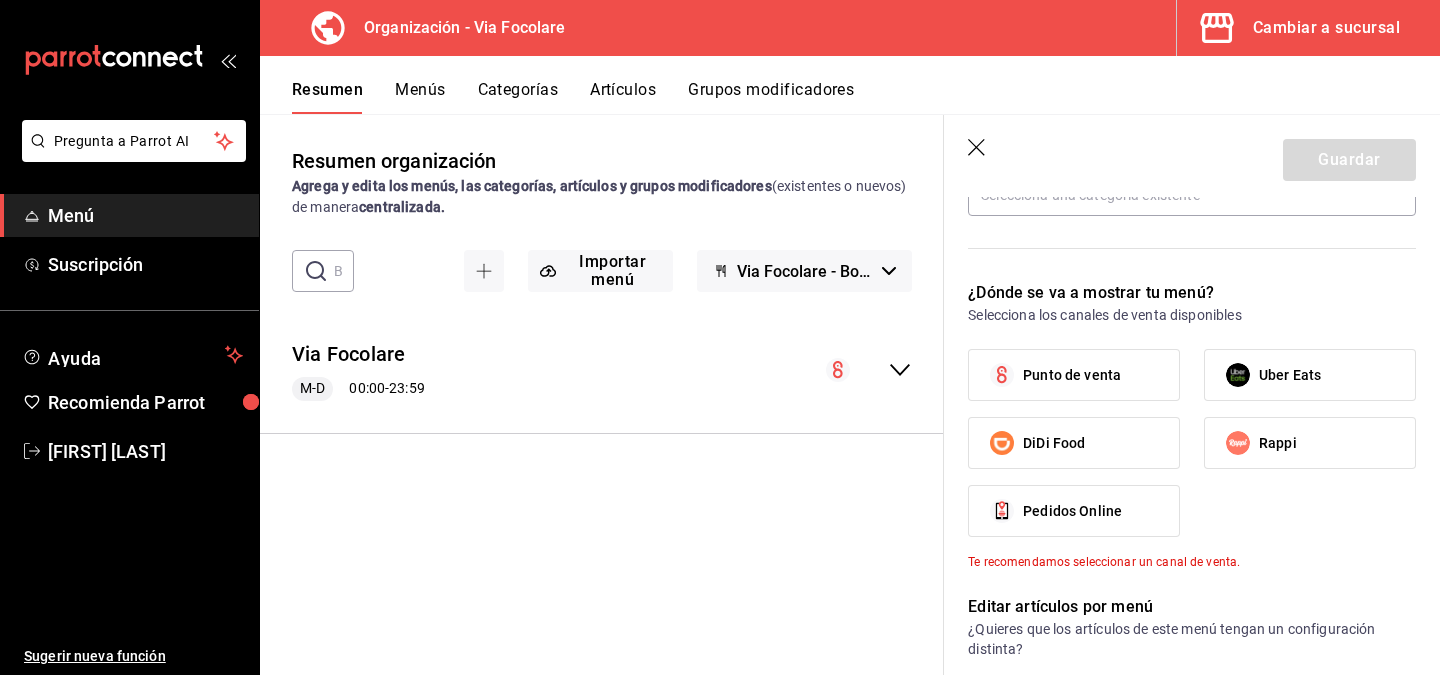 click 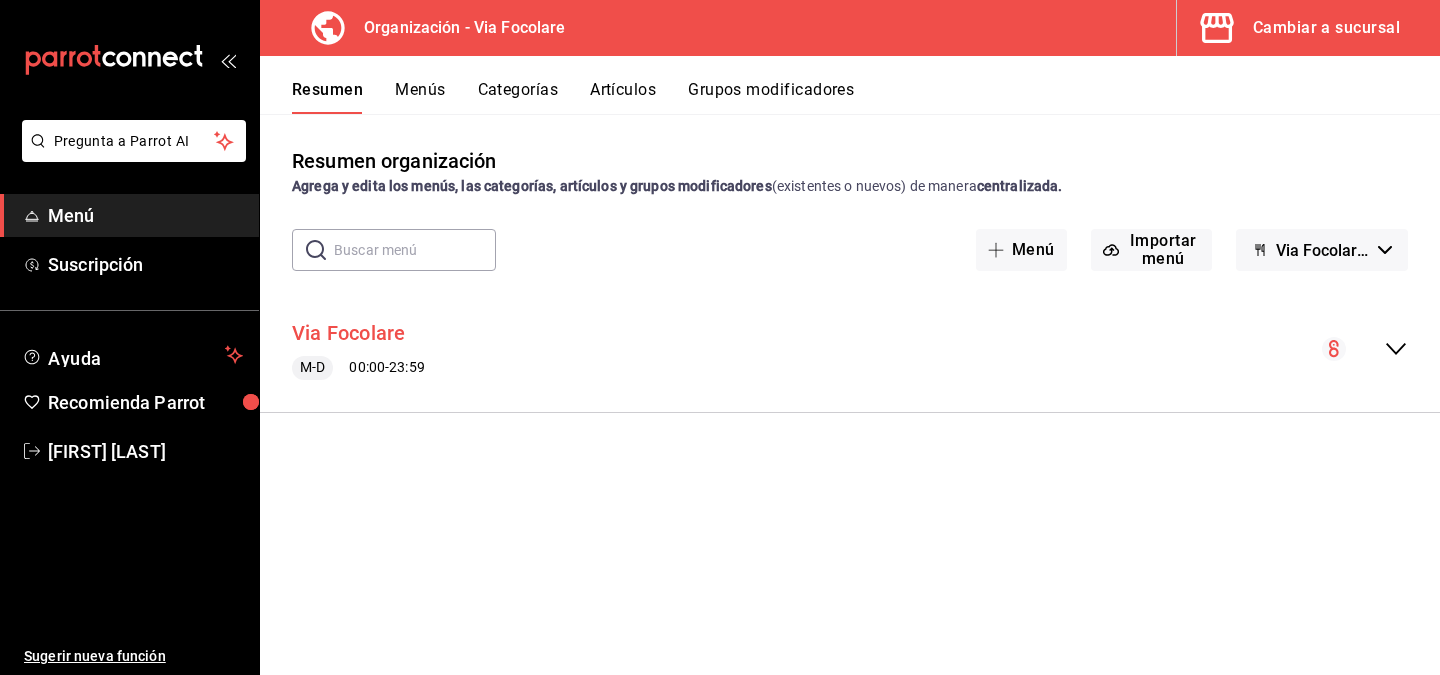 click on "Via Focolare" at bounding box center [349, 333] 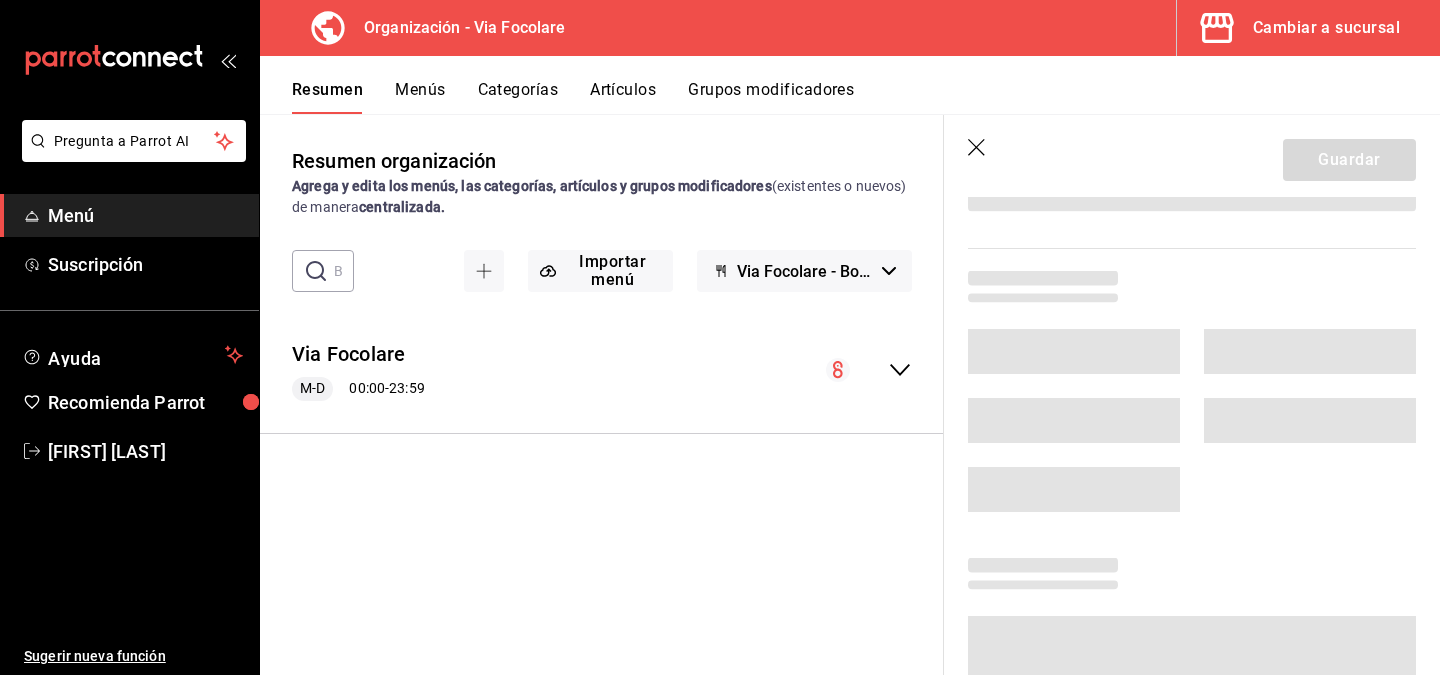 scroll, scrollTop: 0, scrollLeft: 0, axis: both 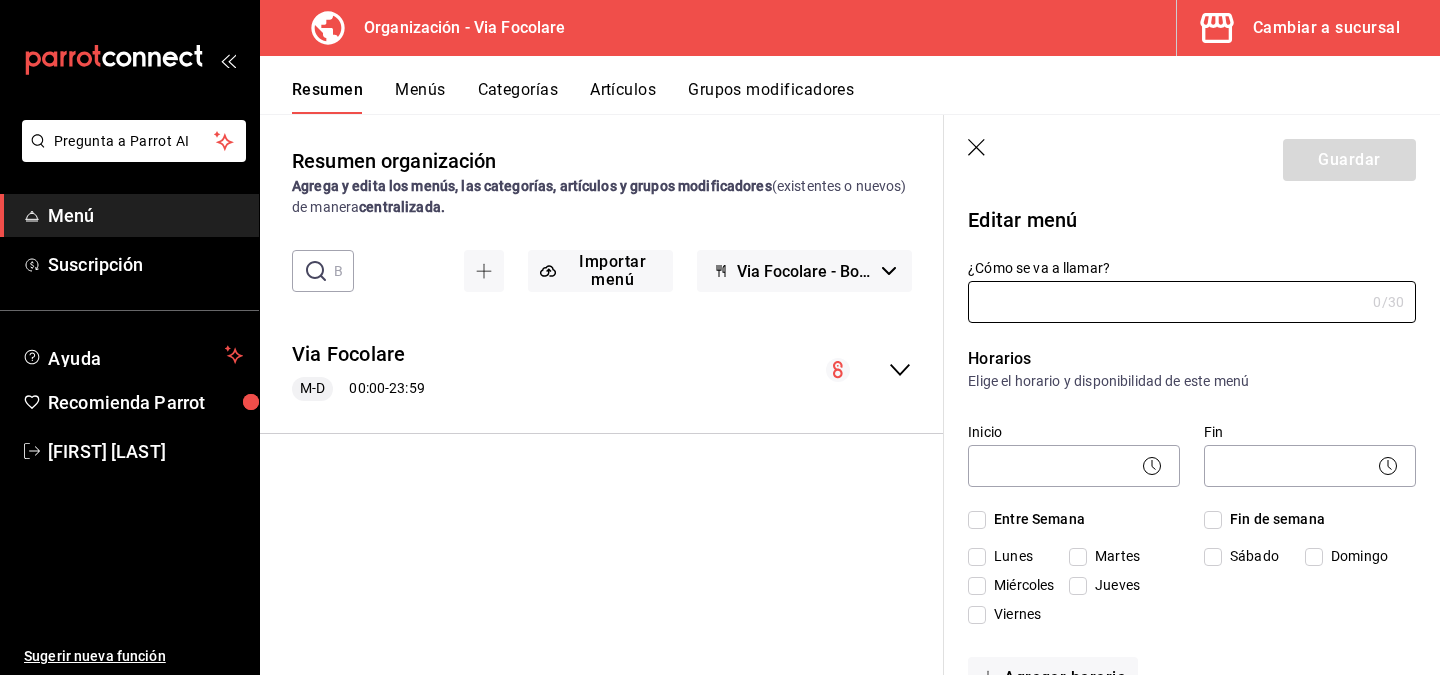 type on "Via Focolare" 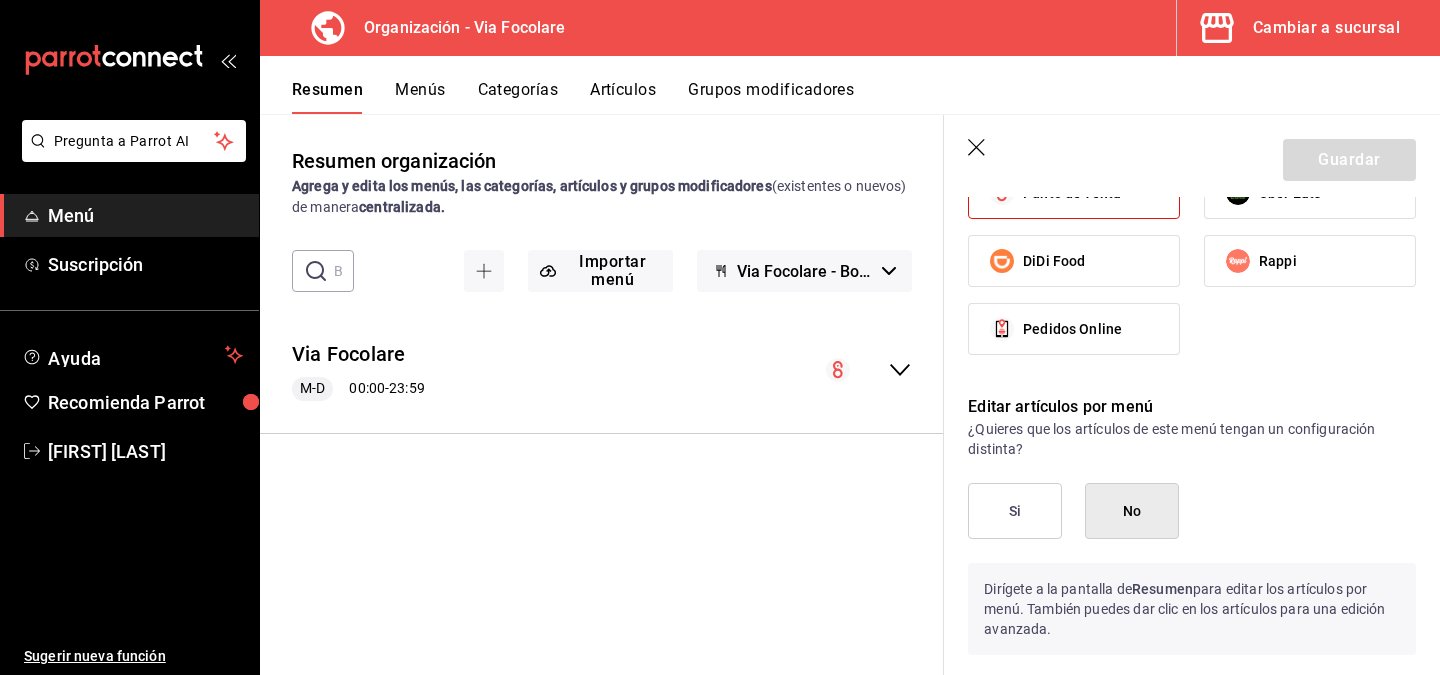 scroll, scrollTop: 1124, scrollLeft: 0, axis: vertical 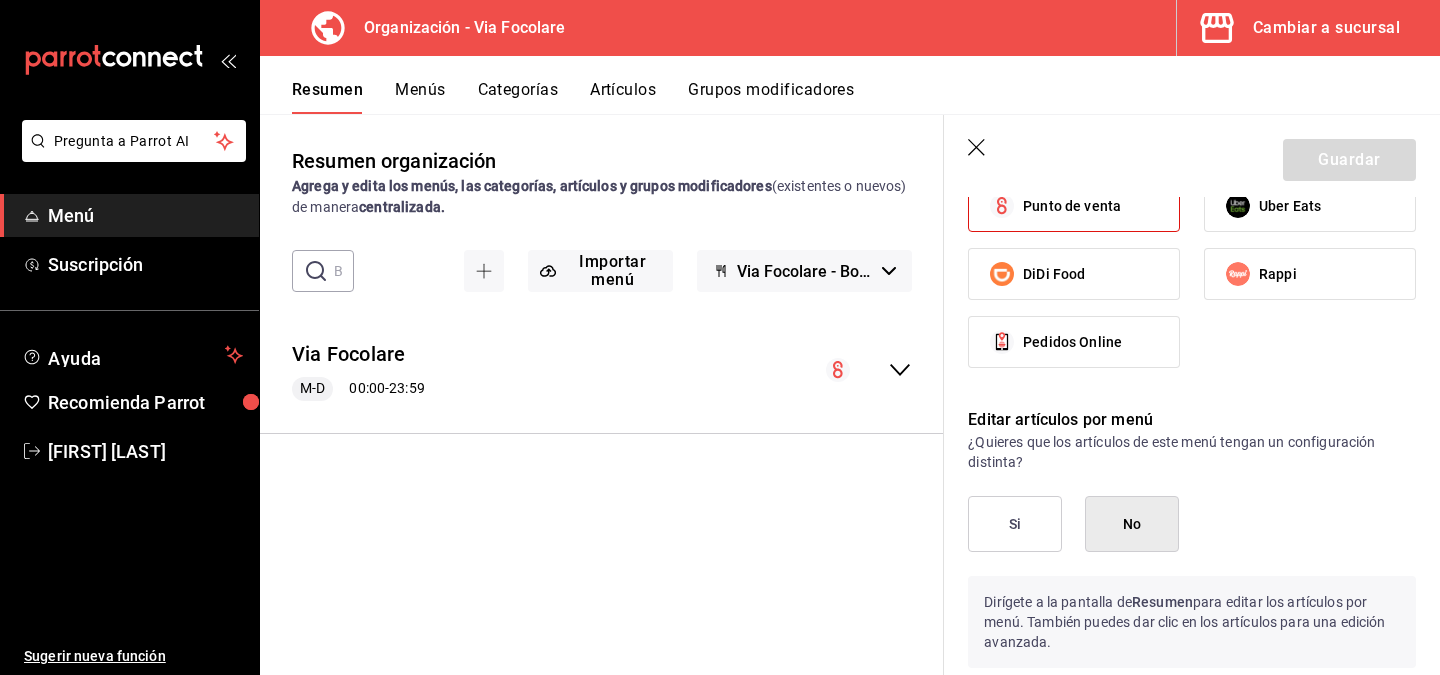 click 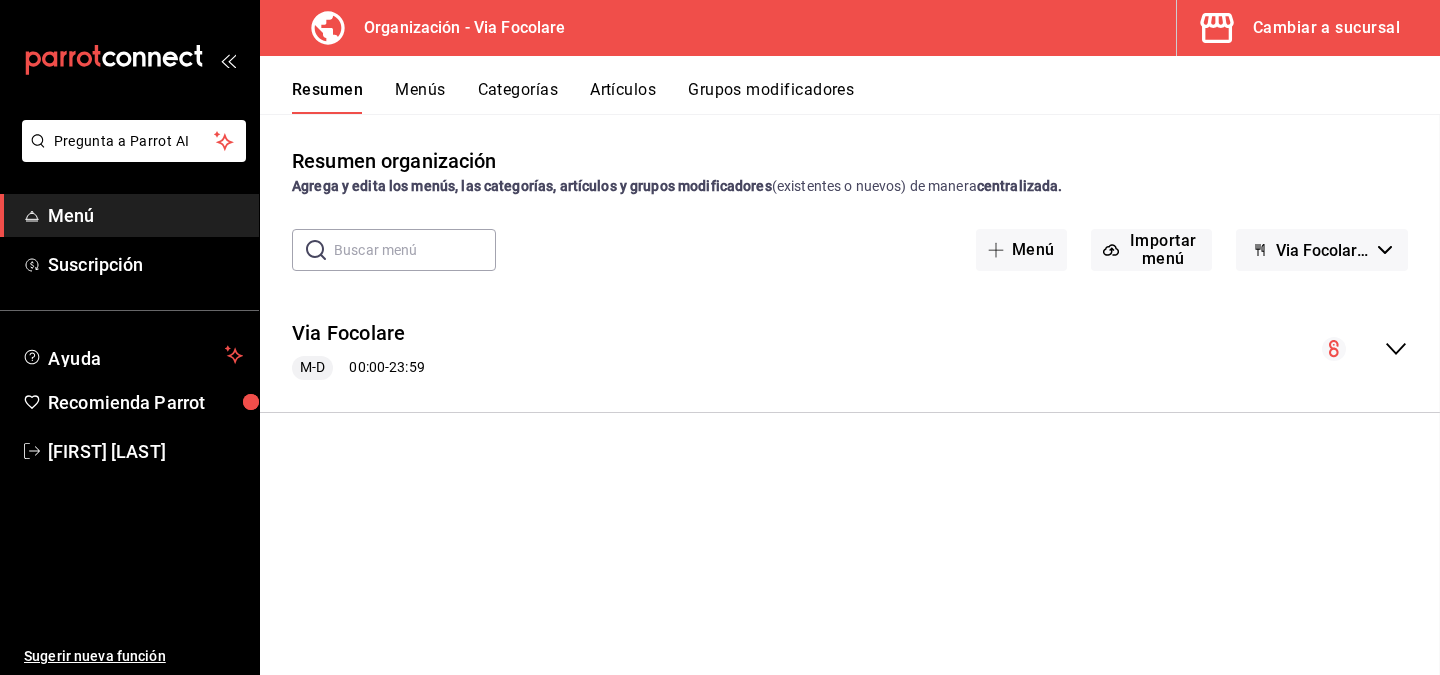 checkbox on "false" 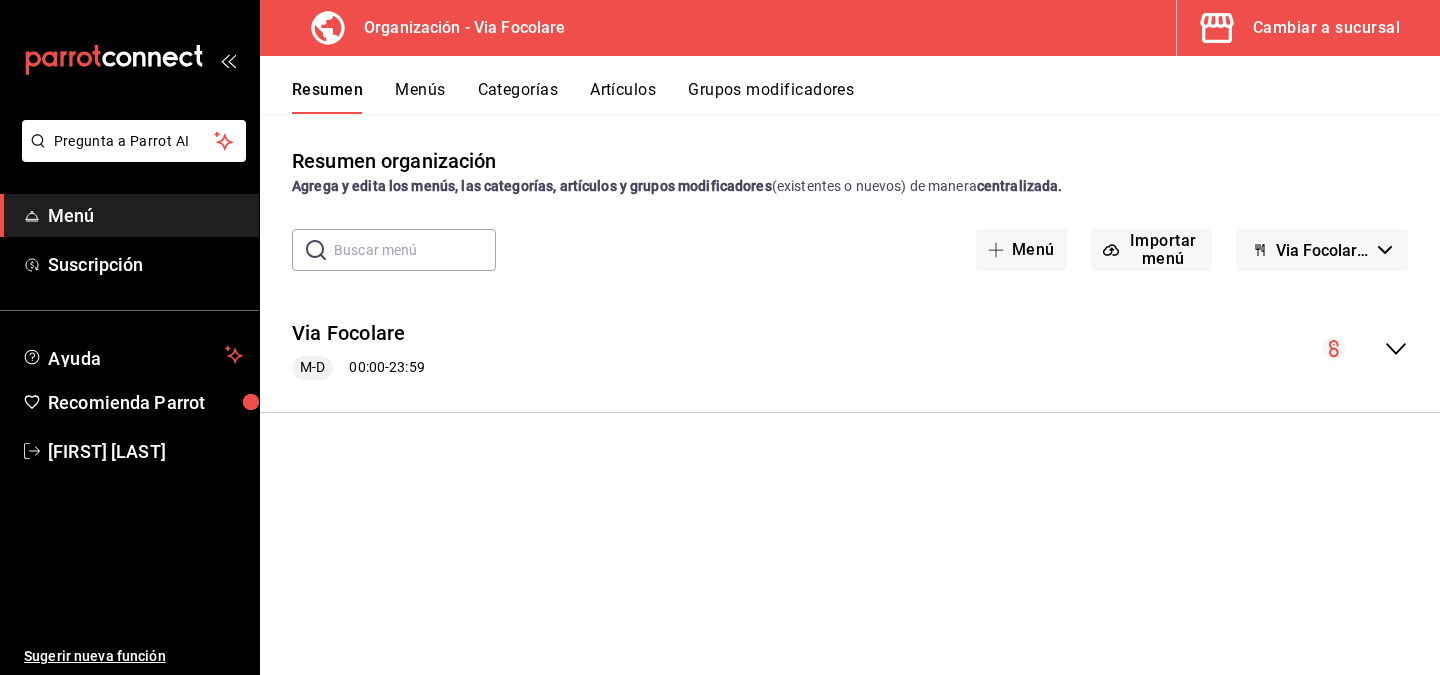 click 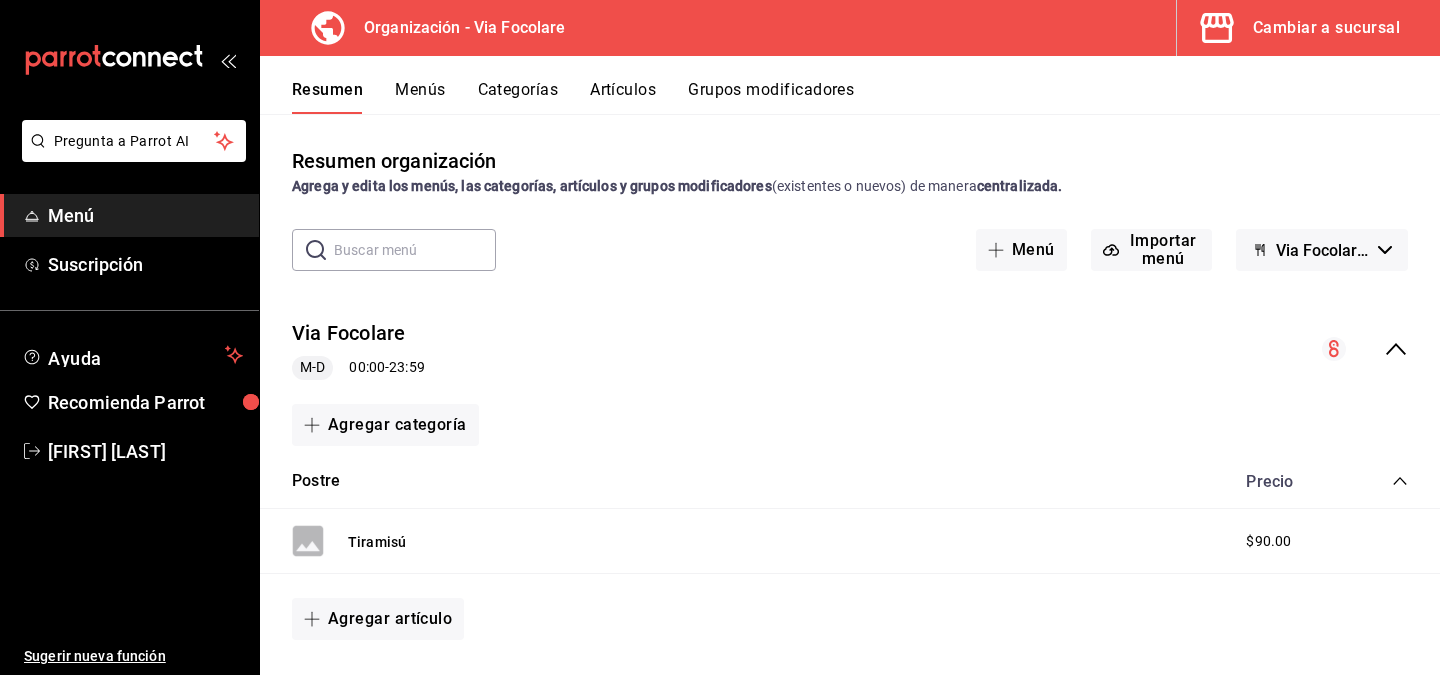 click 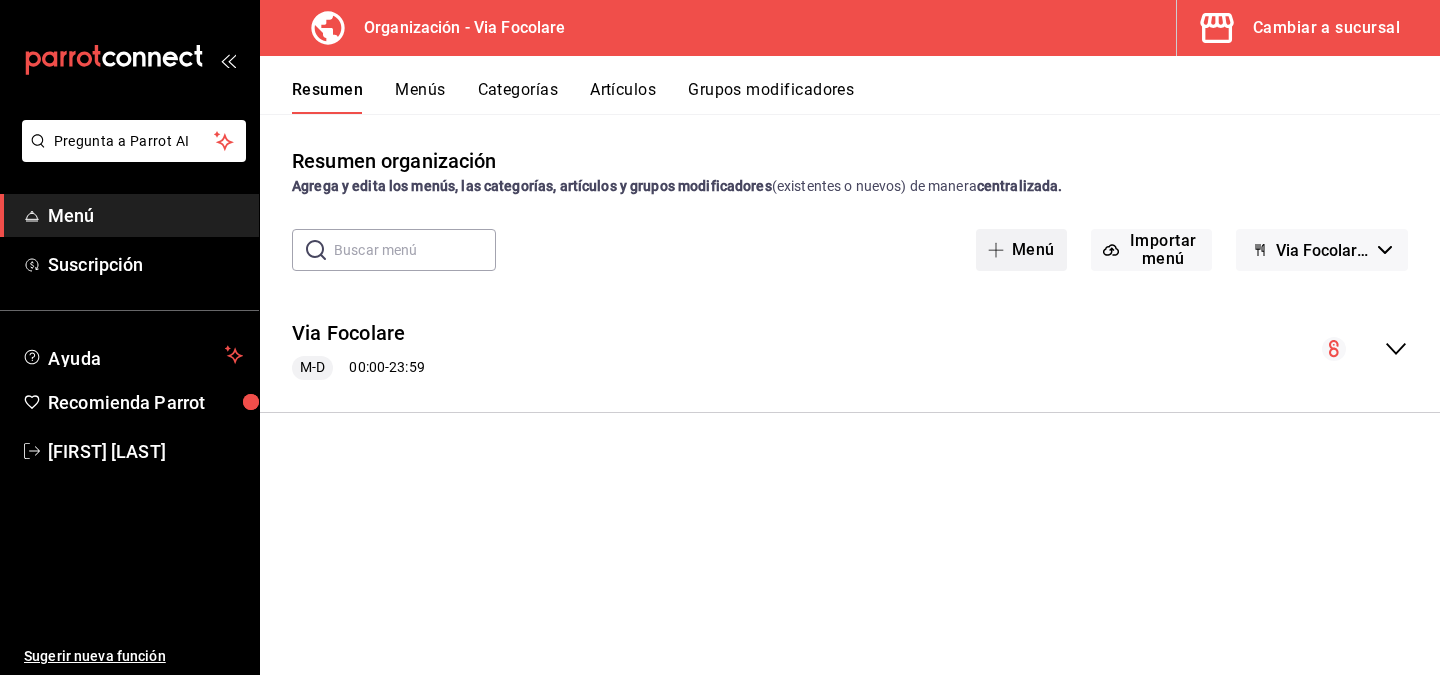 click on "Menú" at bounding box center (1021, 250) 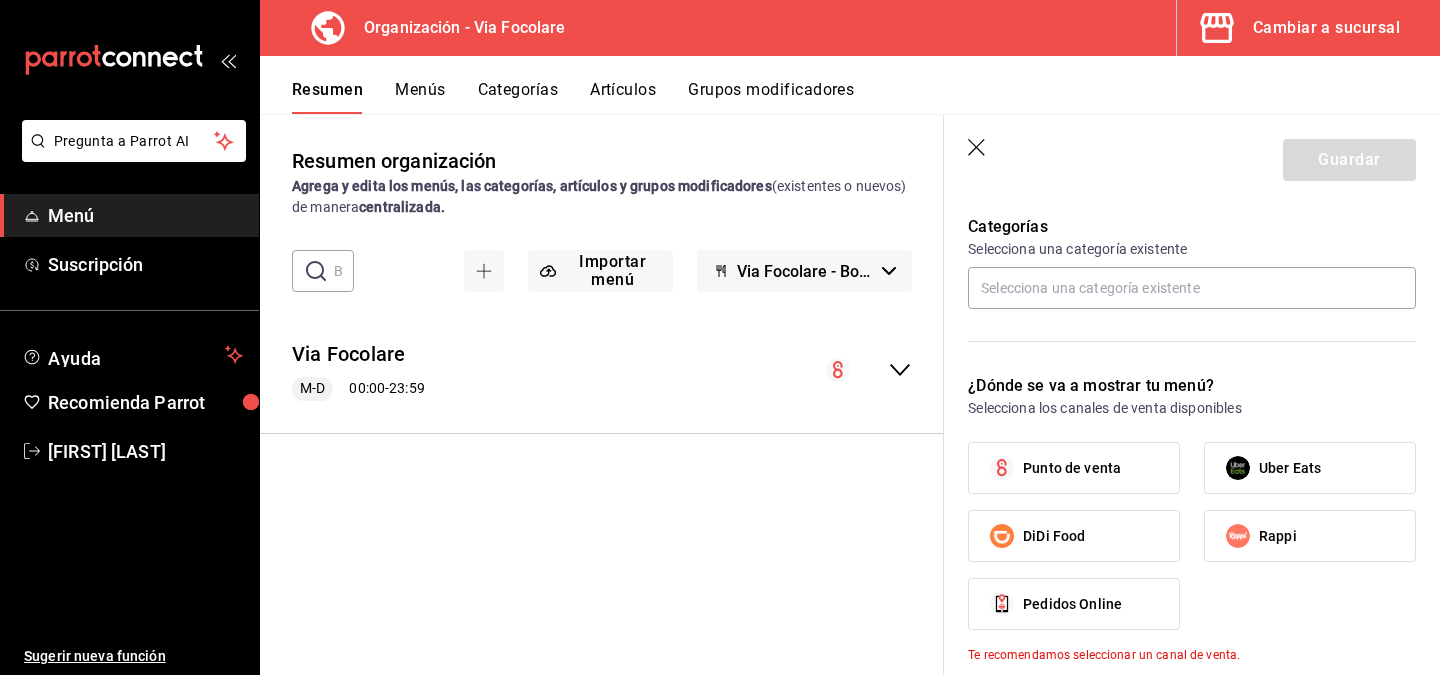 scroll, scrollTop: 543, scrollLeft: 0, axis: vertical 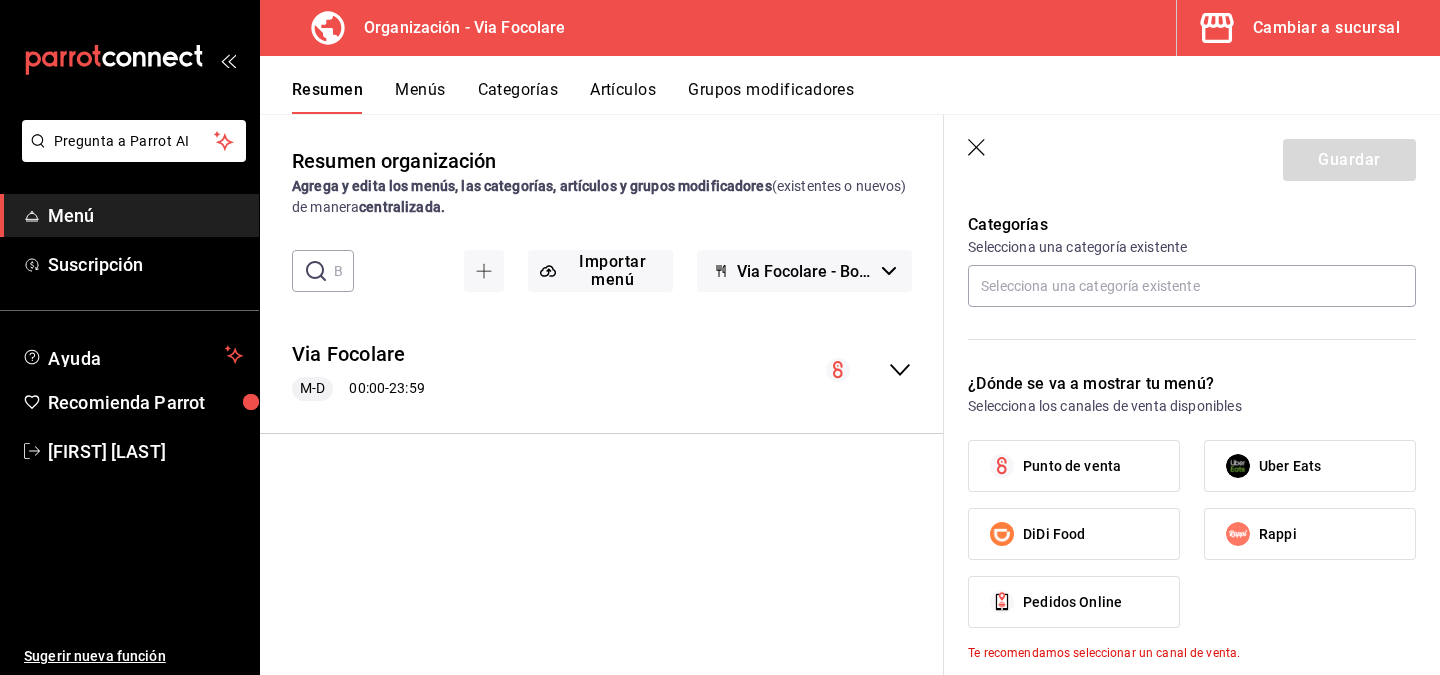 click on "Rappi" at bounding box center [1238, 534] 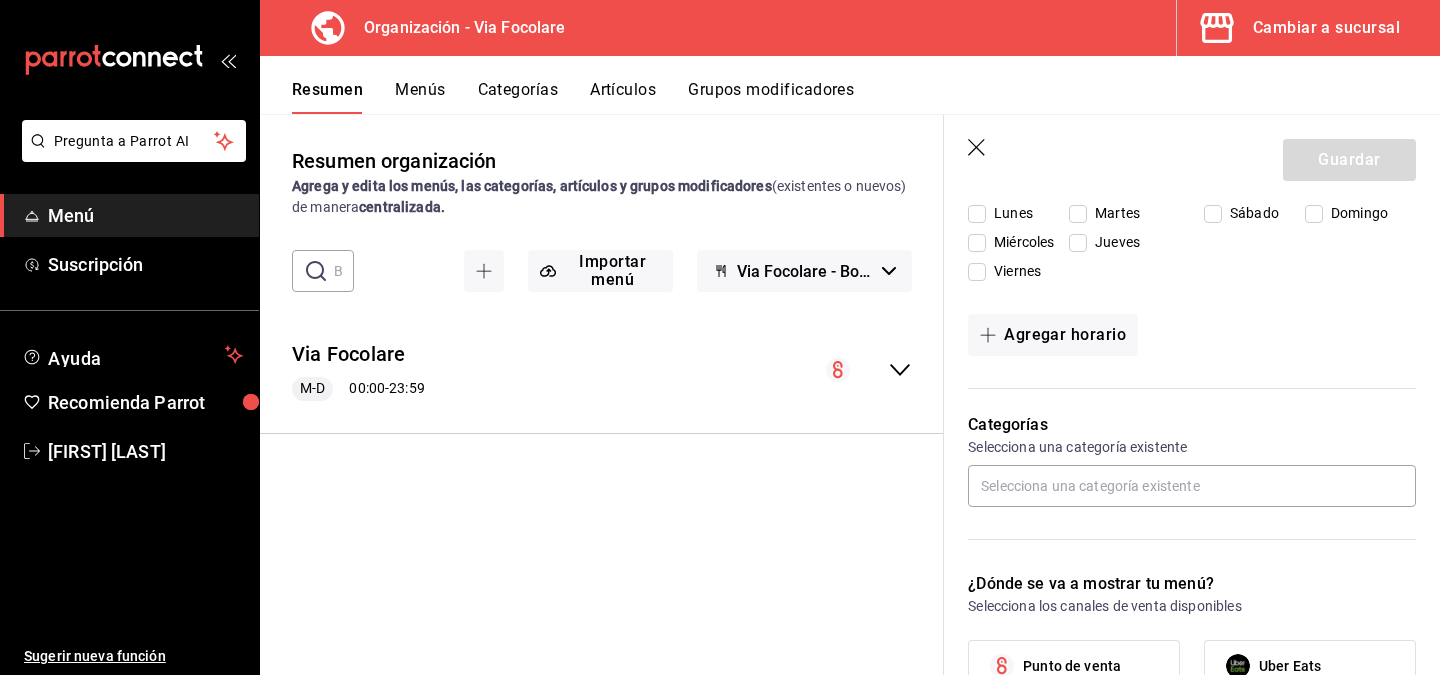 scroll, scrollTop: 345, scrollLeft: 0, axis: vertical 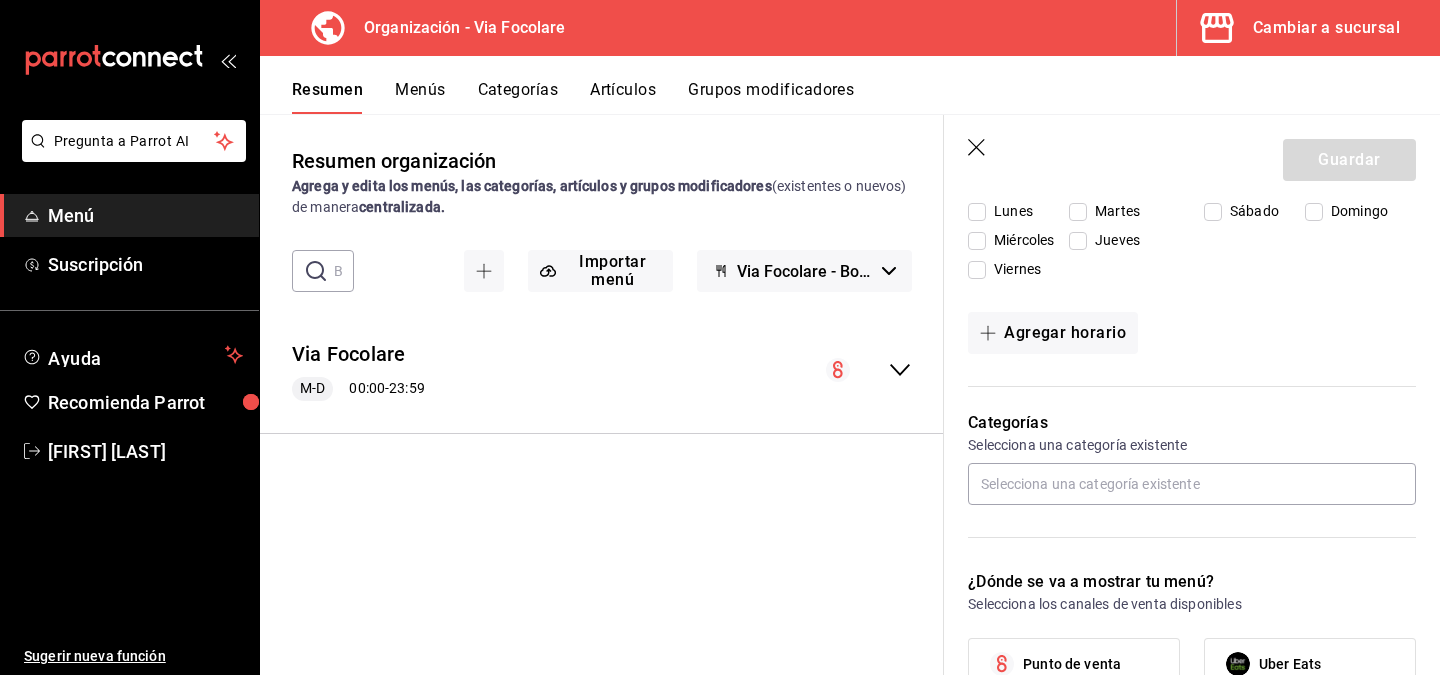click on "Menús" at bounding box center [420, 97] 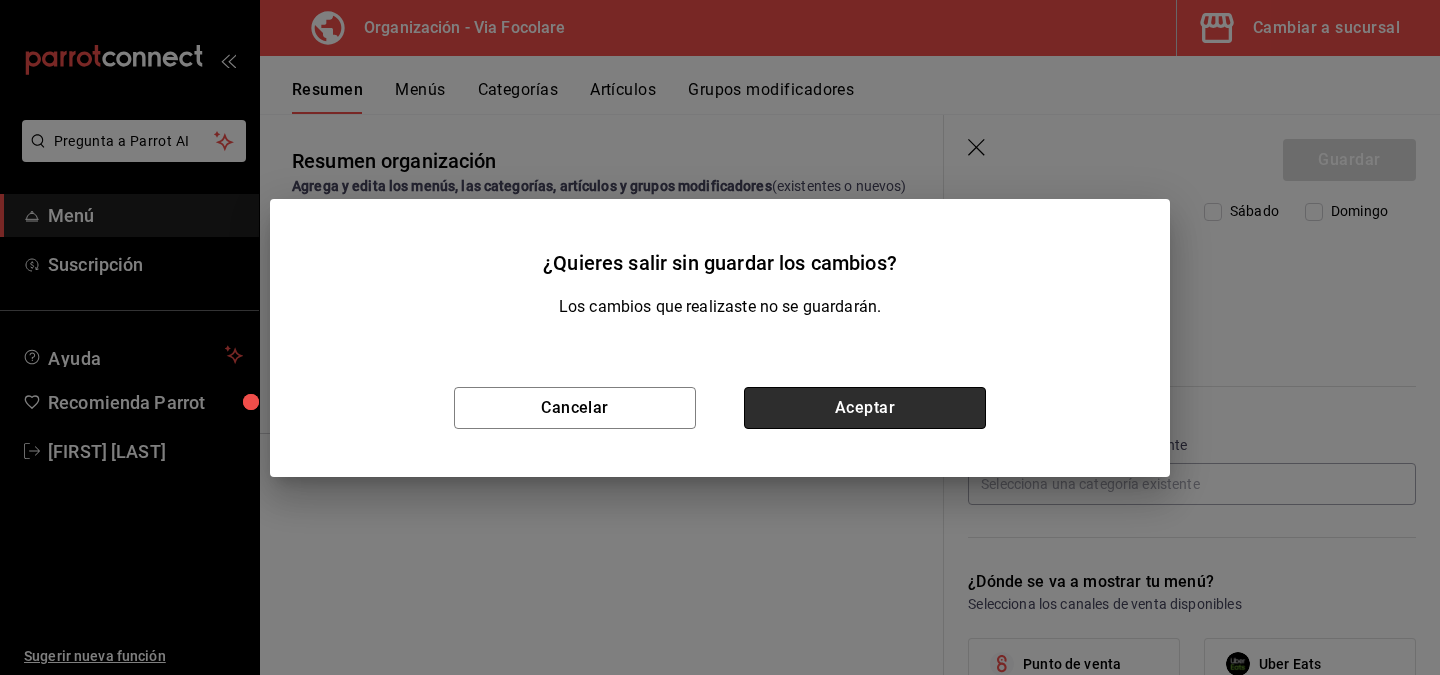 click on "Aceptar" at bounding box center (865, 408) 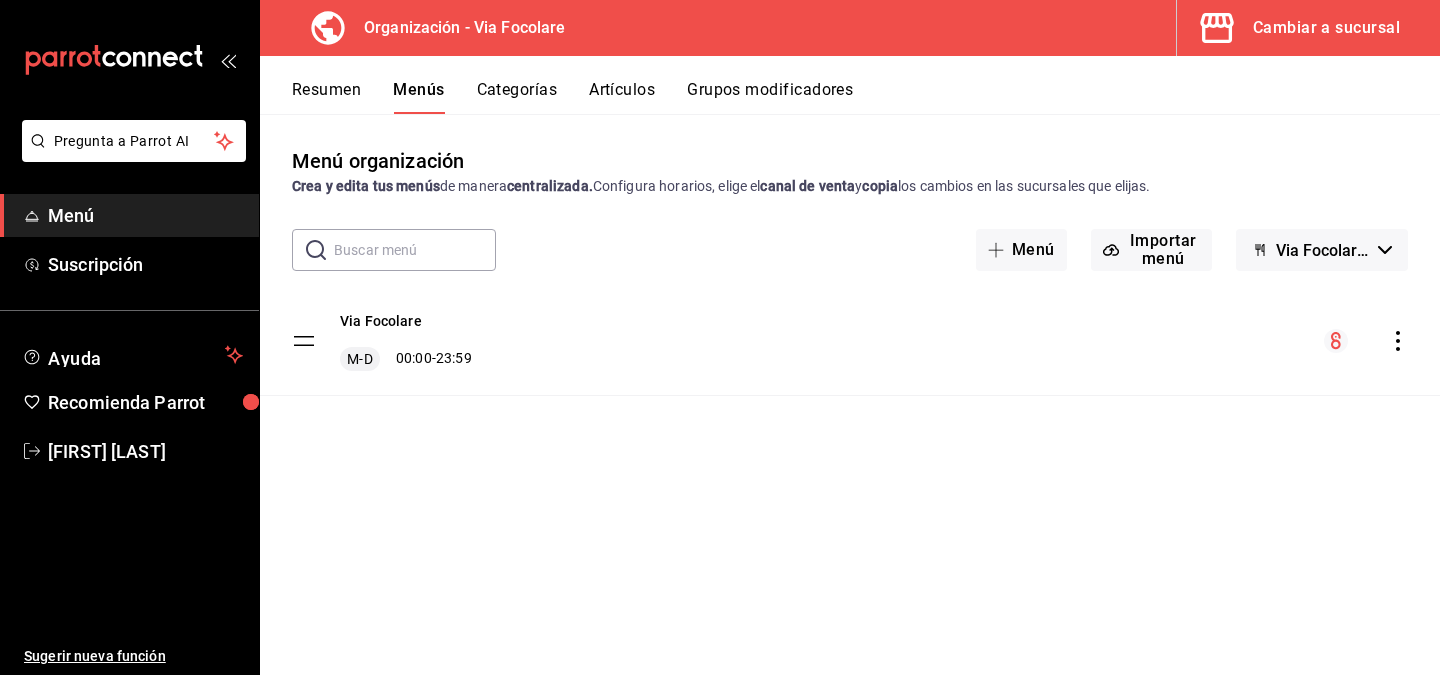 click 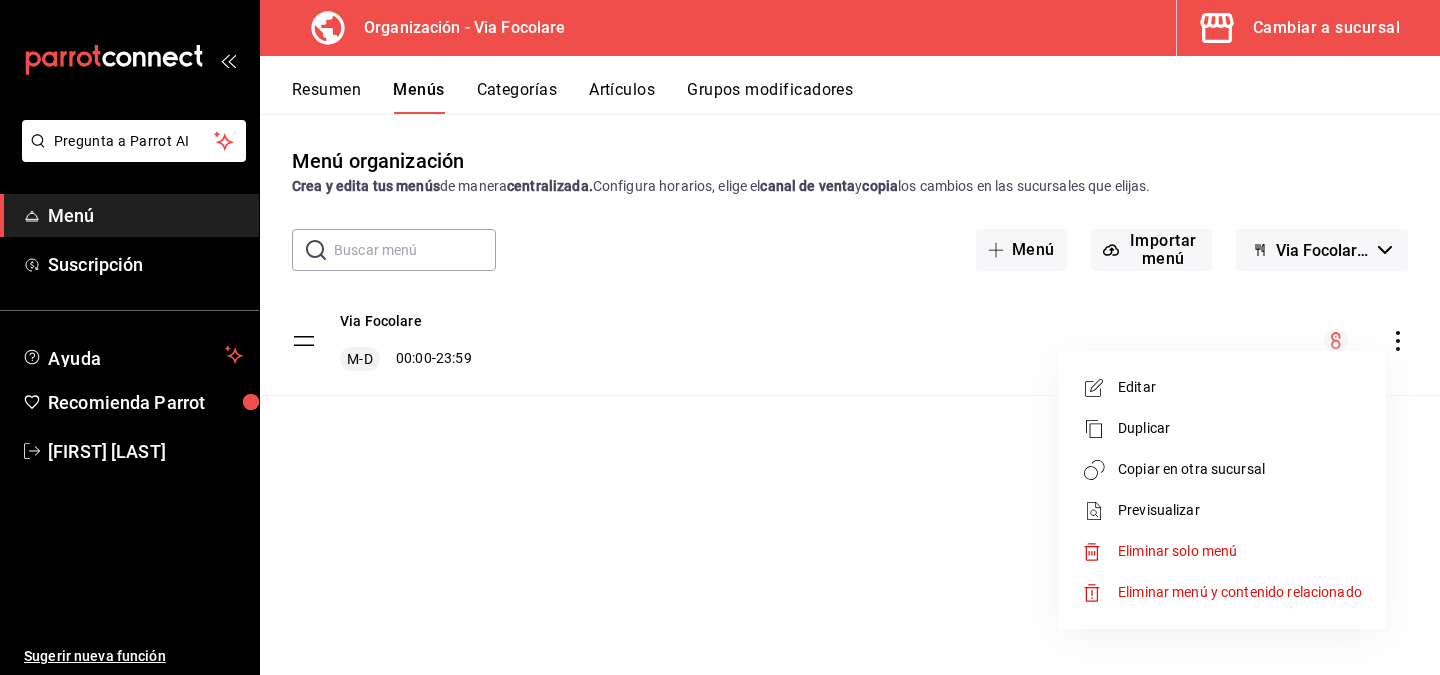 click on "Duplicar" at bounding box center (1240, 428) 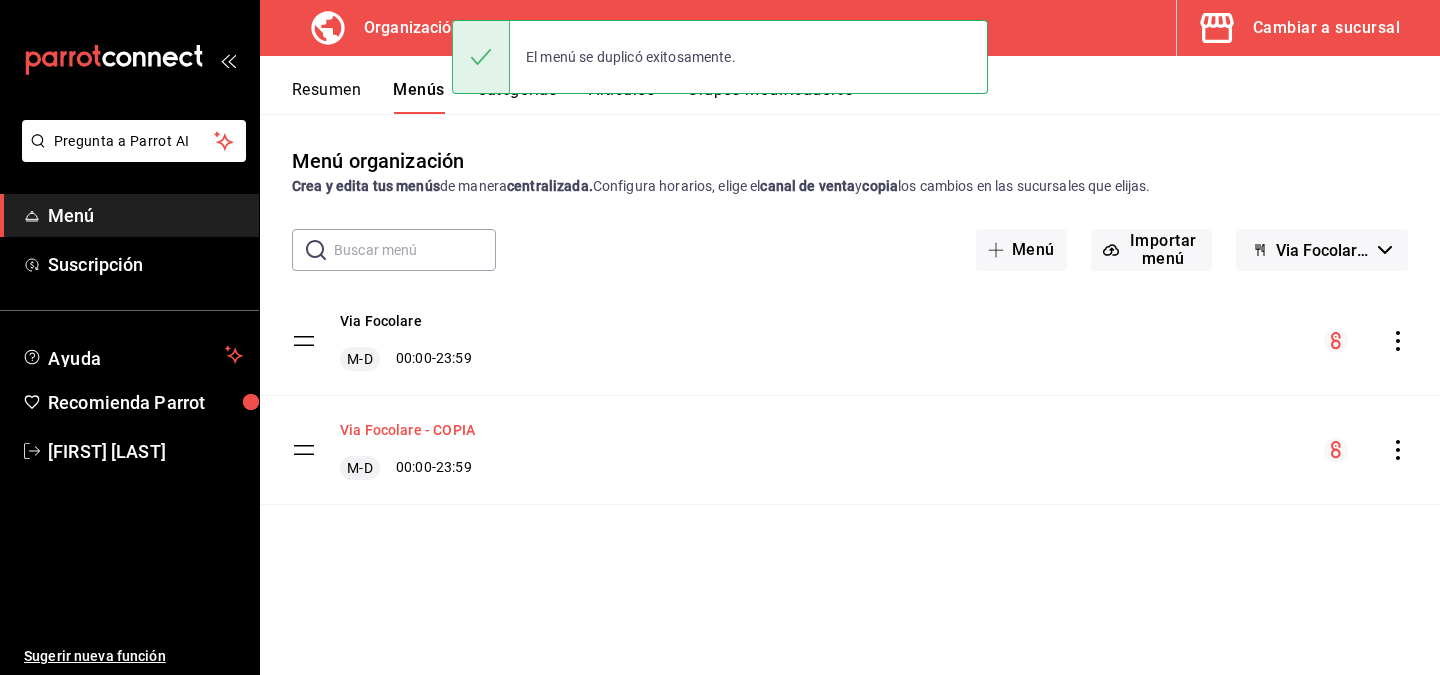 click on "Via Focolare - COPIA" at bounding box center (407, 430) 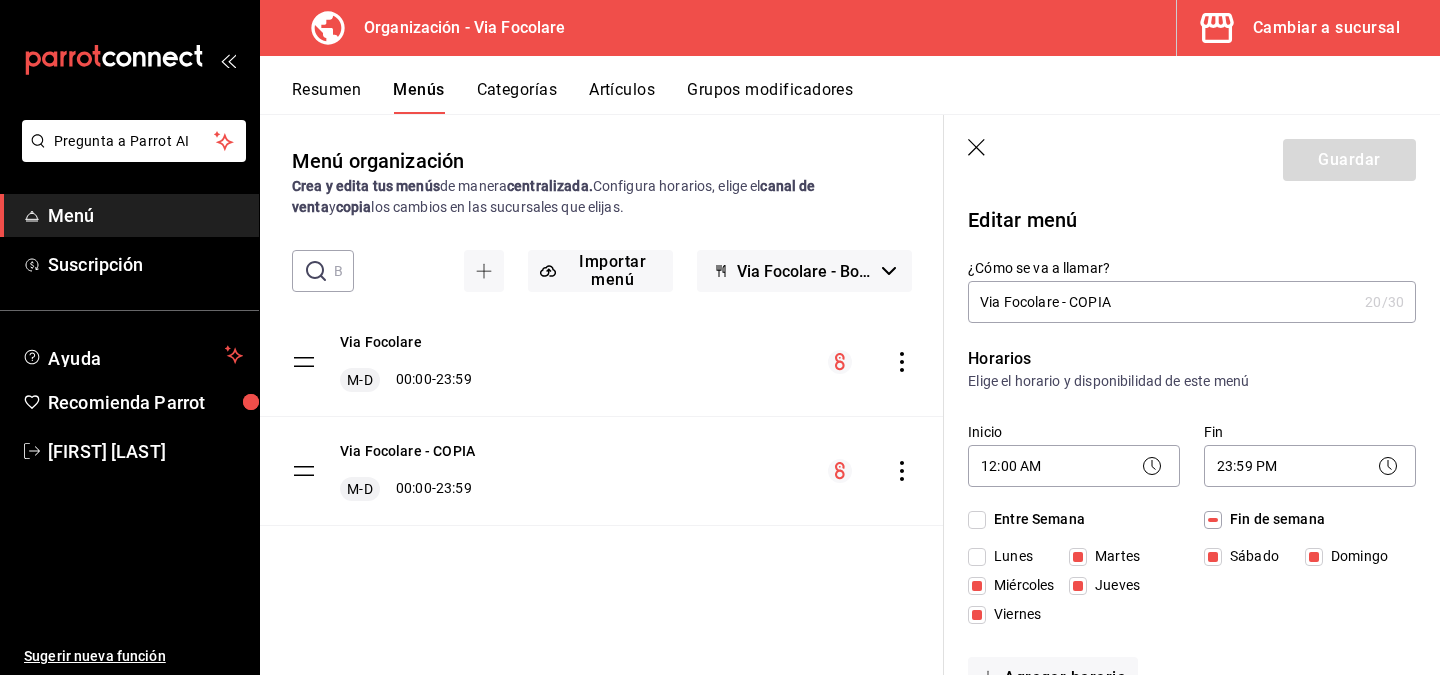 click on "Via Focolare - COPIA" at bounding box center (1162, 302) 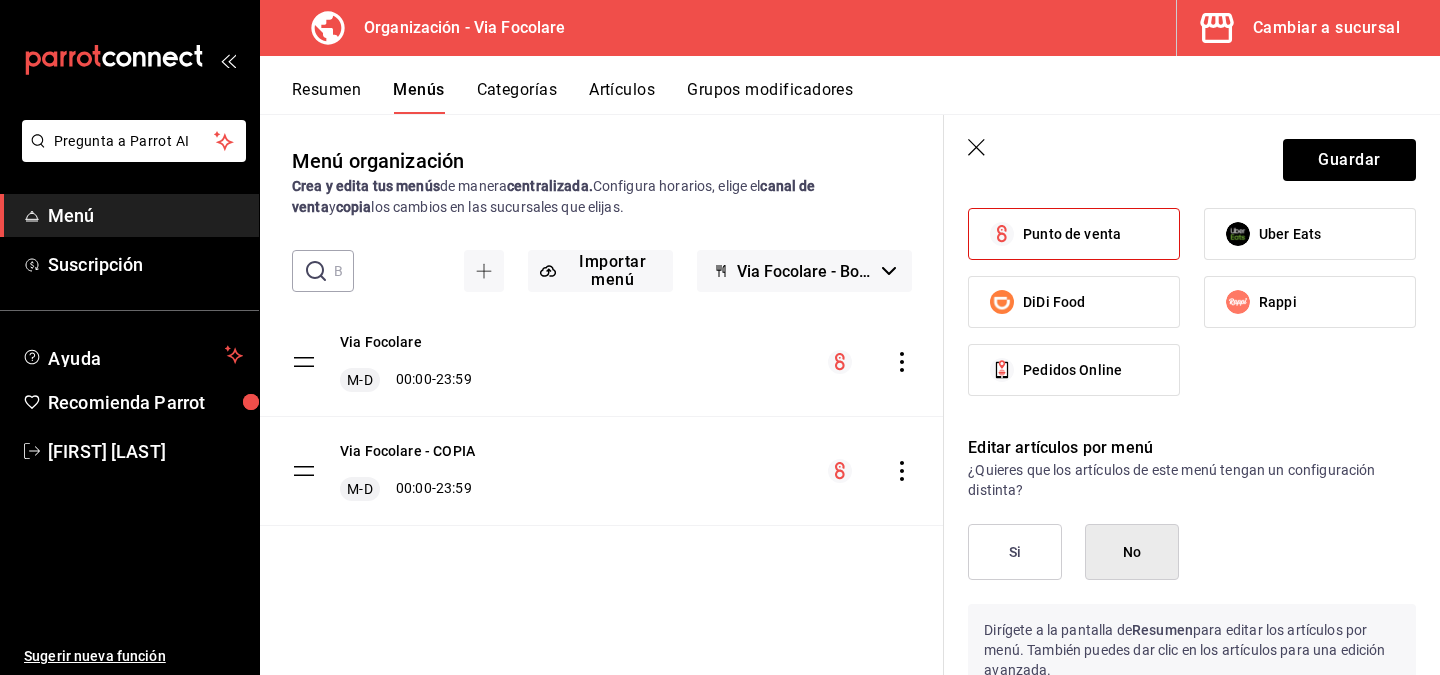 scroll, scrollTop: 1067, scrollLeft: 0, axis: vertical 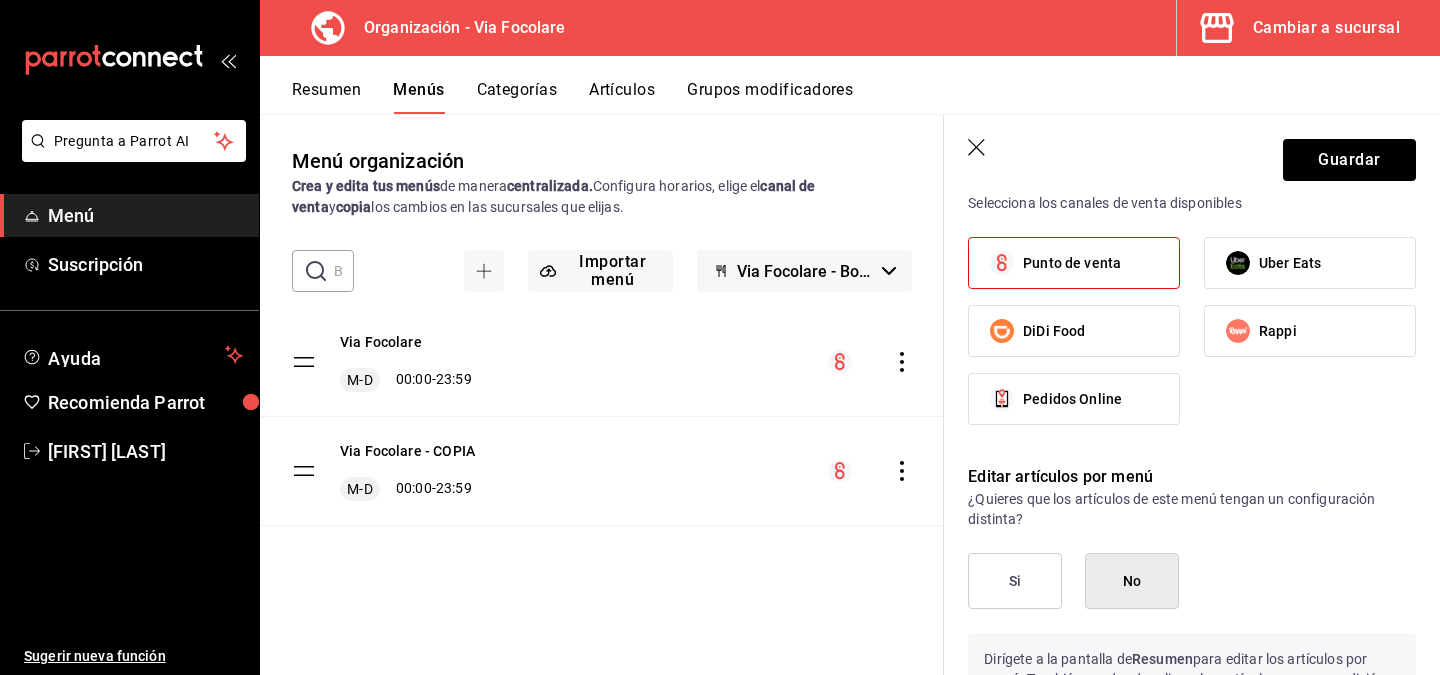 type on "Via Focolare  Rappi" 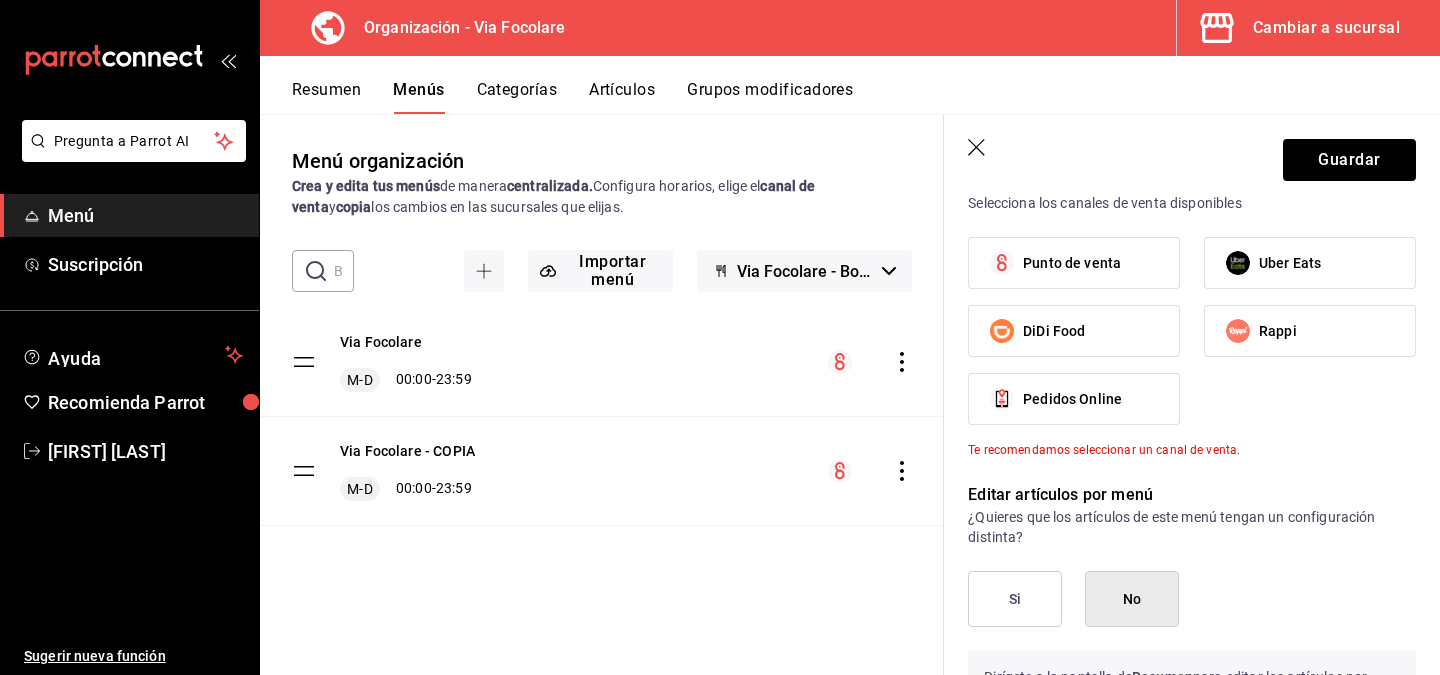 click on "Rappi" at bounding box center (1310, 331) 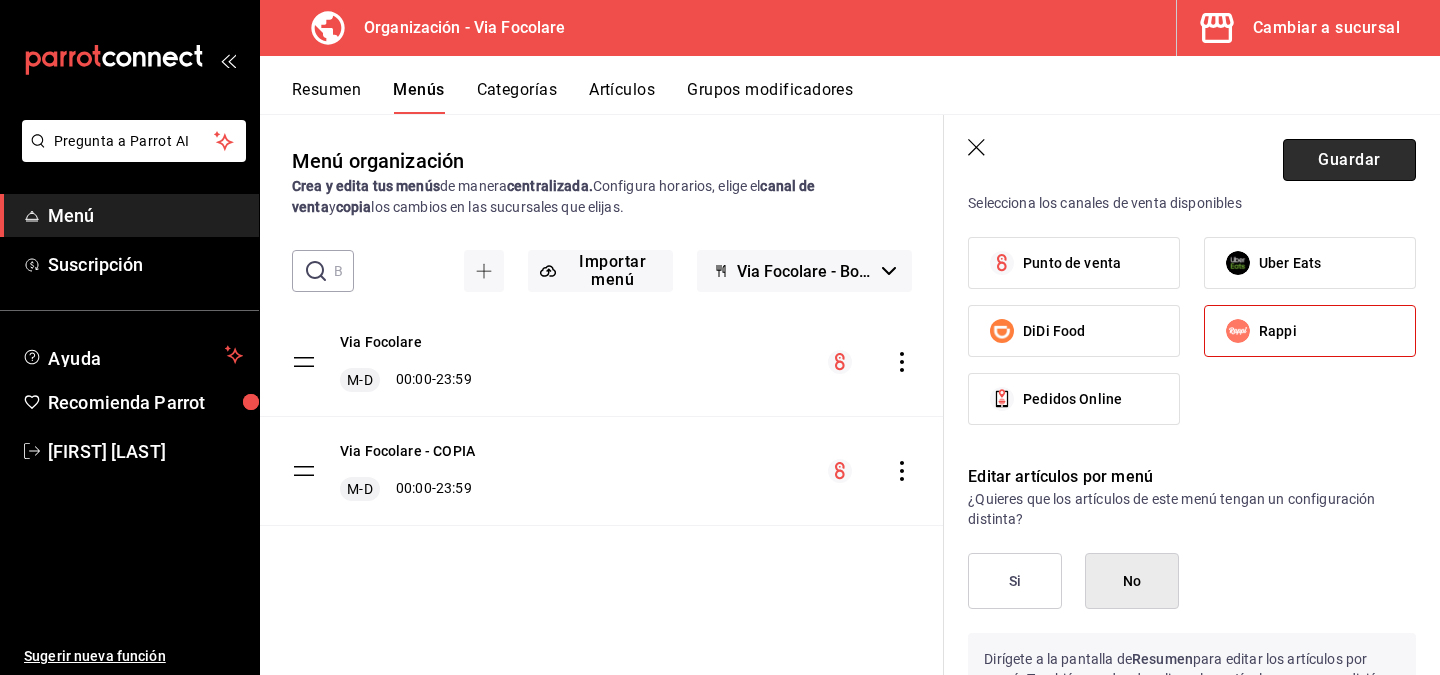 click on "Guardar" at bounding box center [1349, 160] 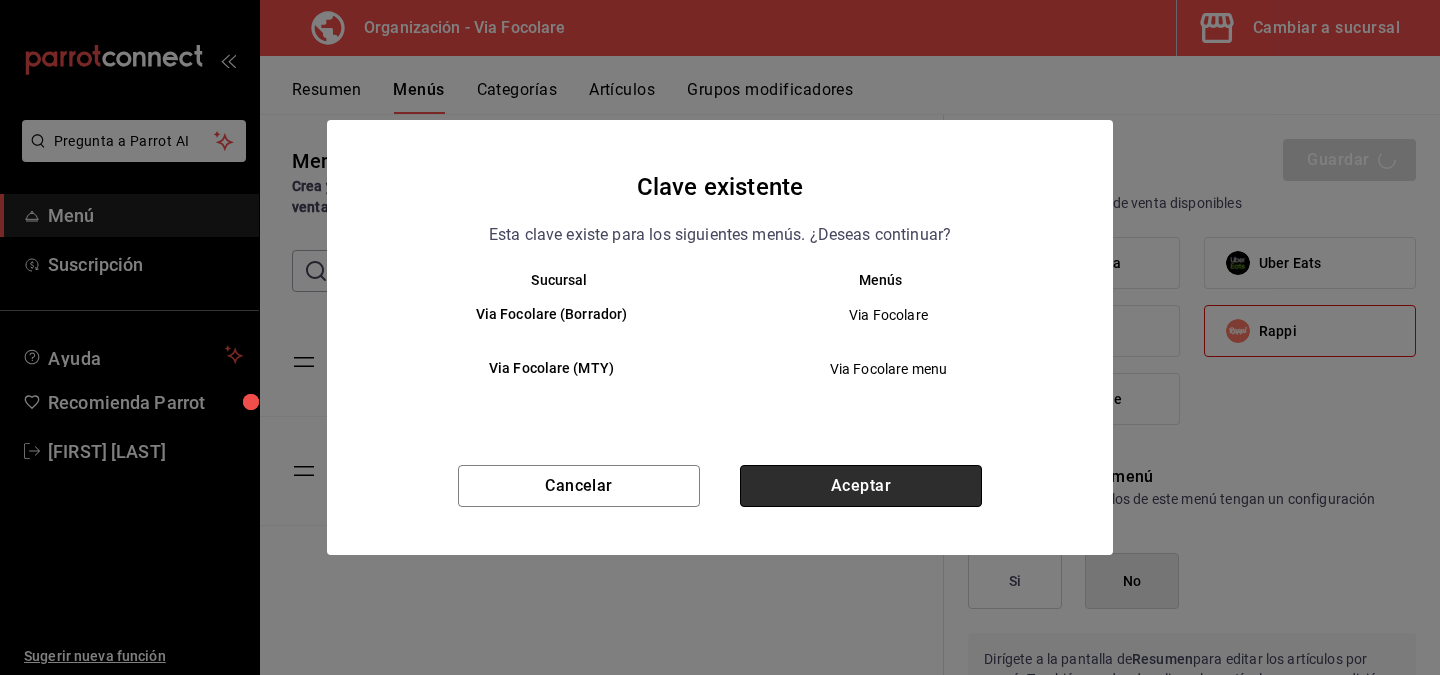 click on "Aceptar" at bounding box center [861, 486] 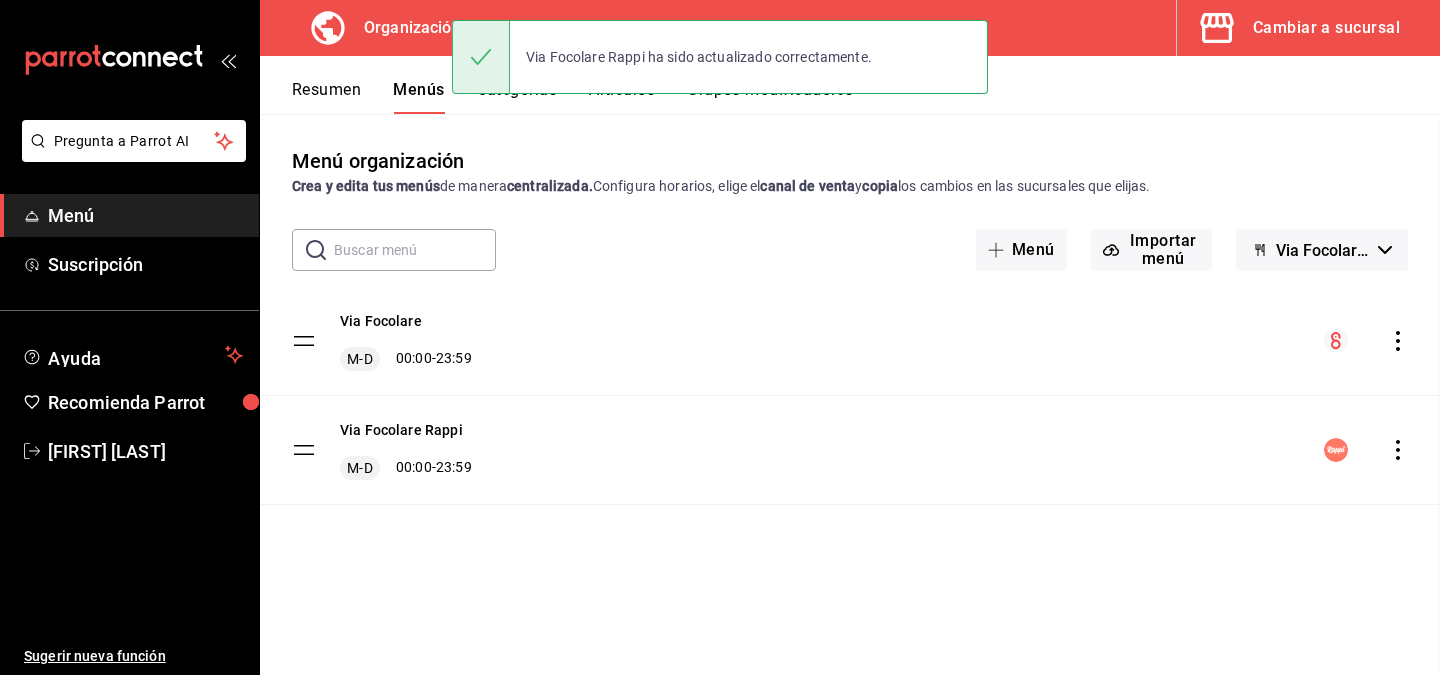 scroll, scrollTop: 0, scrollLeft: 0, axis: both 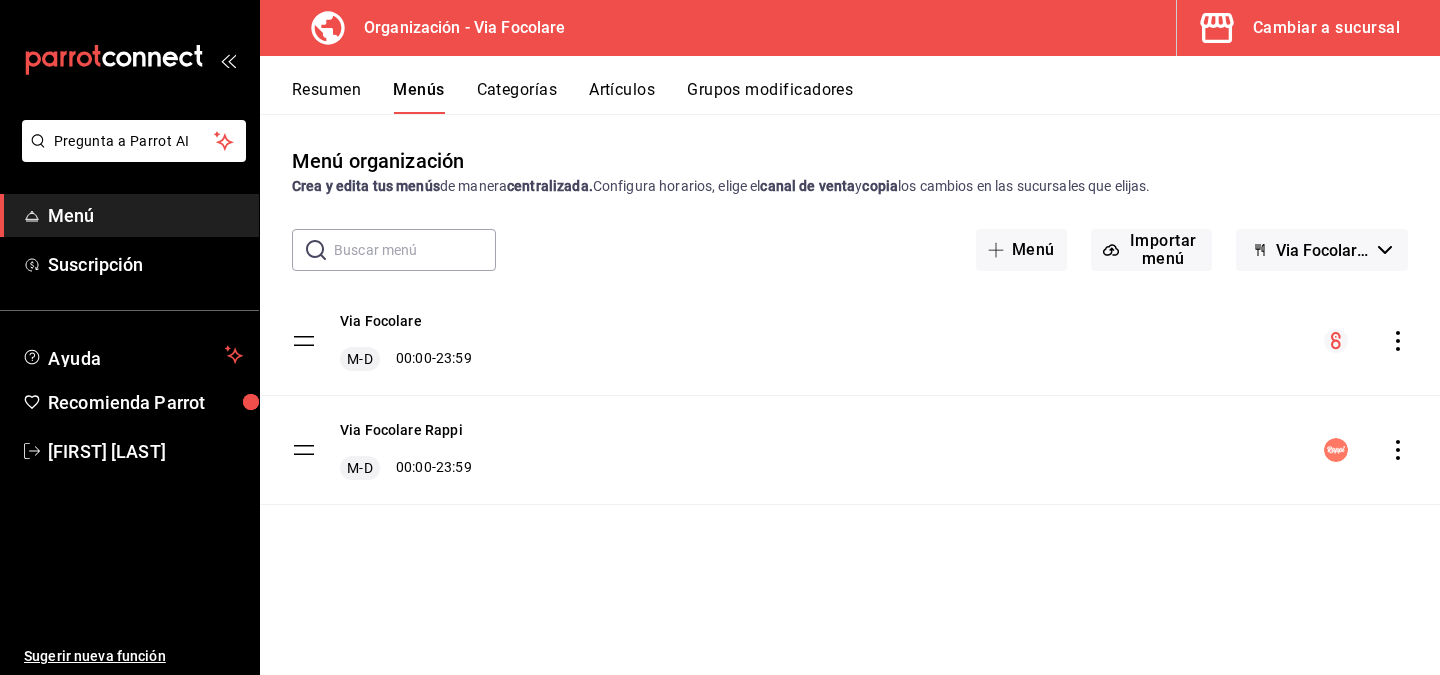 click on "Resumen" at bounding box center [326, 97] 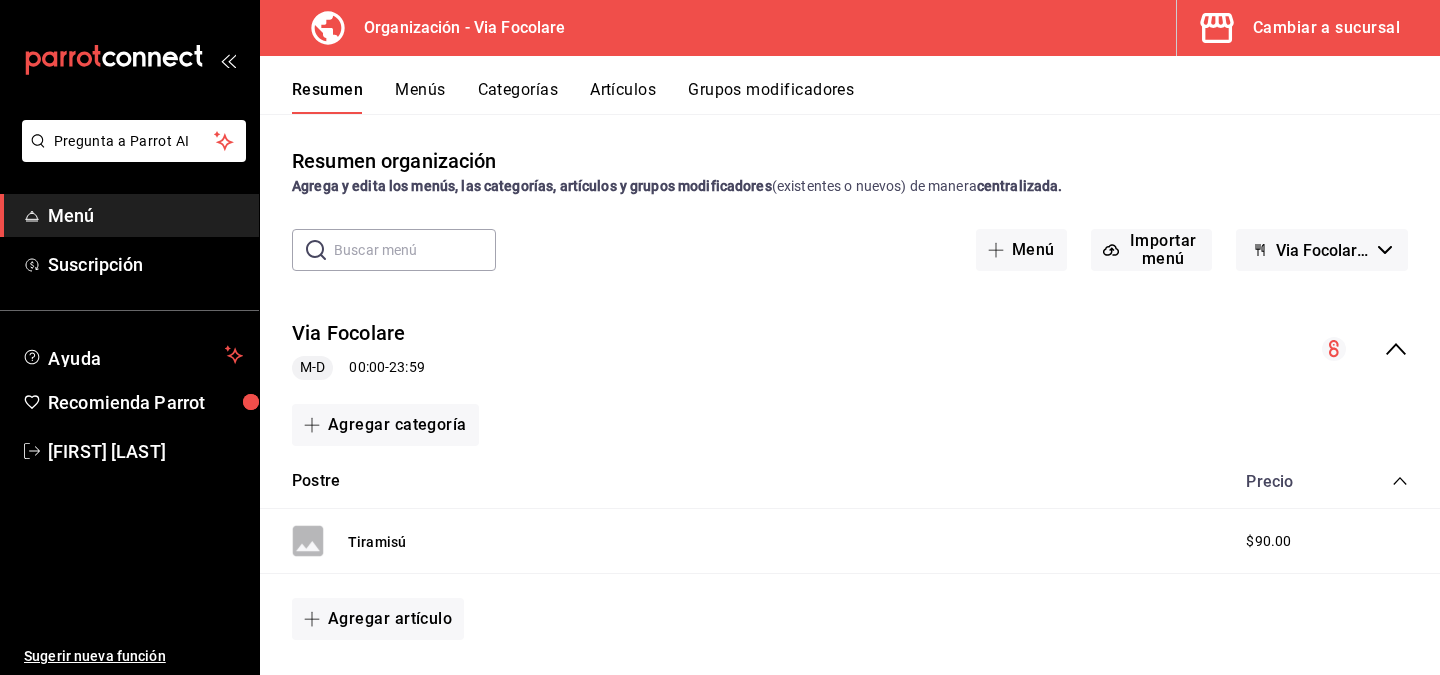 click on "Via Focolare M-D 00:00  -  23:59" at bounding box center (358, 349) 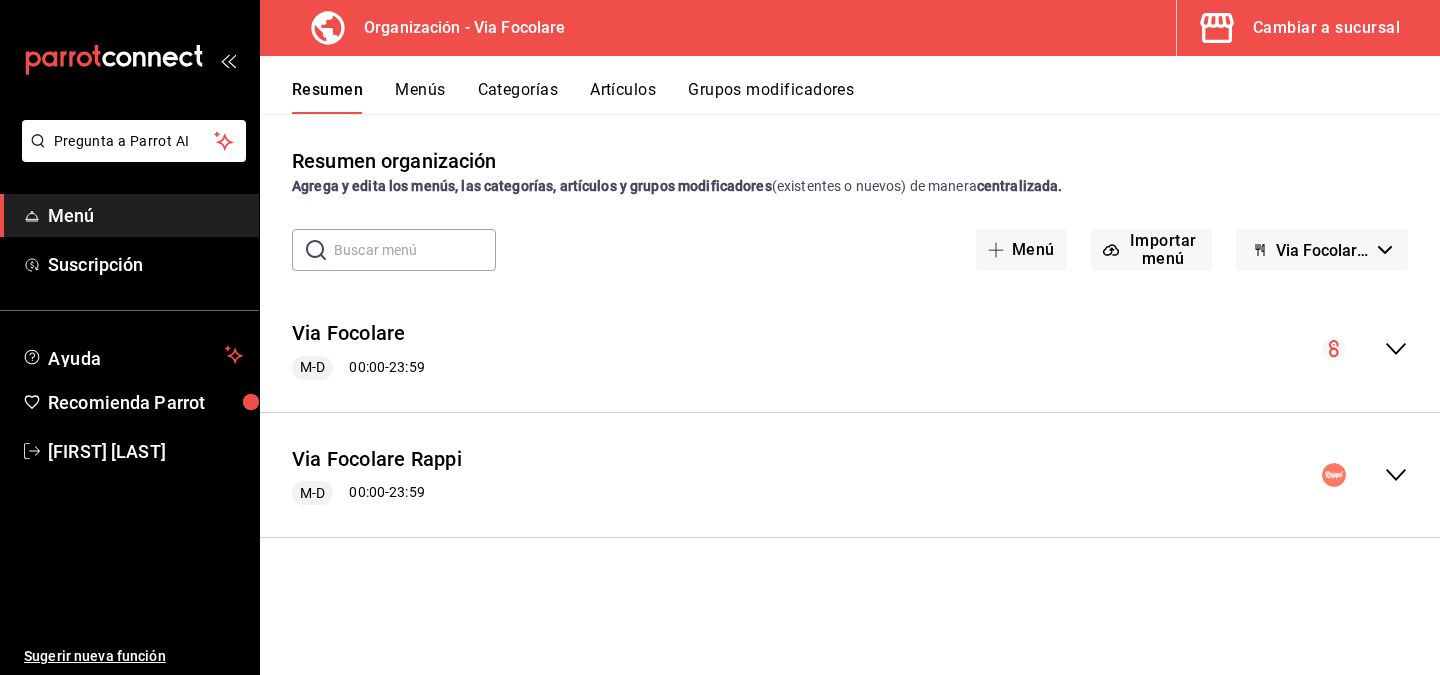 click on "Menús" at bounding box center [420, 97] 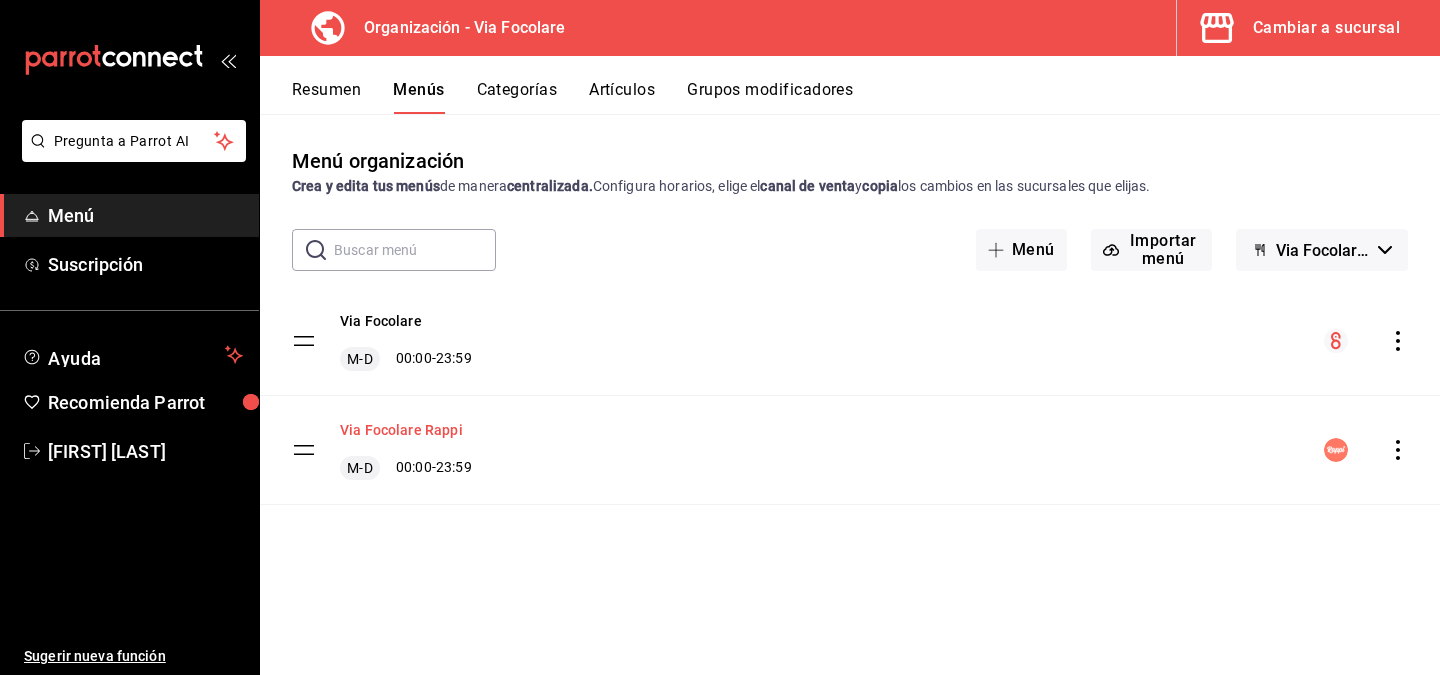 click on "Via Focolare  Rappi" at bounding box center (401, 430) 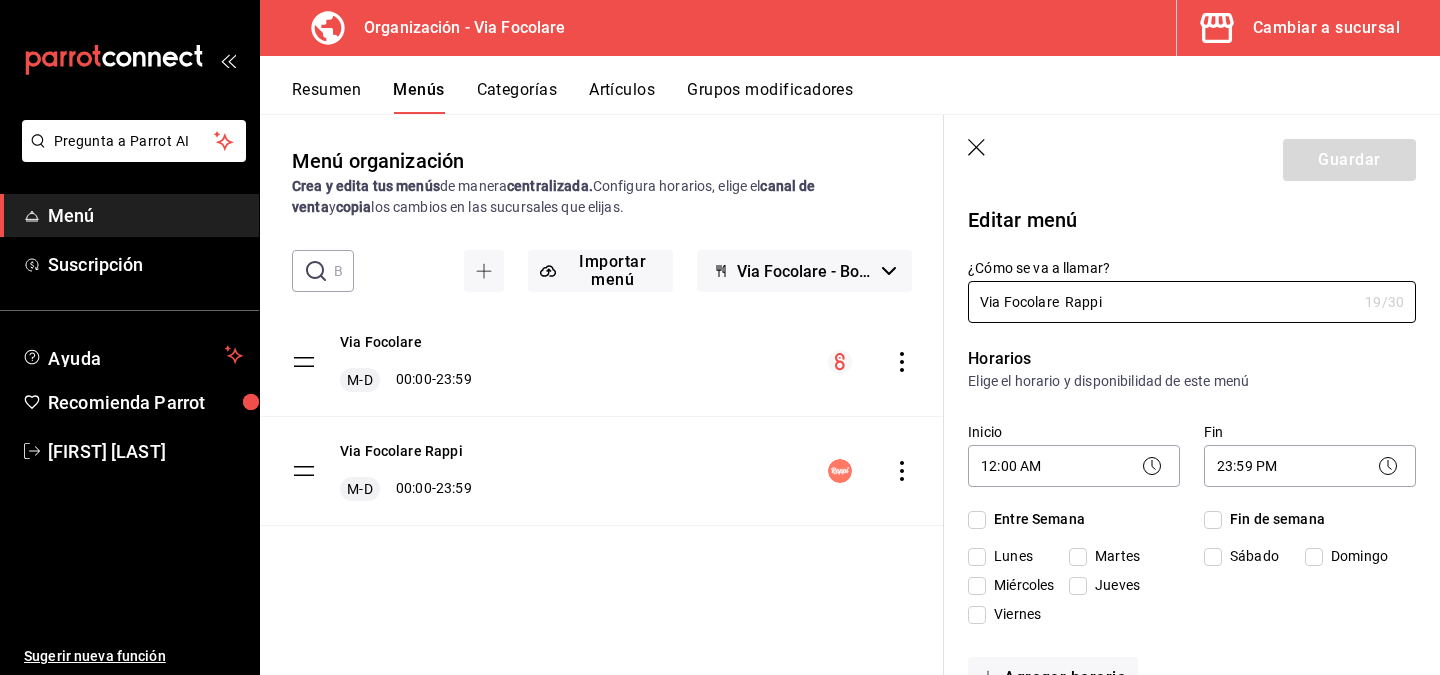 checkbox on "true" 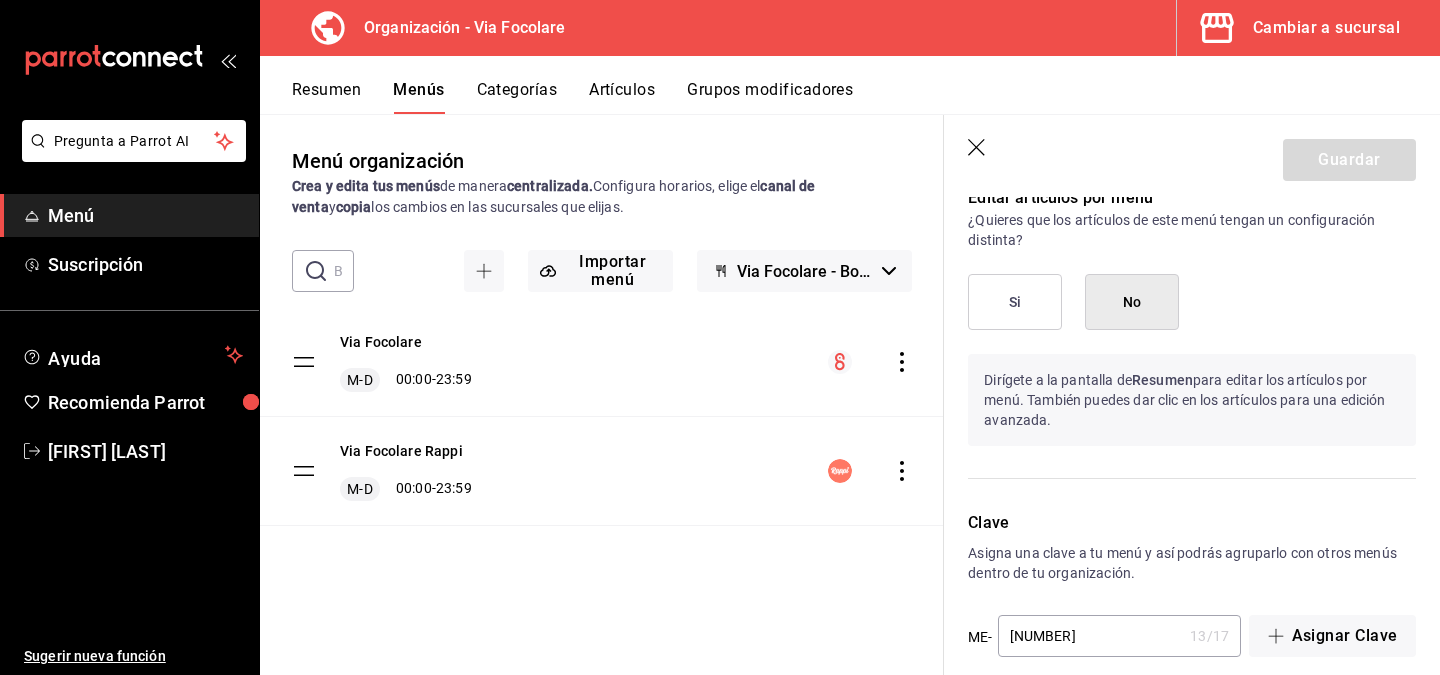 scroll, scrollTop: 1370, scrollLeft: 0, axis: vertical 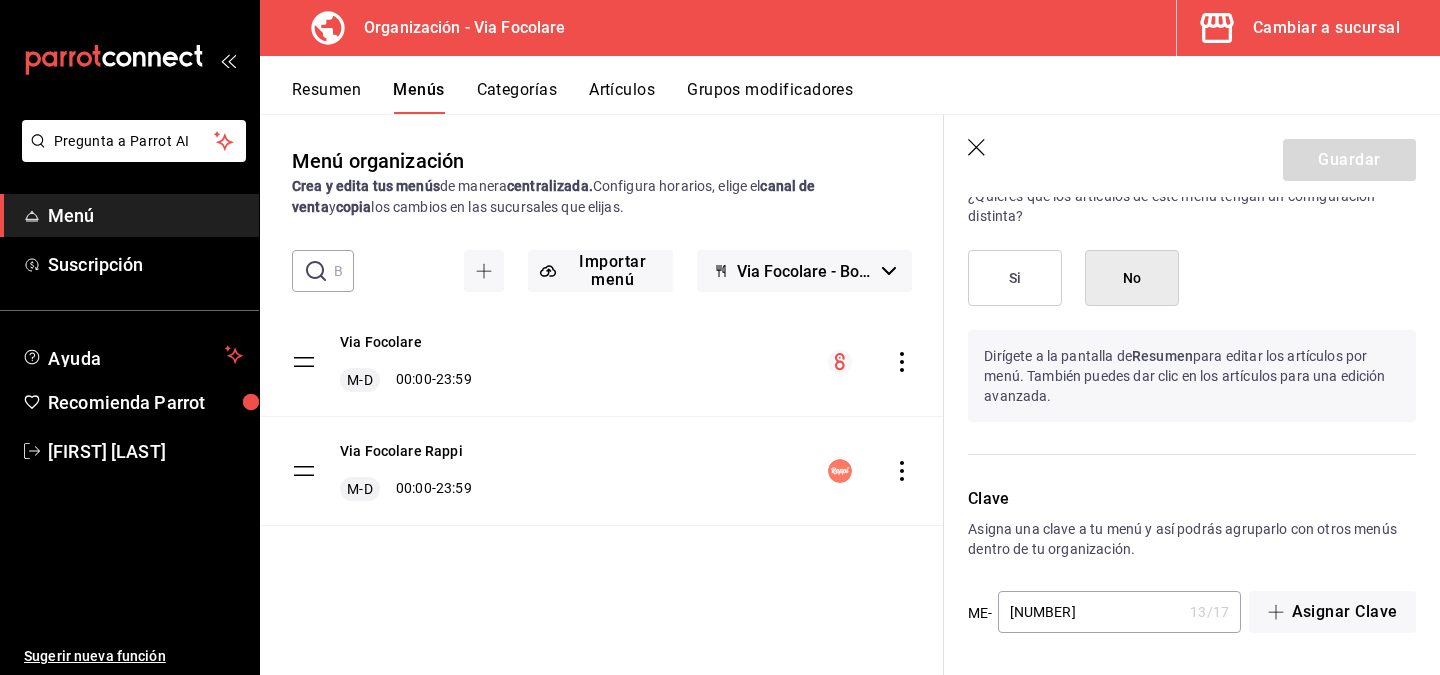 click 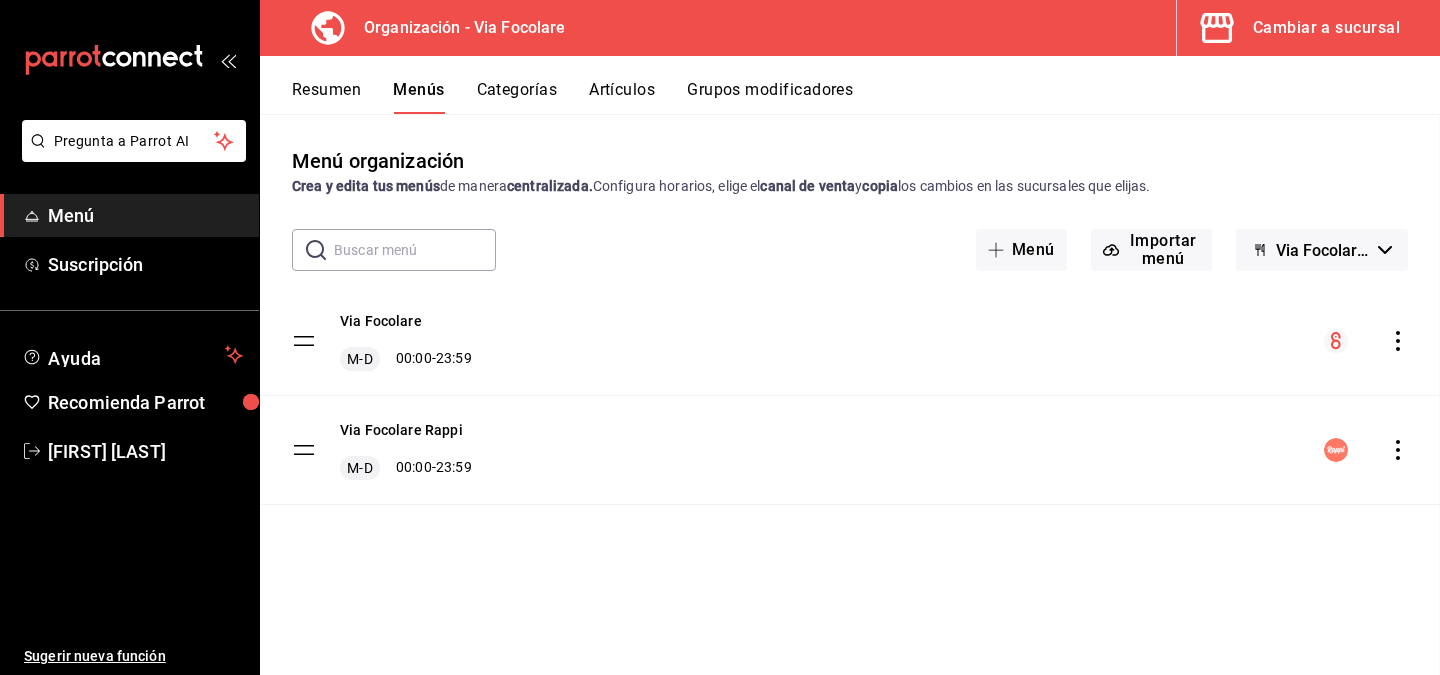 checkbox on "false" 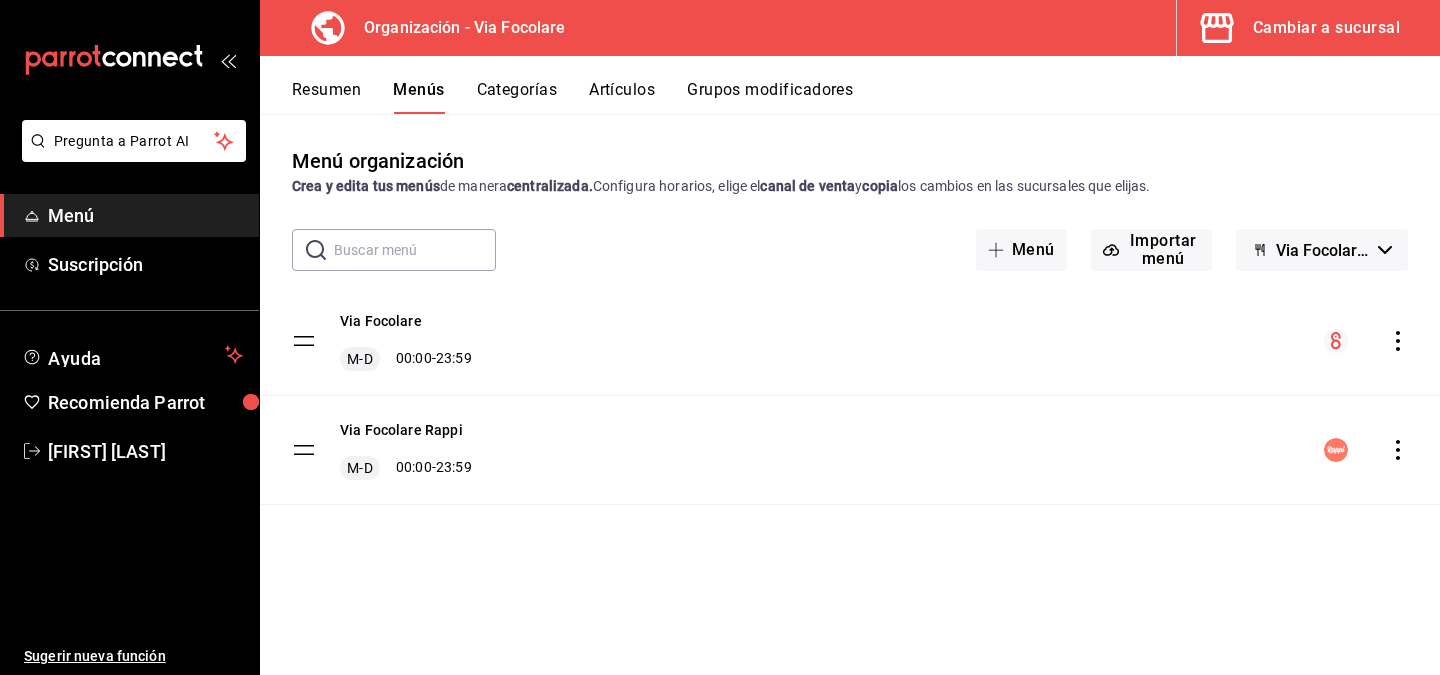 click on "Via Focolare" at bounding box center (381, 321) 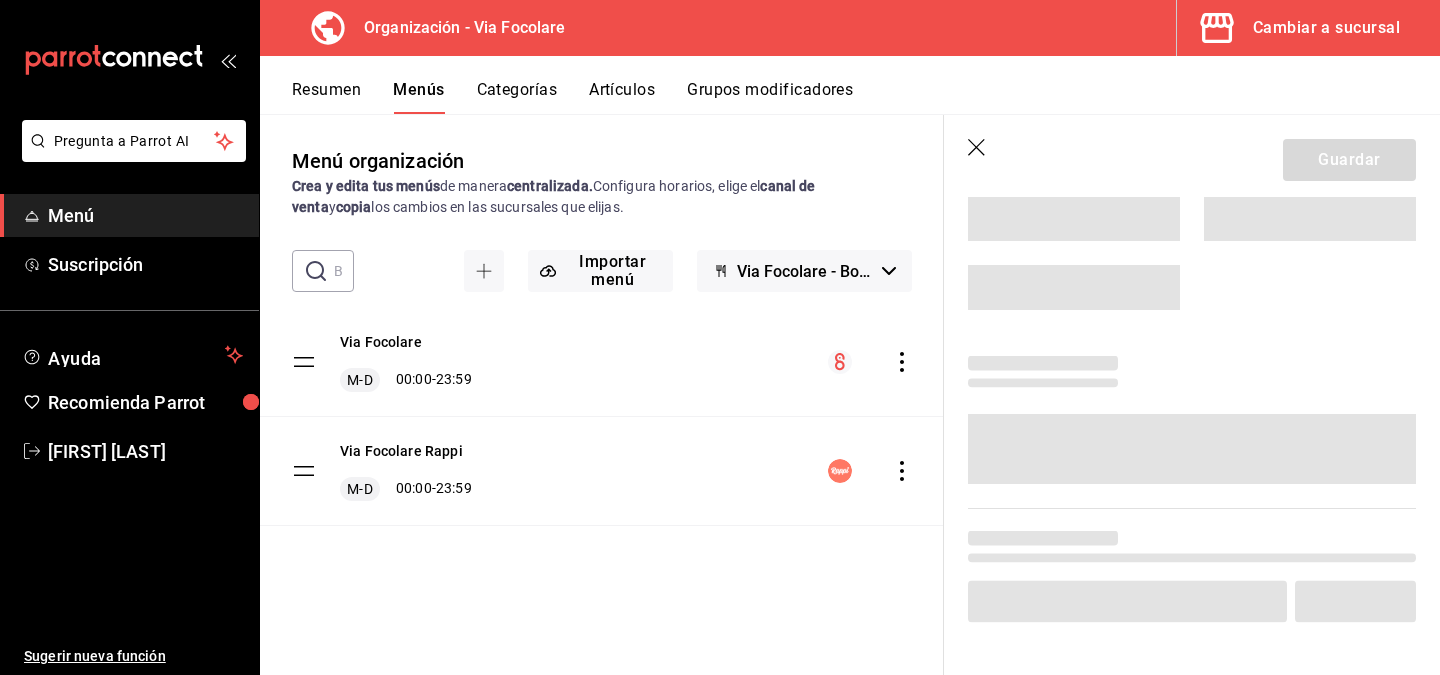 scroll, scrollTop: 0, scrollLeft: 0, axis: both 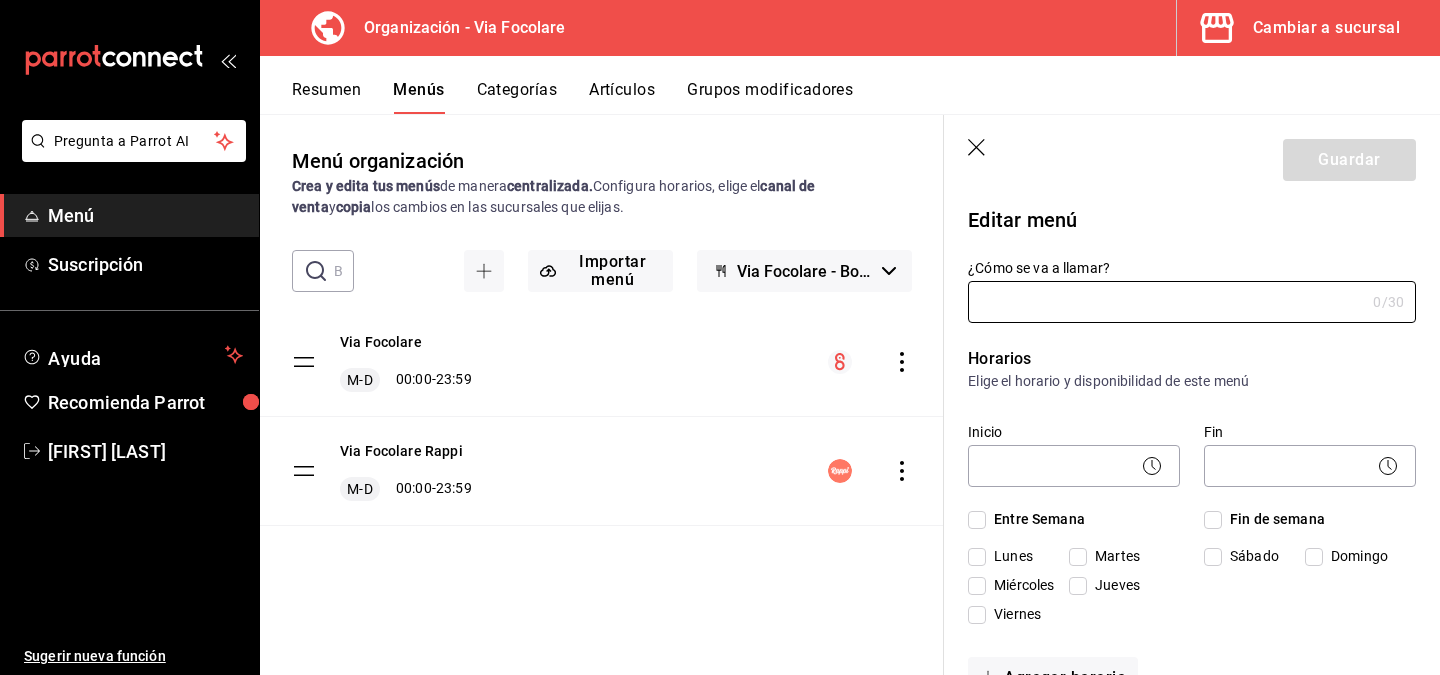 type on "Via Focolare" 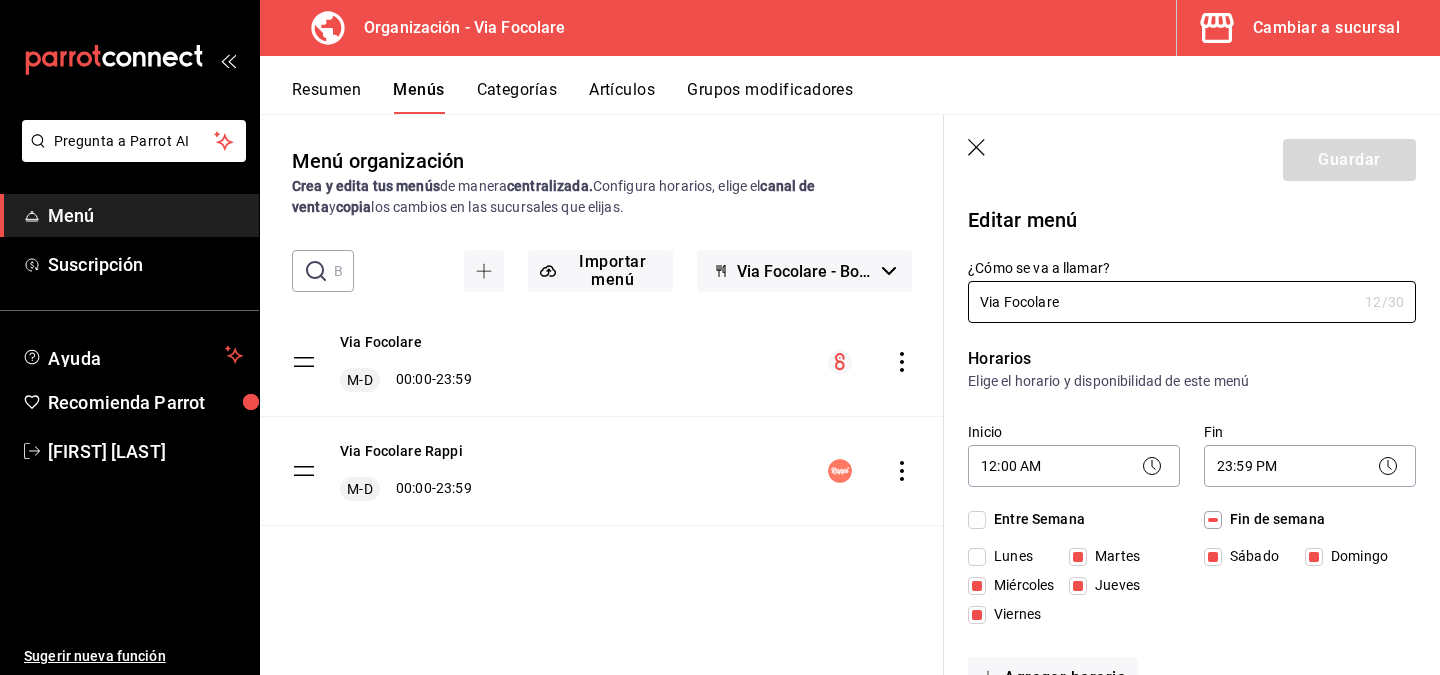 click on "Artículos" at bounding box center (622, 97) 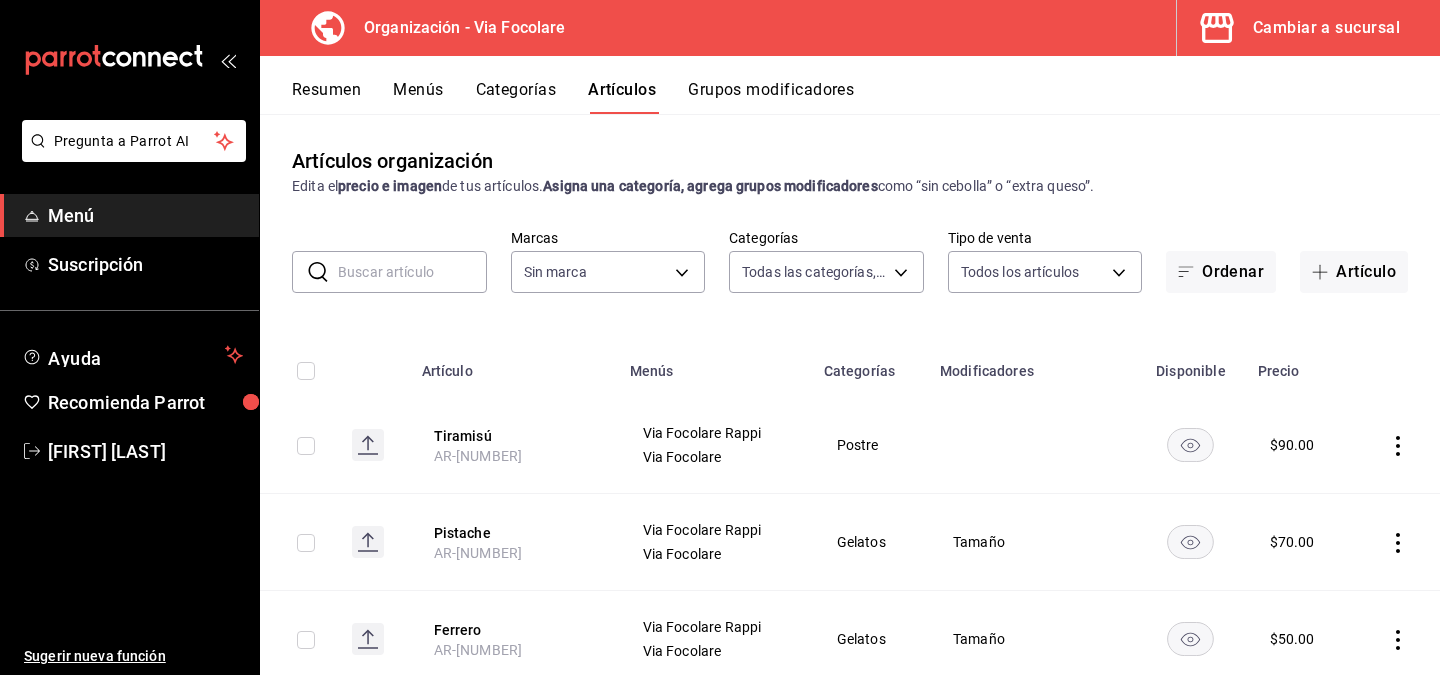 type on "[UUID],[UUID],[UUID],[UUID],[UUID],[UUID]" 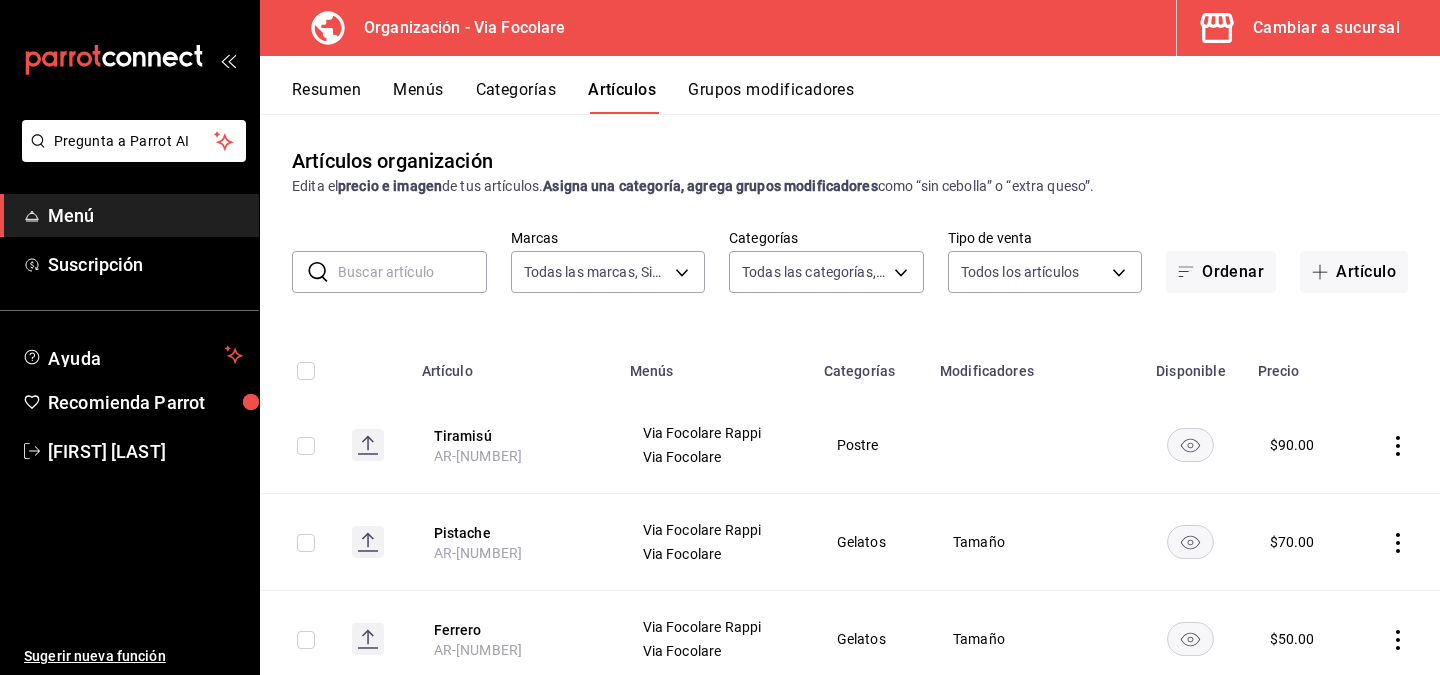 type on "[UUID]" 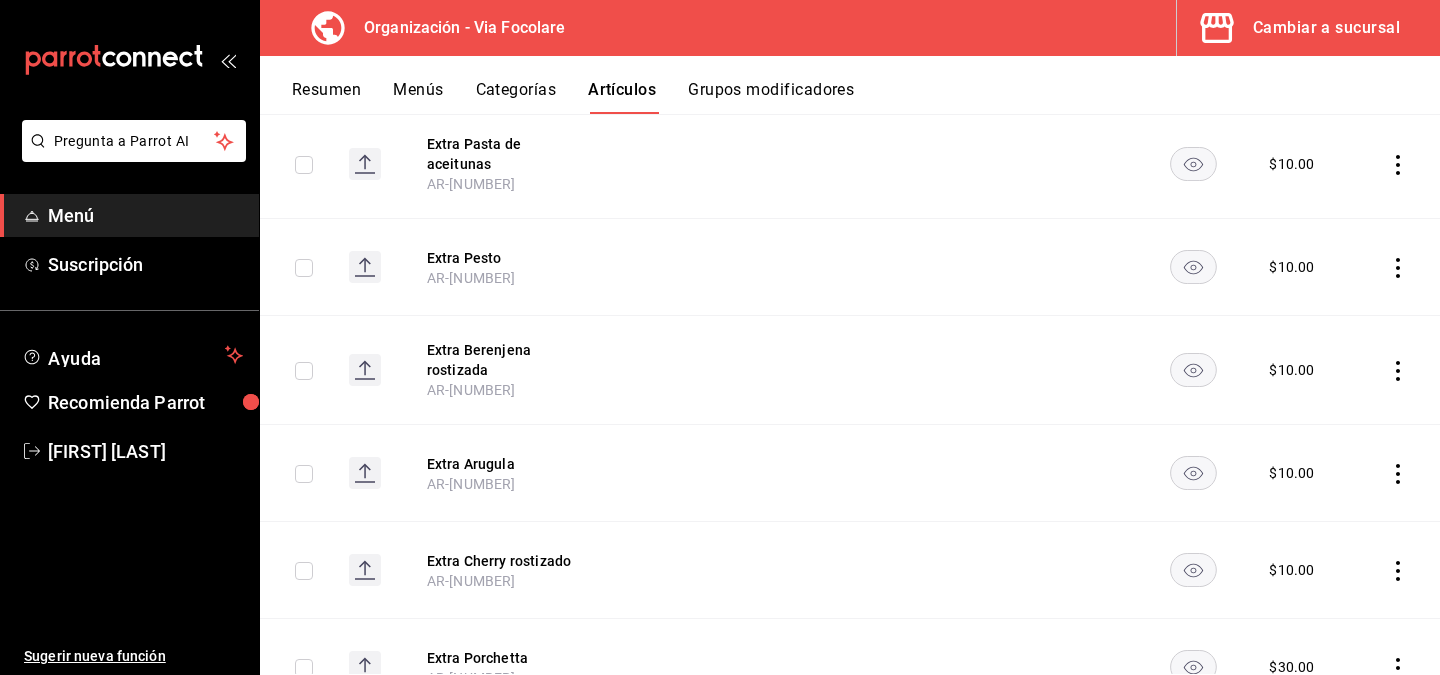 scroll, scrollTop: 0, scrollLeft: 0, axis: both 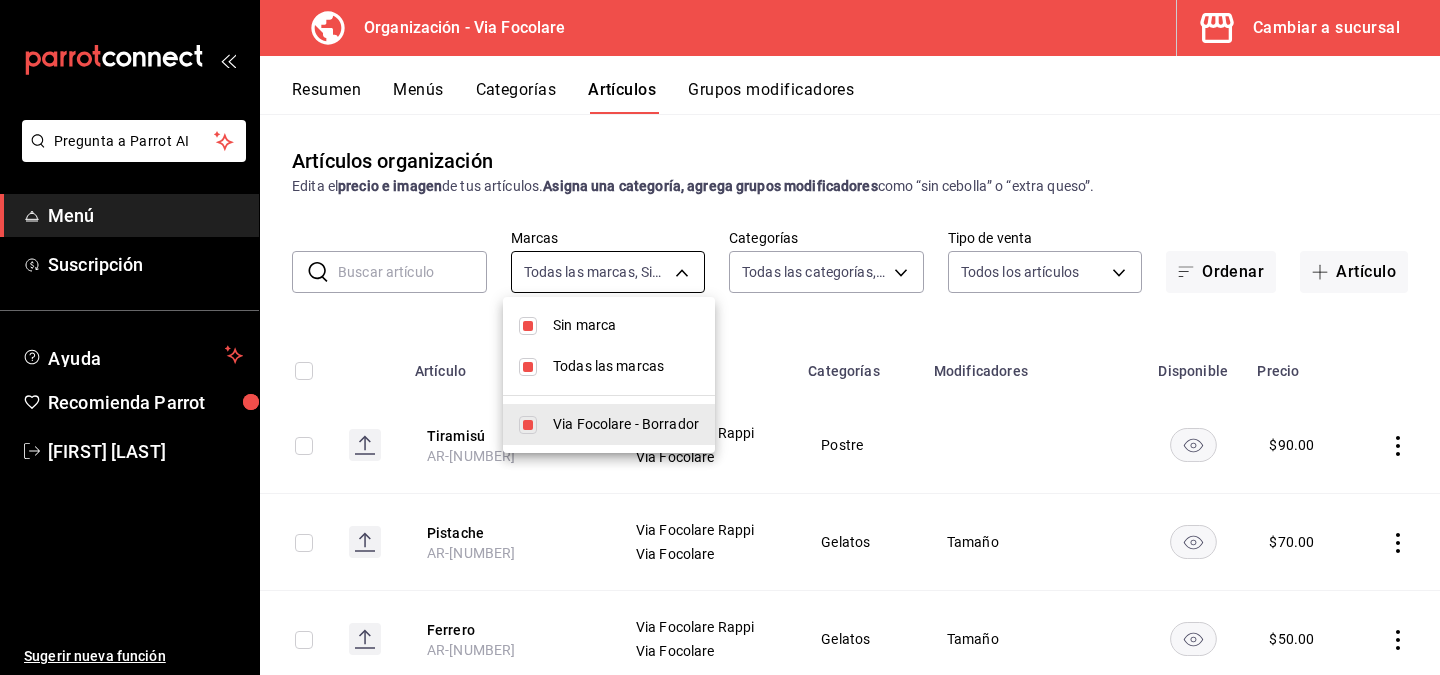 click on "Pregunta a Parrot AI Menú   Suscripción   Ayuda Recomienda Parrot   [FIRST] [LAST]   Sugerir nueva función   Organización - Via Focolare Cambiar a sucursal Resumen Menús Categorías Artículos Grupos modificadores Artículos organización Edita el  precio e imagen  de tus artículos.  Asigna una categoría, agrega grupos modificadores  como “sin cebolla” o “extra queso”. ​ ​ Marcas Todas las marcas, Sin marca [UUID] Categorías Todas las categorías, Sin categoría [UUID],[UUID],[UUID],[UUID],[UUID],[UUID] Tipo de venta Todos los artículos ALL Ordenar Artículo Artículo Menús Categorías Modificadores Disponible Precio Tiramisú AR-[NUMBER] Via Focolare  Rappi Via Focolare Postre $ 90.00 Pistache AR-[NUMBER] Via Focolare  Rappi Via Focolare Gelatos Tamaño $ 70.00 Ferrero $" at bounding box center [720, 337] 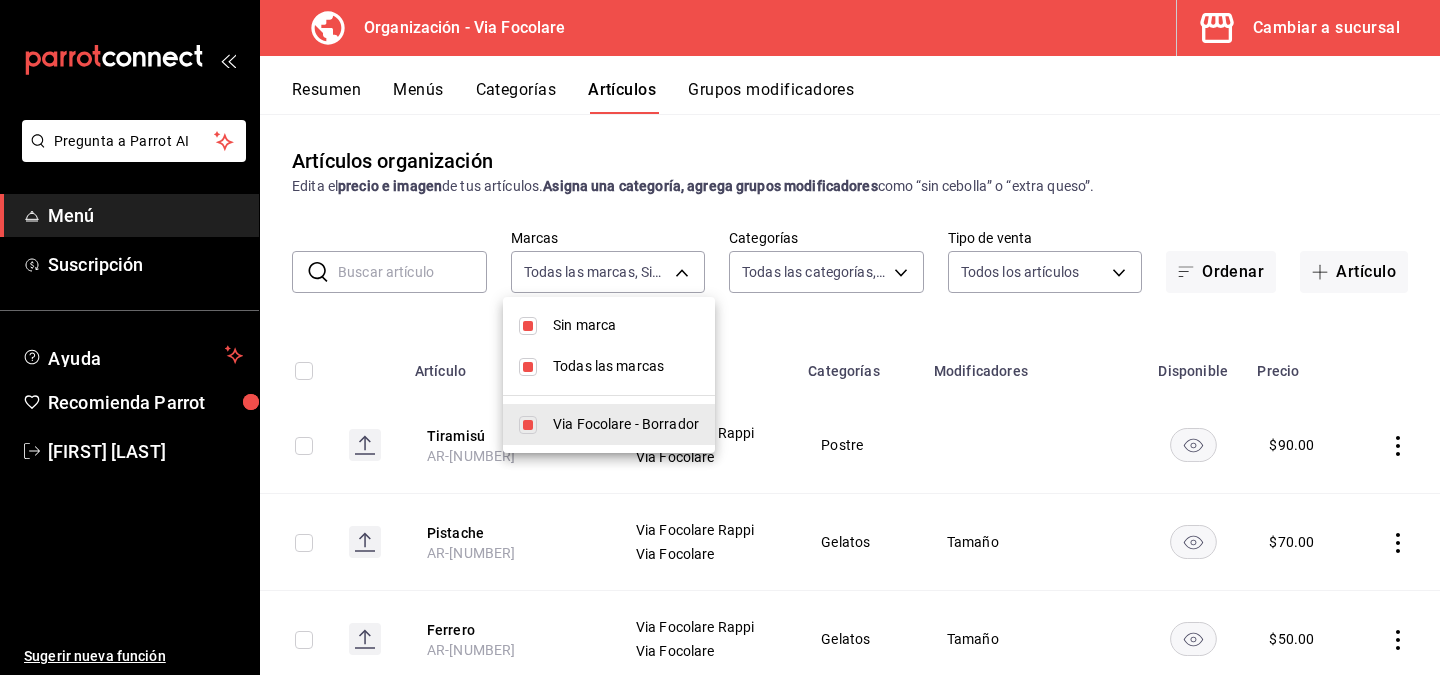 click at bounding box center (720, 337) 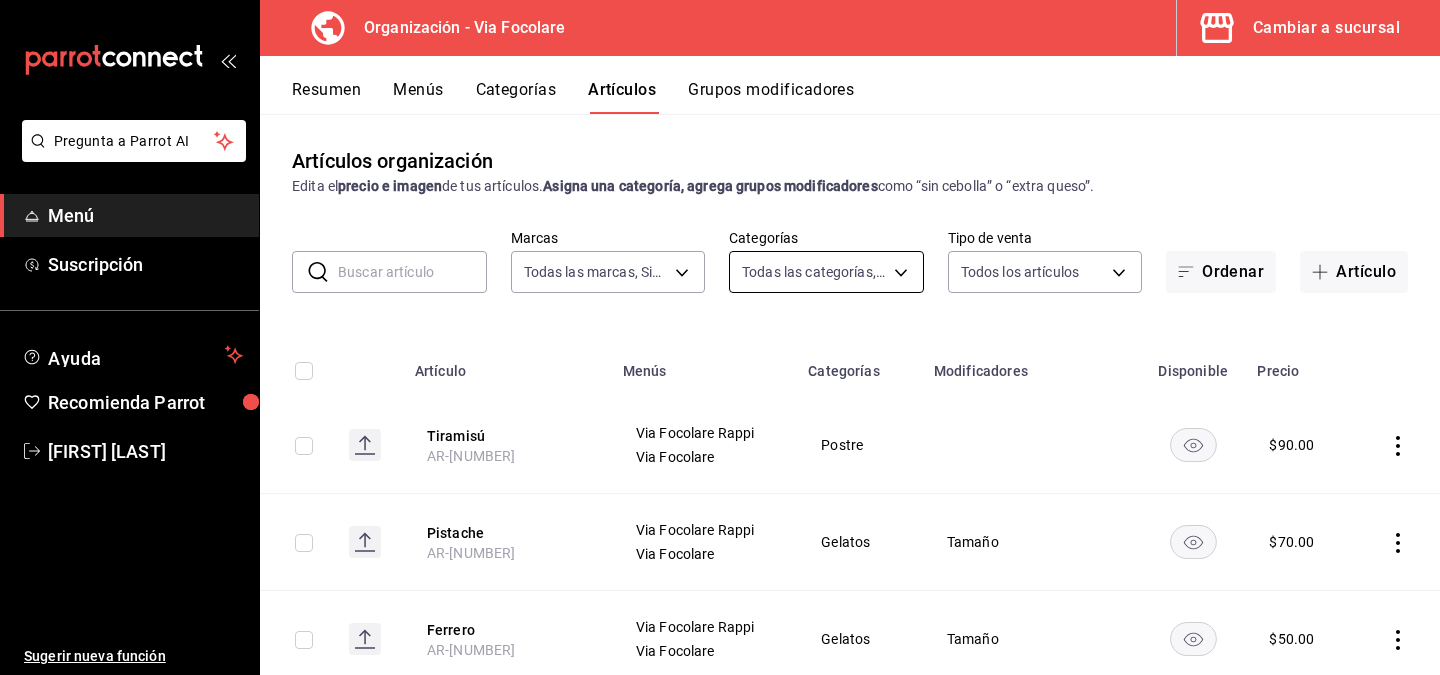 click on "Pregunta a Parrot AI Menú   Suscripción   Ayuda Recomienda Parrot   [FIRST] [LAST]   Sugerir nueva función   Organización - Via Focolare Cambiar a sucursal Resumen Menús Categorías Artículos Grupos modificadores Artículos organización Edita el  precio e imagen  de tus artículos.  Asigna una categoría, agrega grupos modificadores  como “sin cebolla” o “extra queso”. ​ ​ Marcas Todas las marcas, Sin marca [UUID] Categorías Todas las categorías, Sin categoría [UUID],[UUID],[UUID],[UUID],[UUID],[UUID] Tipo de venta Todos los artículos ALL Ordenar Artículo Artículo Menús Categorías Modificadores Disponible Precio Tiramisú AR-[NUMBER] Via Focolare  Rappi Via Focolare Postre $ 90.00 Pistache AR-[NUMBER] Via Focolare  Rappi Via Focolare Gelatos Tamaño $ 70.00 Ferrero $" at bounding box center (720, 337) 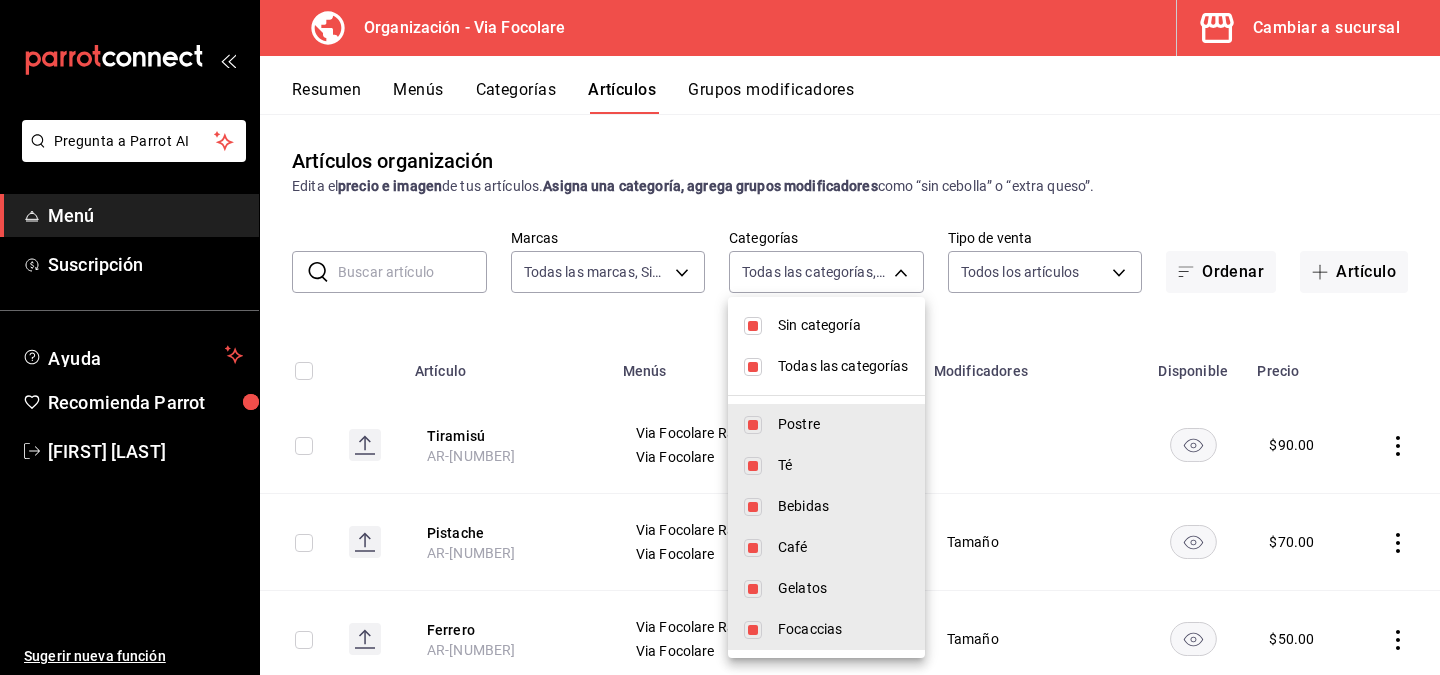 click at bounding box center [753, 425] 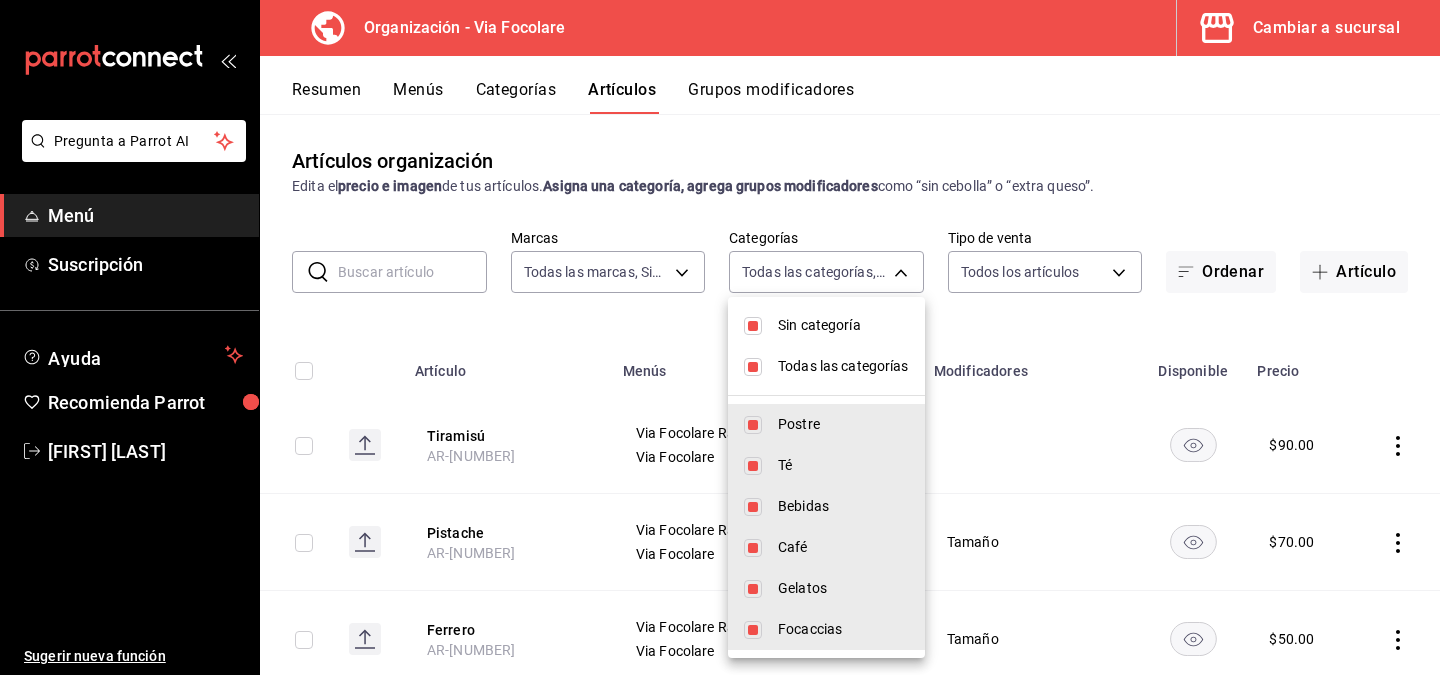 checkbox on "false" 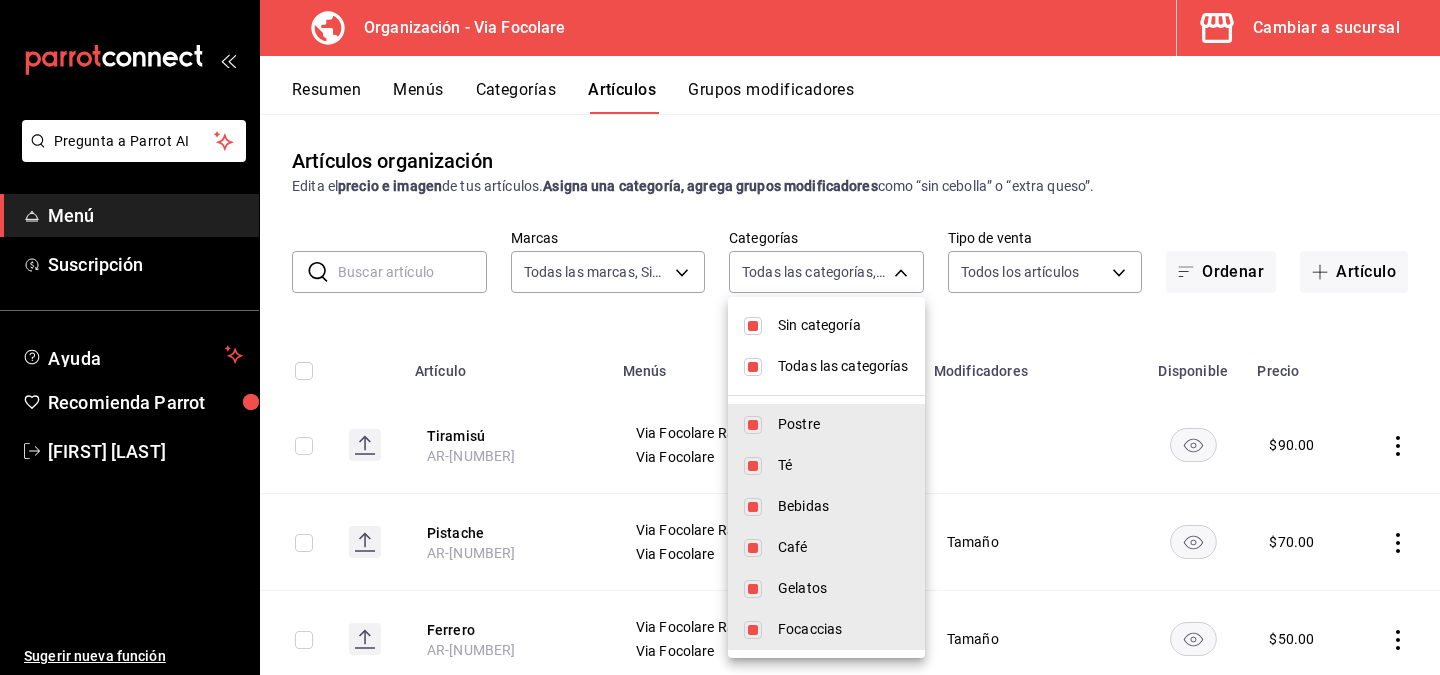 type on "[UUID],[UUID],[UUID],[UUID],[UUID],[UUID]" 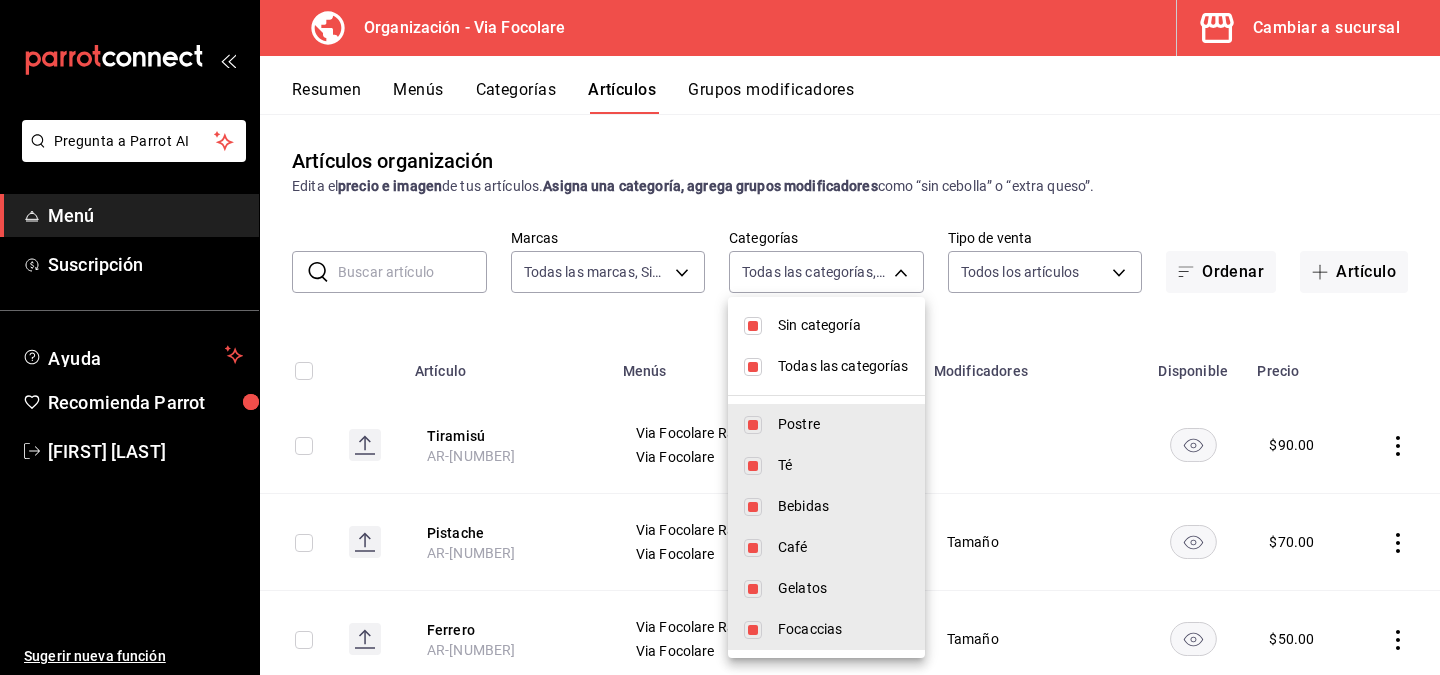 checkbox on "false" 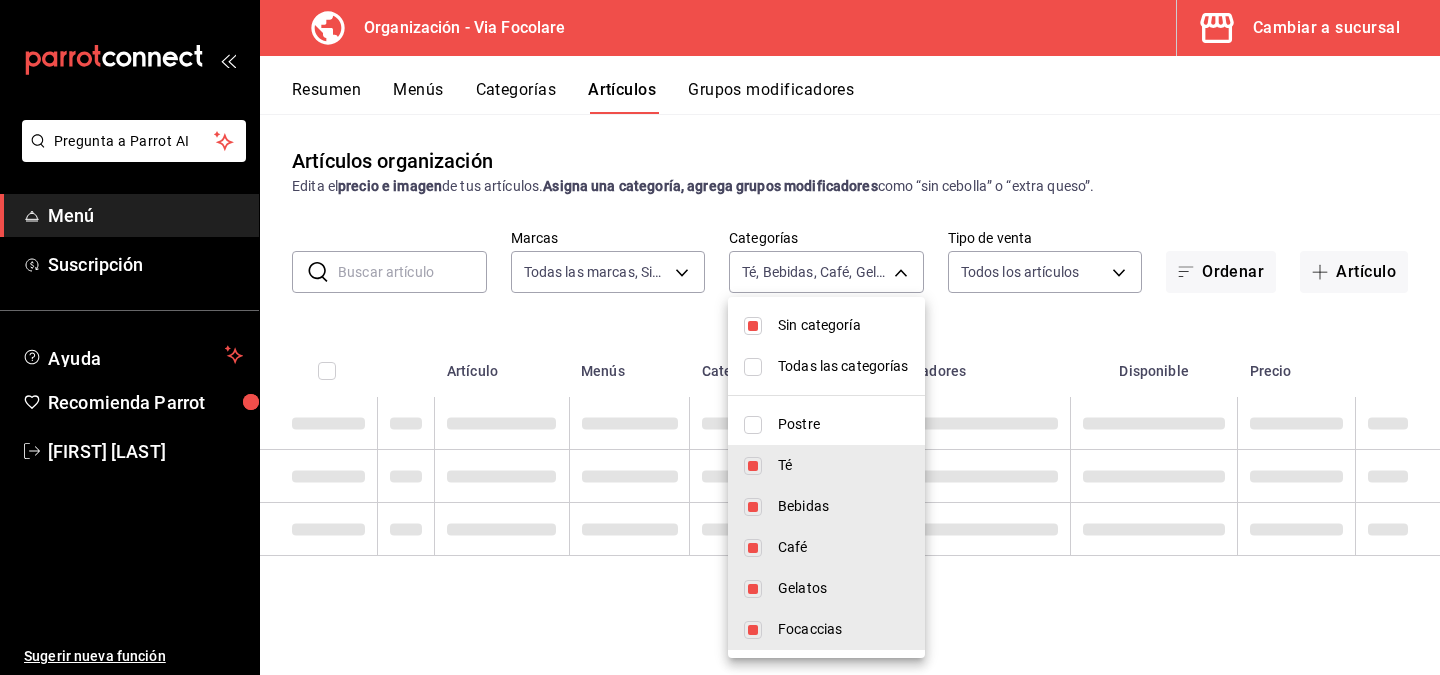 click on "Té" at bounding box center (826, 465) 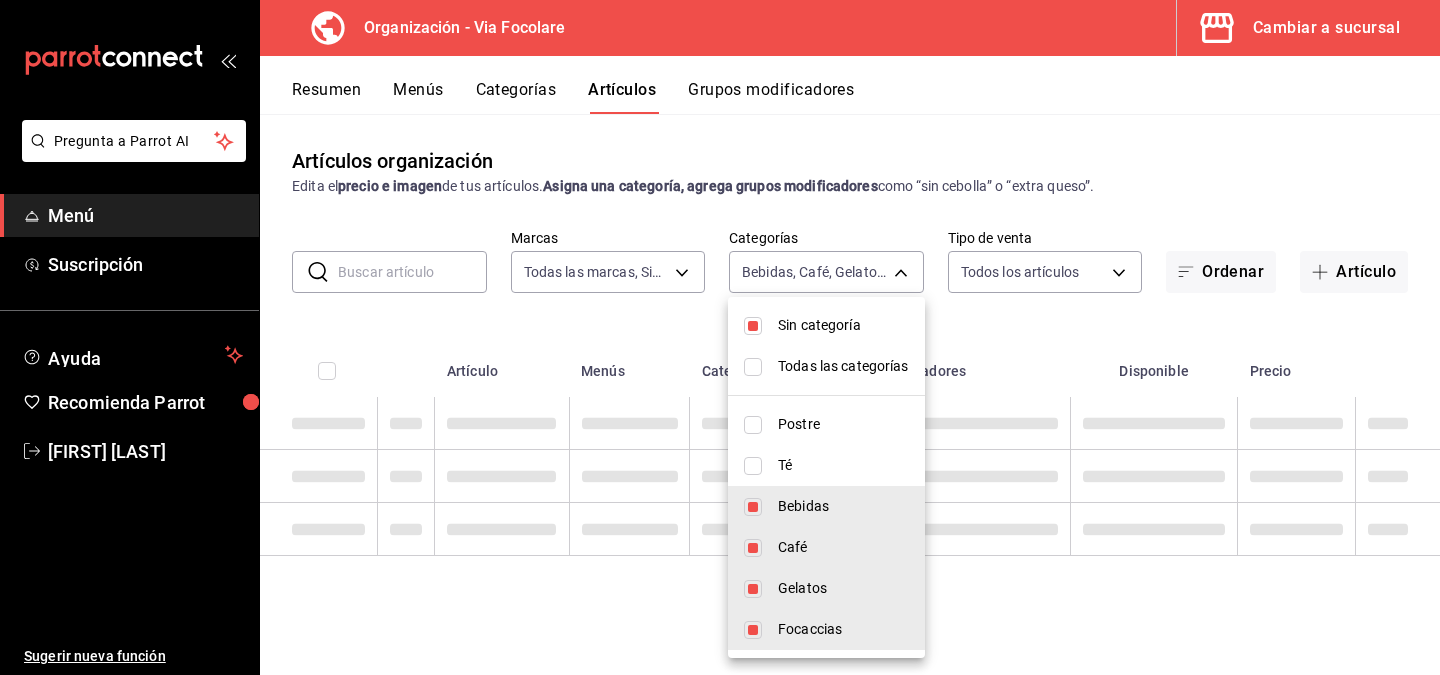 type on "[UUID],[UUID],[UUID],[UUID],[UUID],[UUID]" 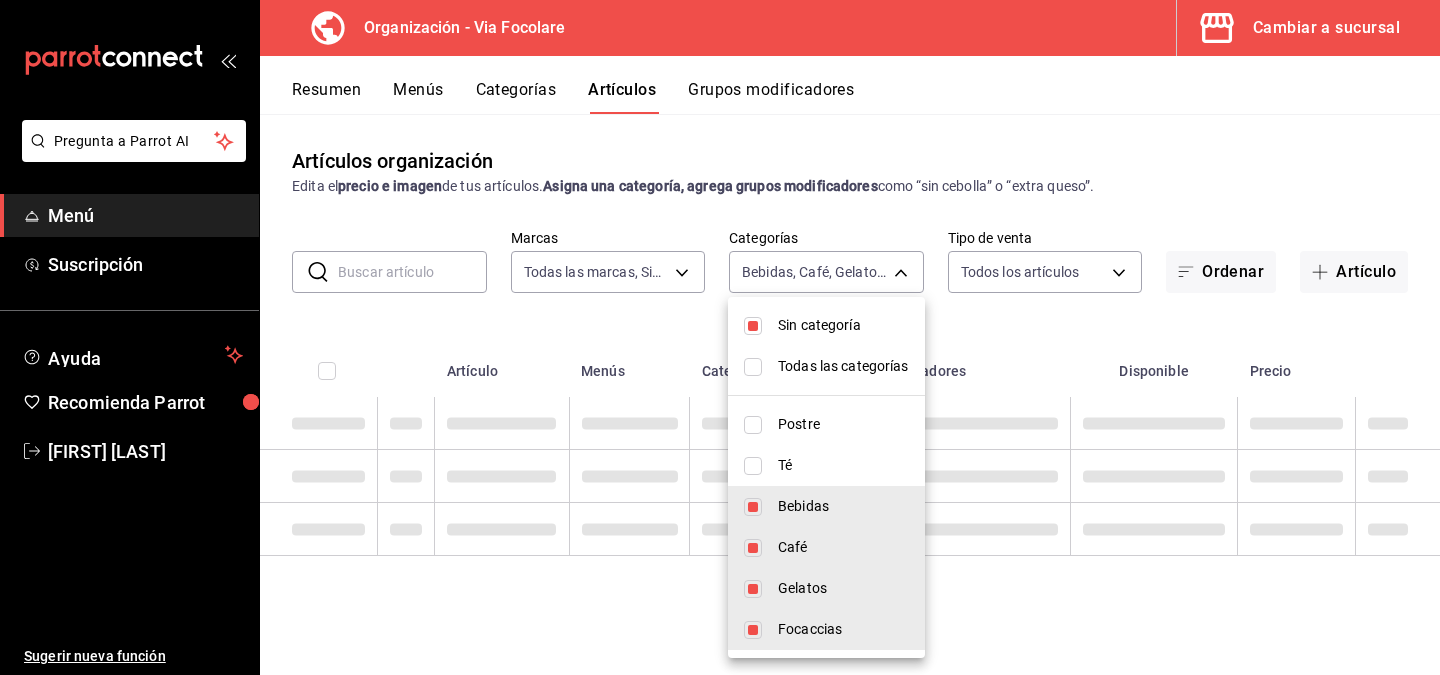 checkbox on "false" 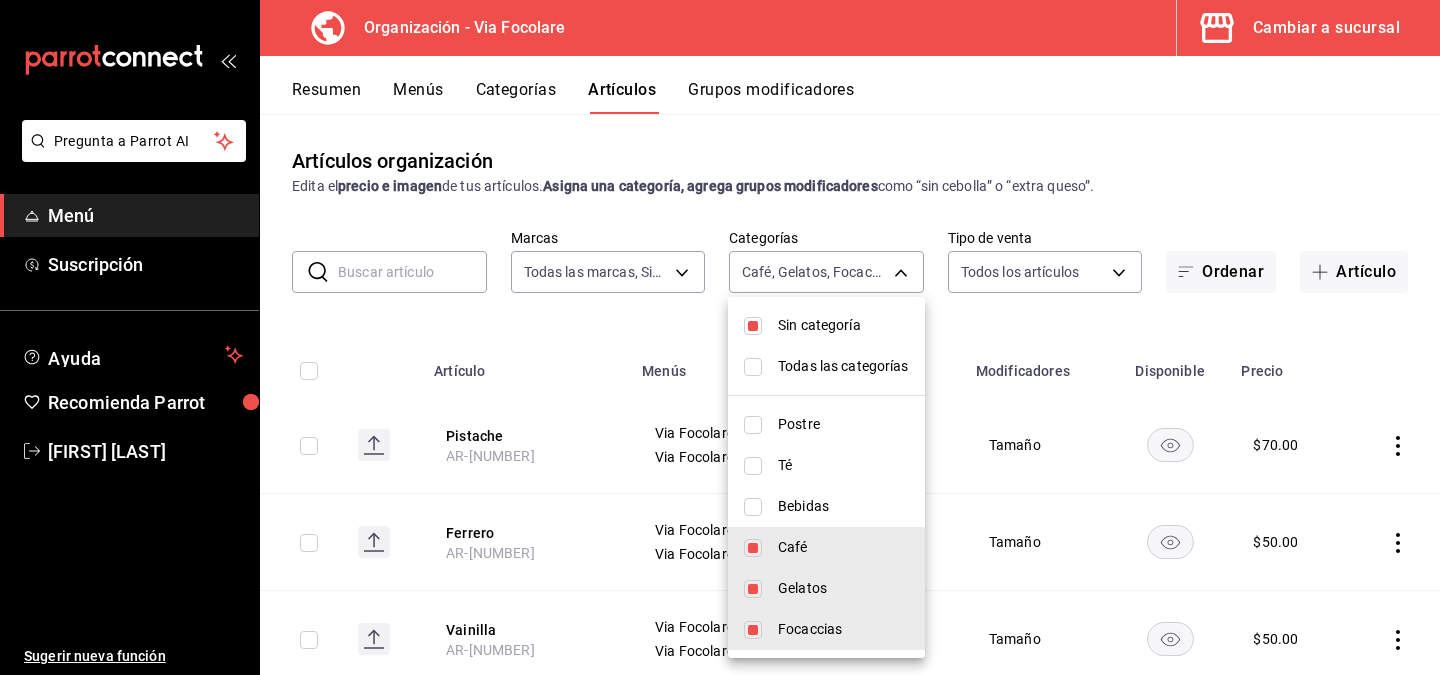 click on "Café" at bounding box center [826, 547] 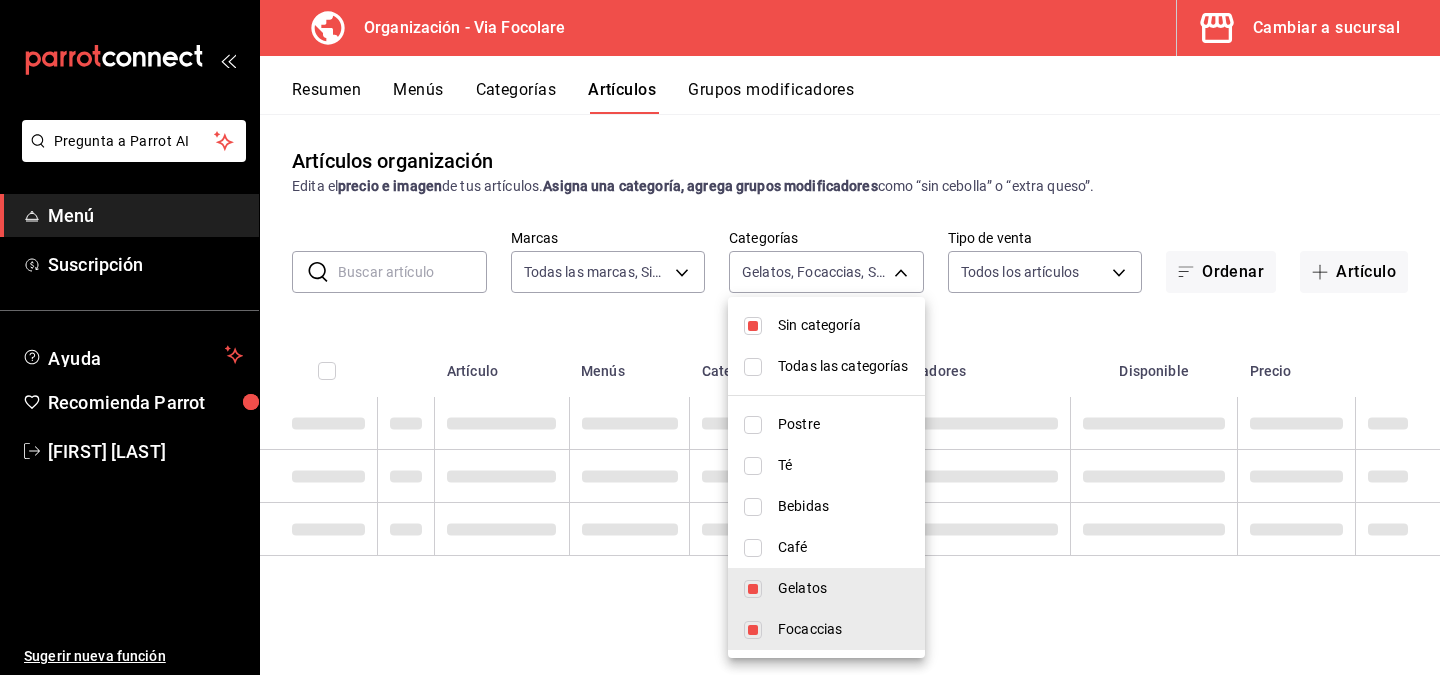 click on "Gelatos" at bounding box center (826, 588) 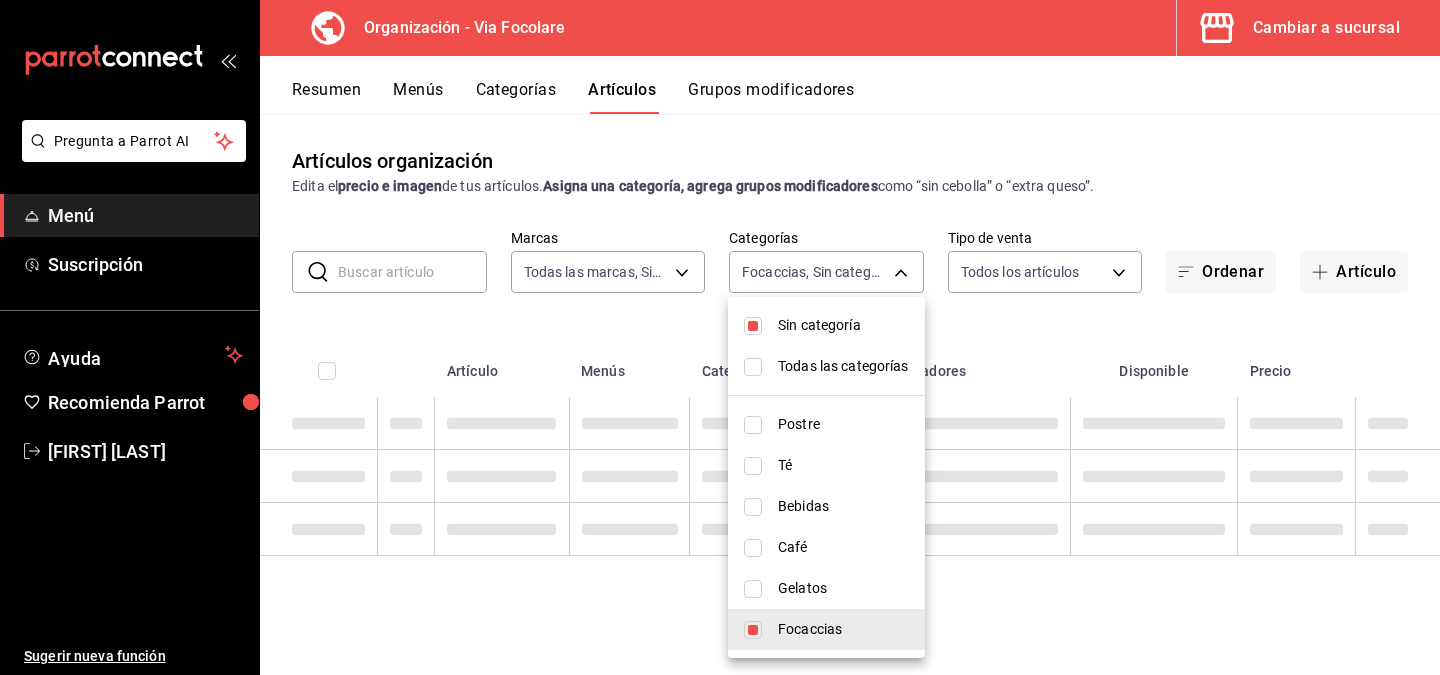 type on "[UUID]" 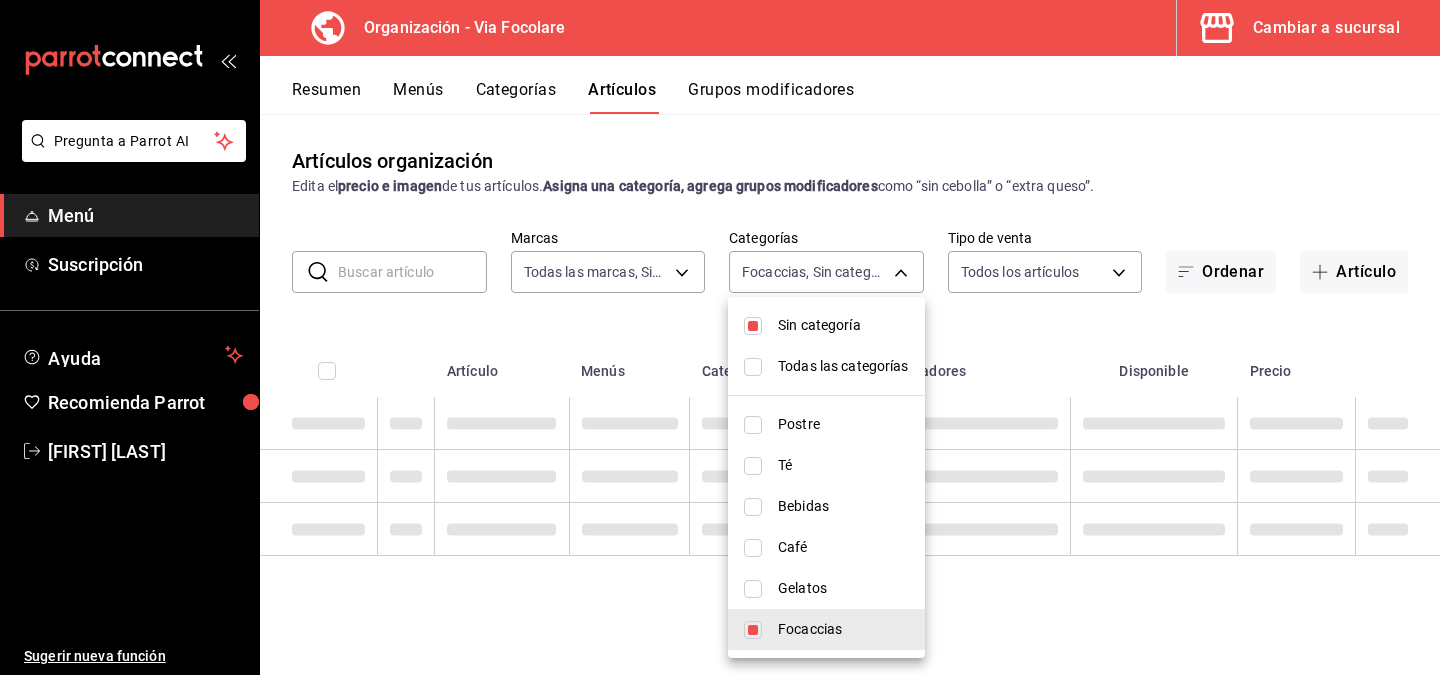 checkbox on "false" 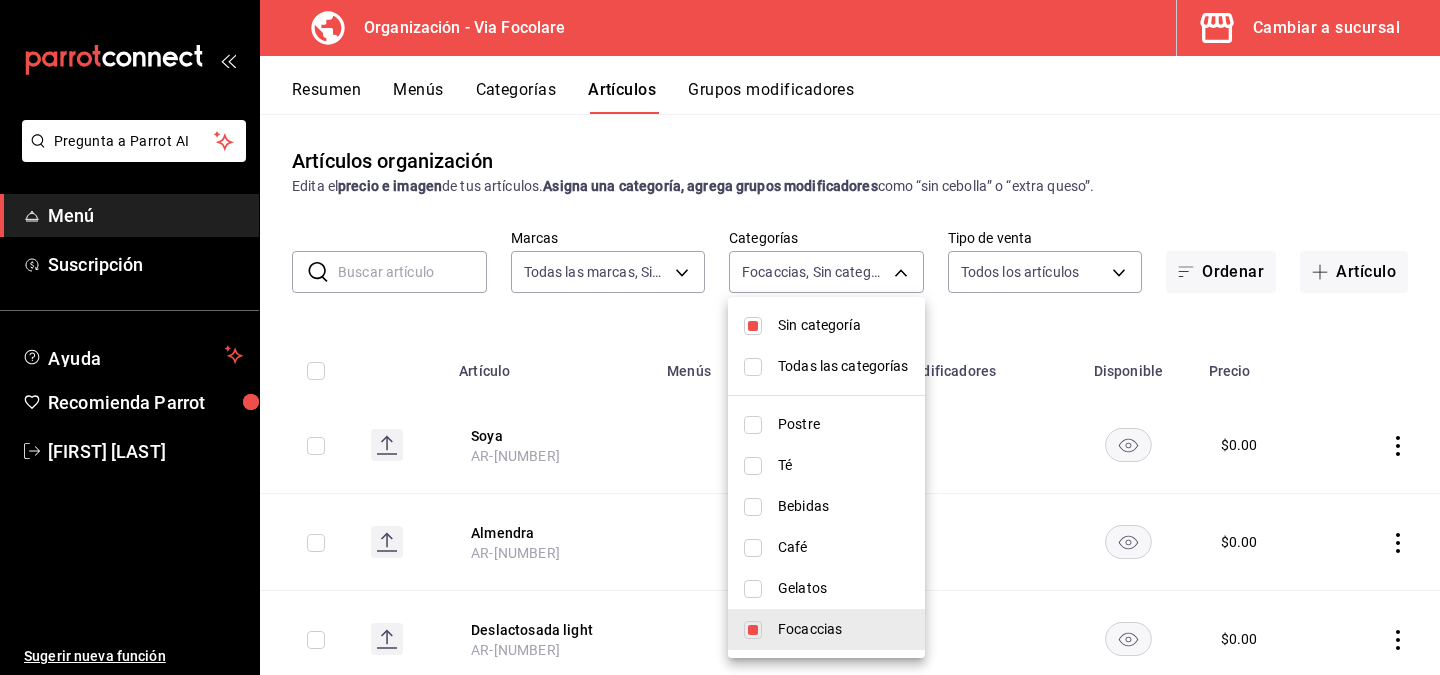 click at bounding box center (720, 337) 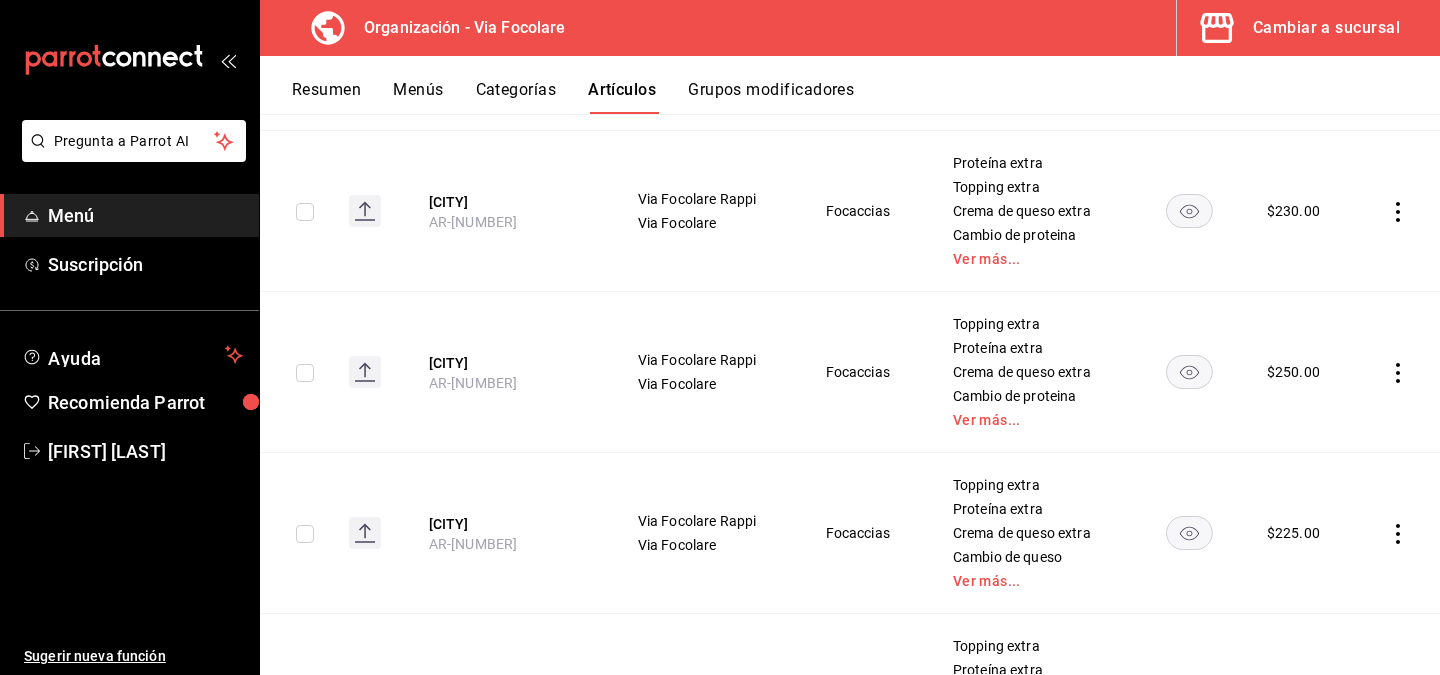 scroll, scrollTop: 3964, scrollLeft: 0, axis: vertical 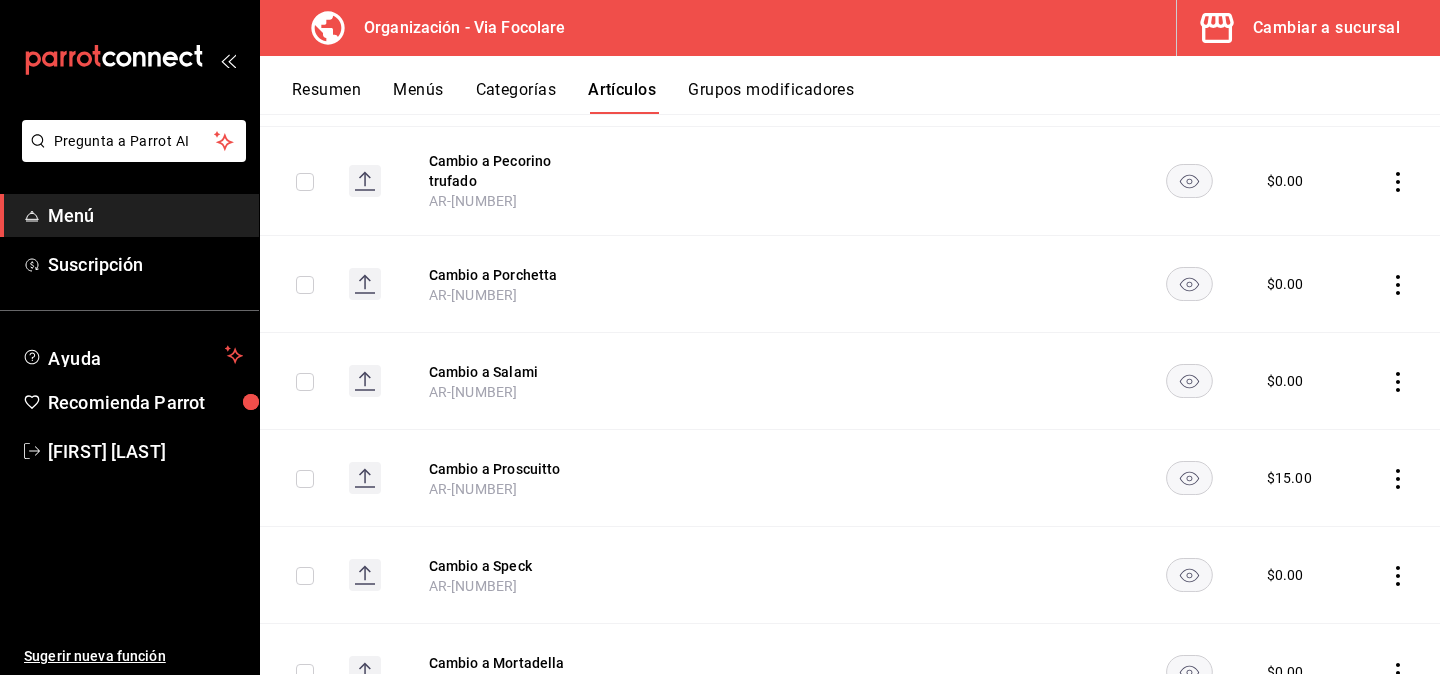 click on "Resumen Menús Categorías Artículos Grupos modificadores" at bounding box center (850, 85) 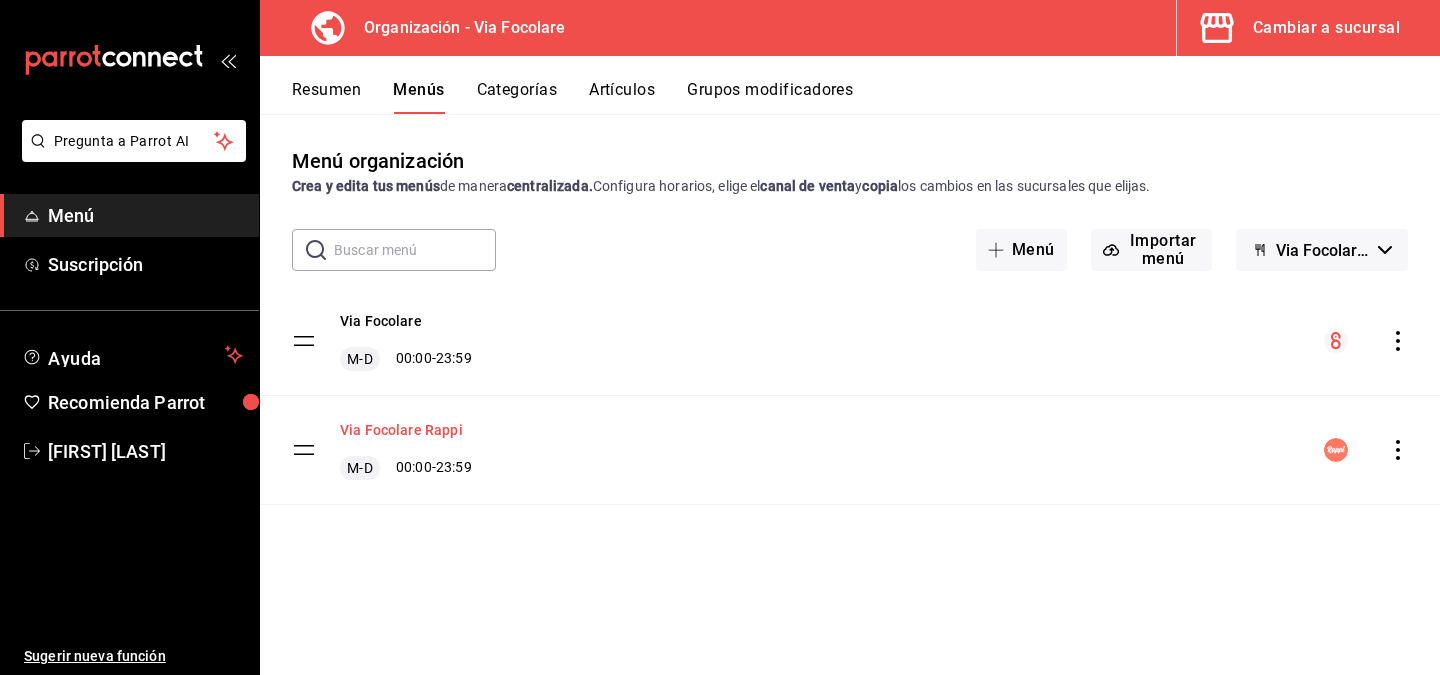 click on "Via Focolare  Rappi" at bounding box center (401, 430) 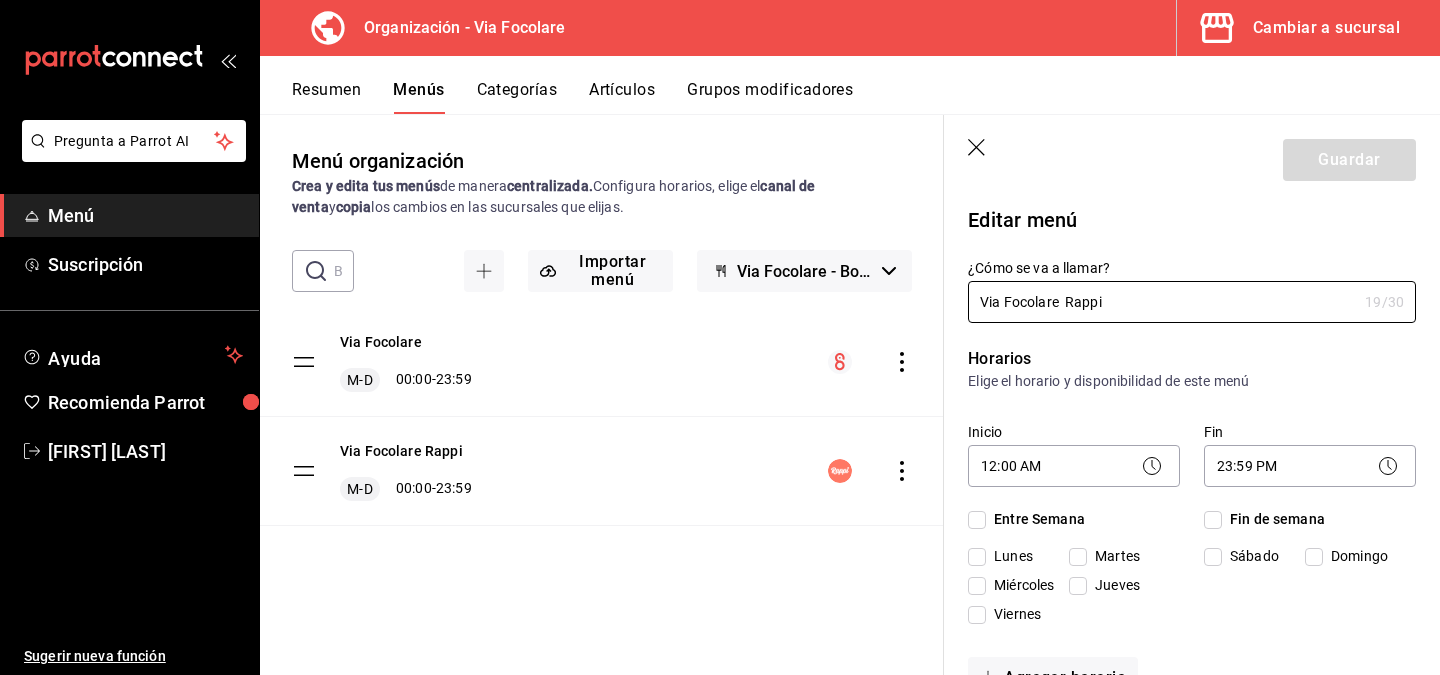checkbox on "true" 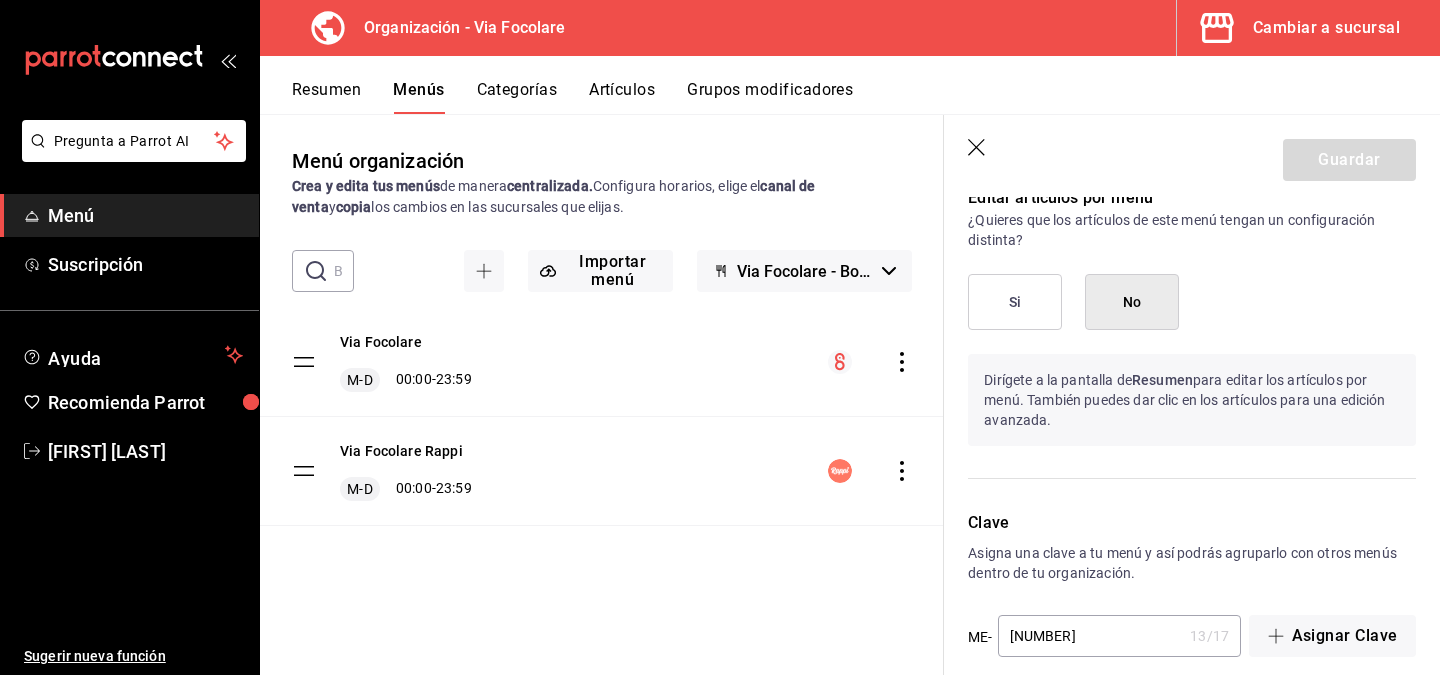 scroll, scrollTop: 1342, scrollLeft: 0, axis: vertical 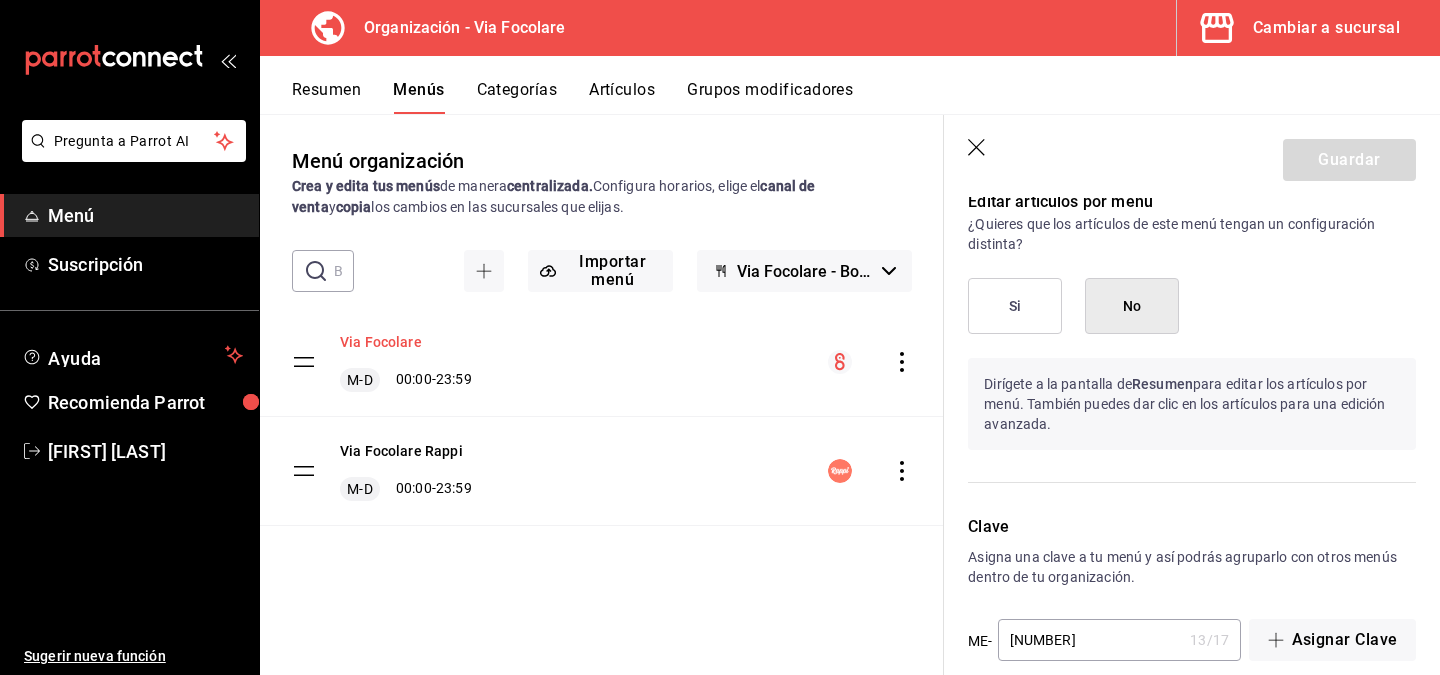 click on "Via Focolare" at bounding box center (381, 342) 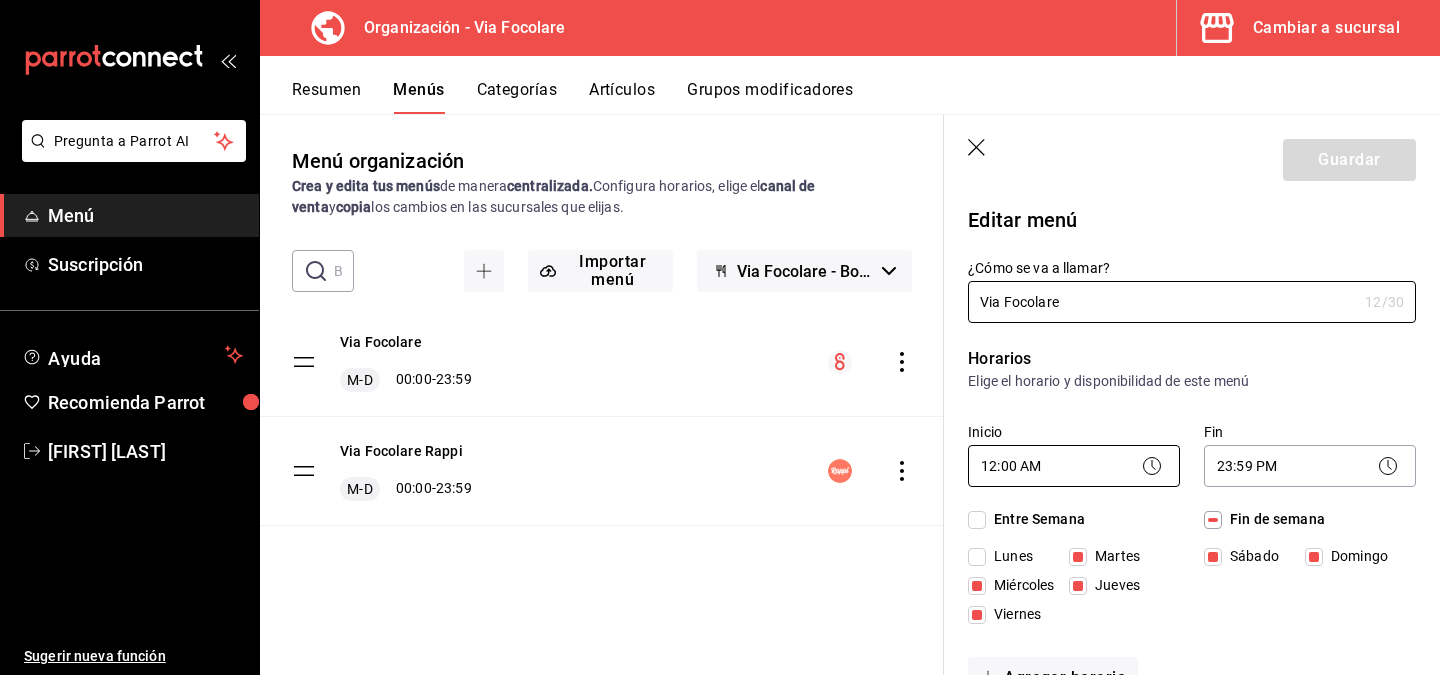scroll, scrollTop: 1370, scrollLeft: 0, axis: vertical 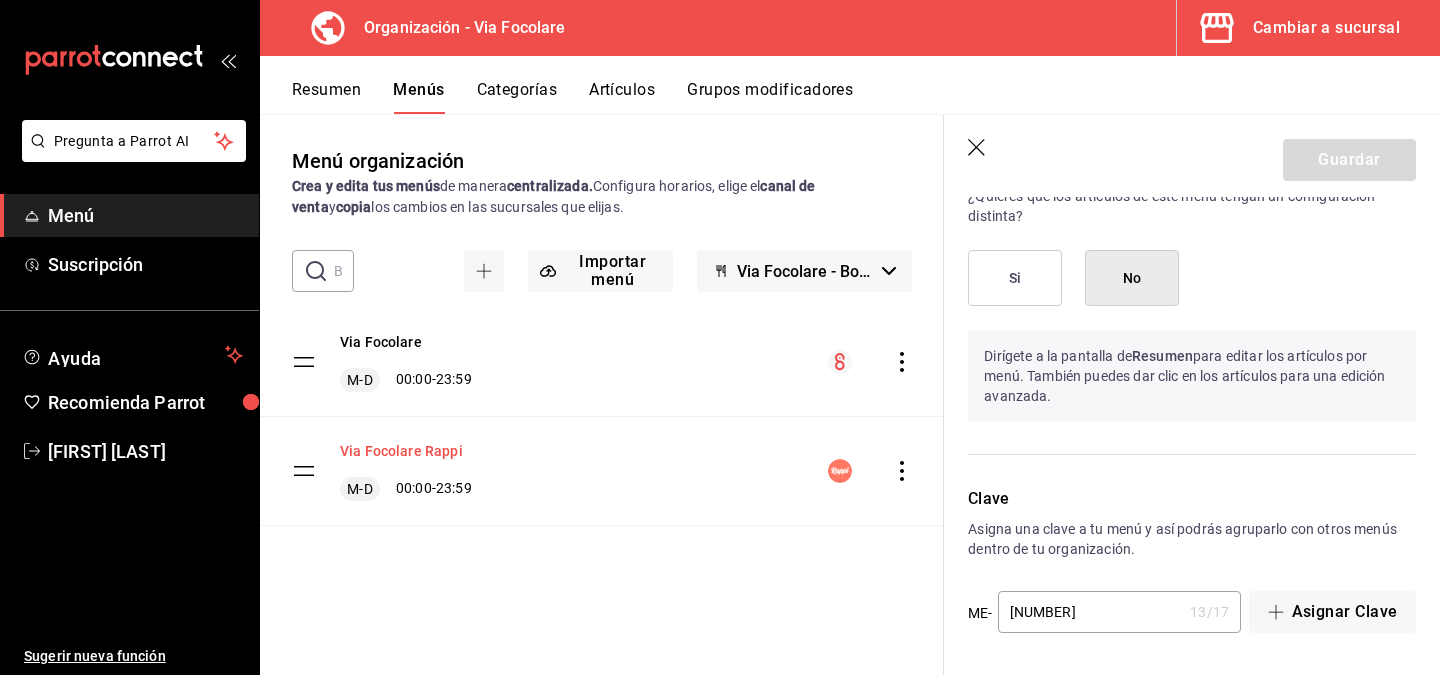 click on "Via Focolare  Rappi" at bounding box center (401, 451) 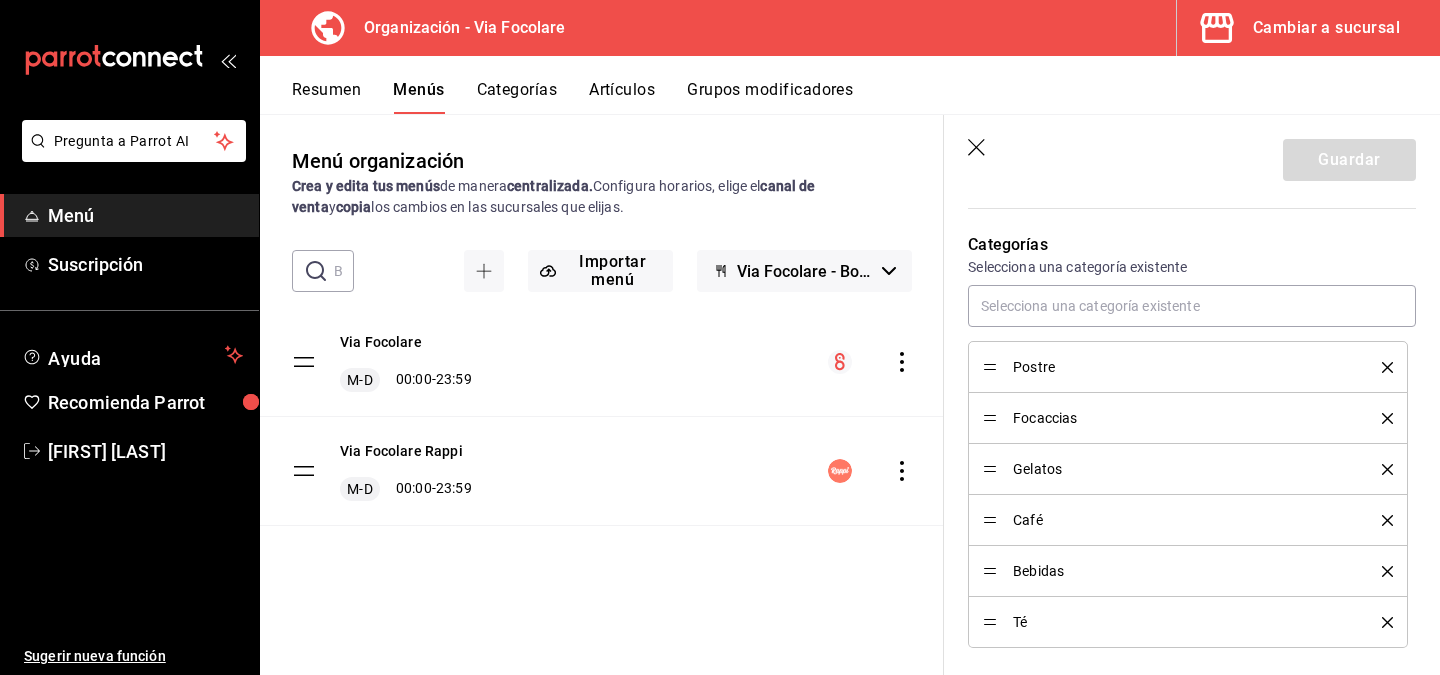 scroll, scrollTop: 1370, scrollLeft: 0, axis: vertical 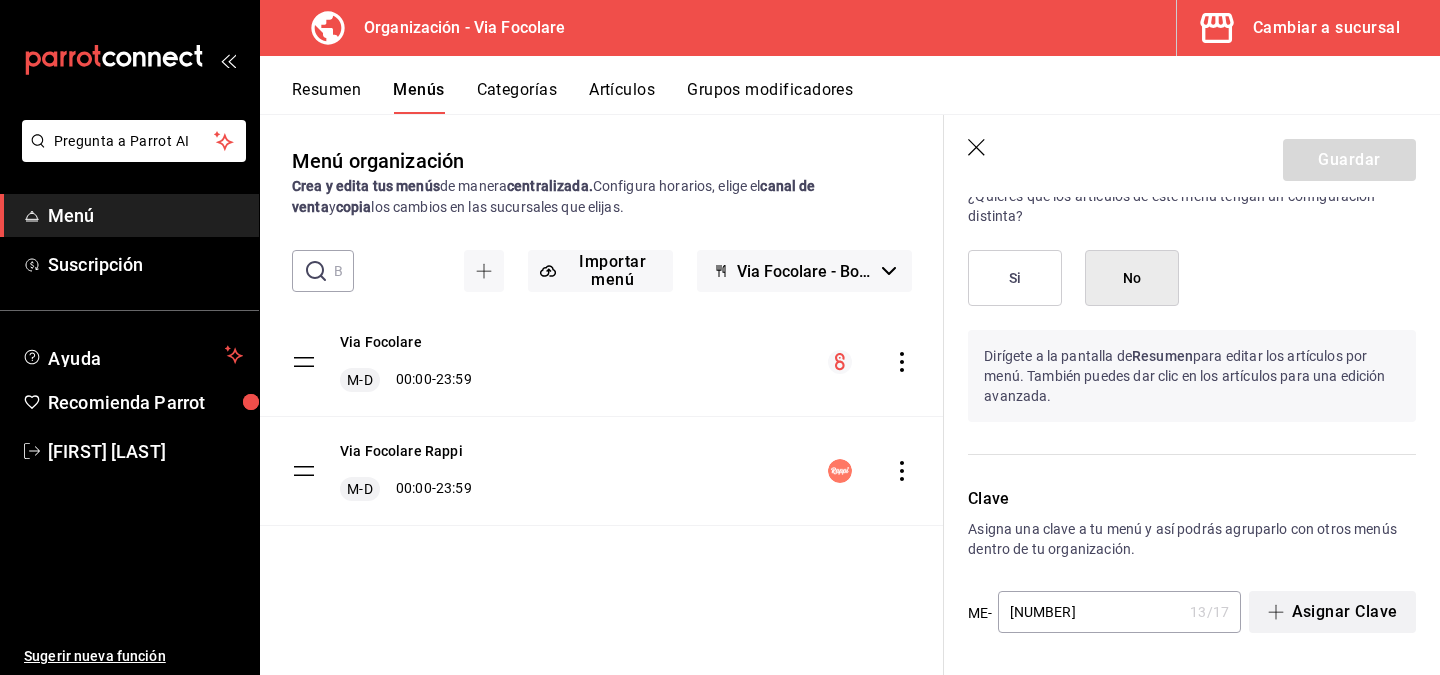click on "Asignar Clave" at bounding box center (1332, 612) 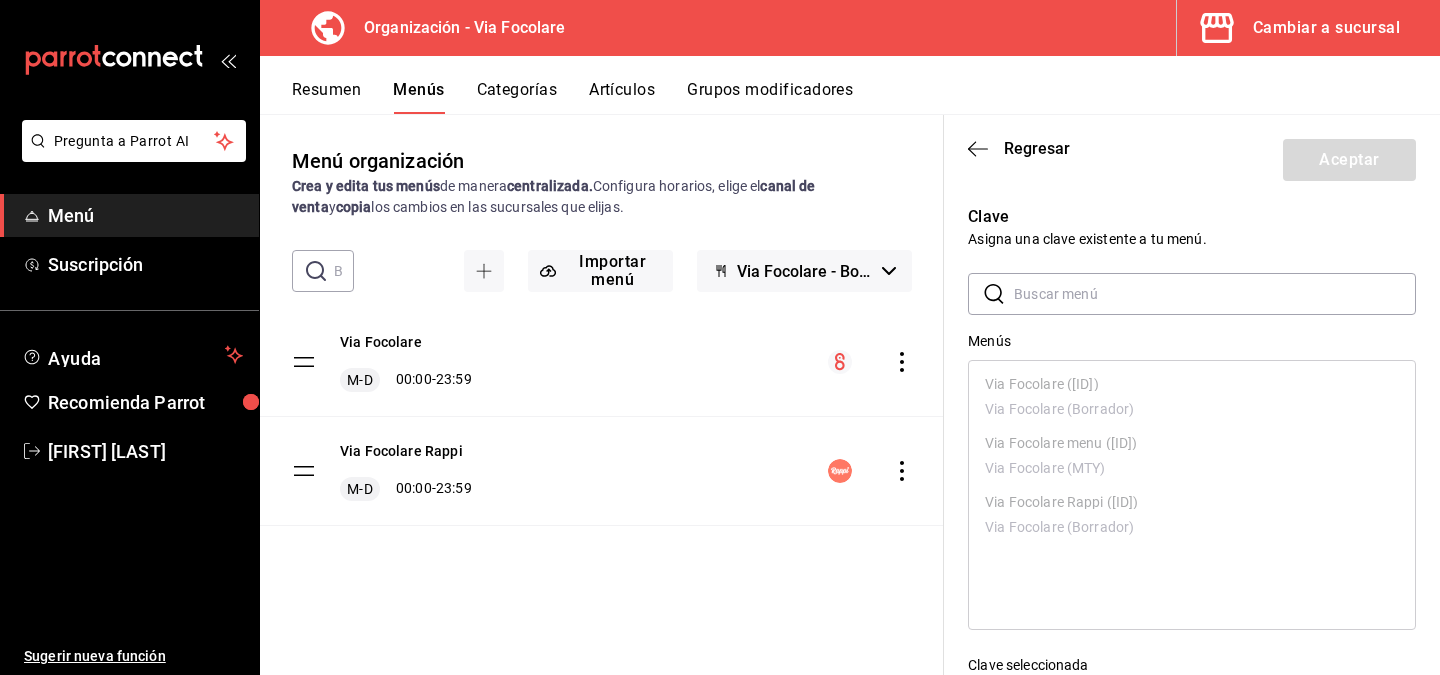 scroll, scrollTop: 93, scrollLeft: 0, axis: vertical 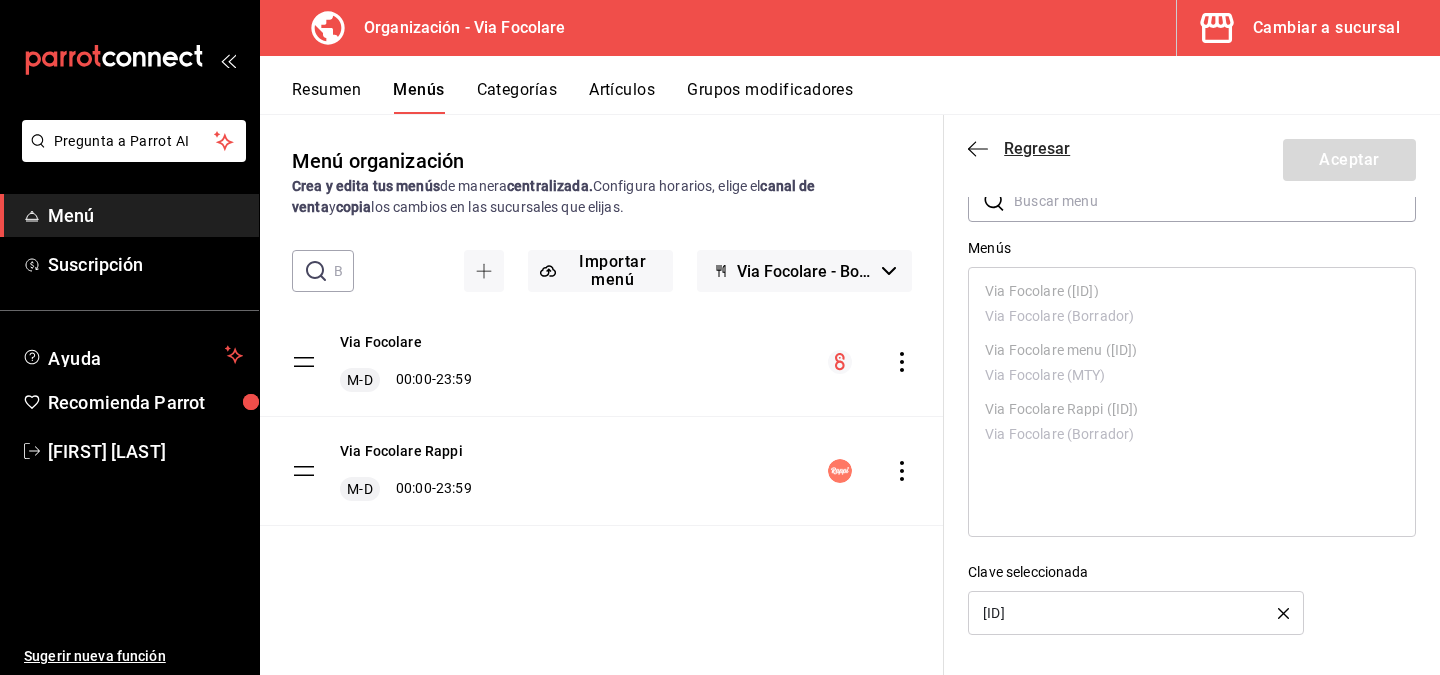 click 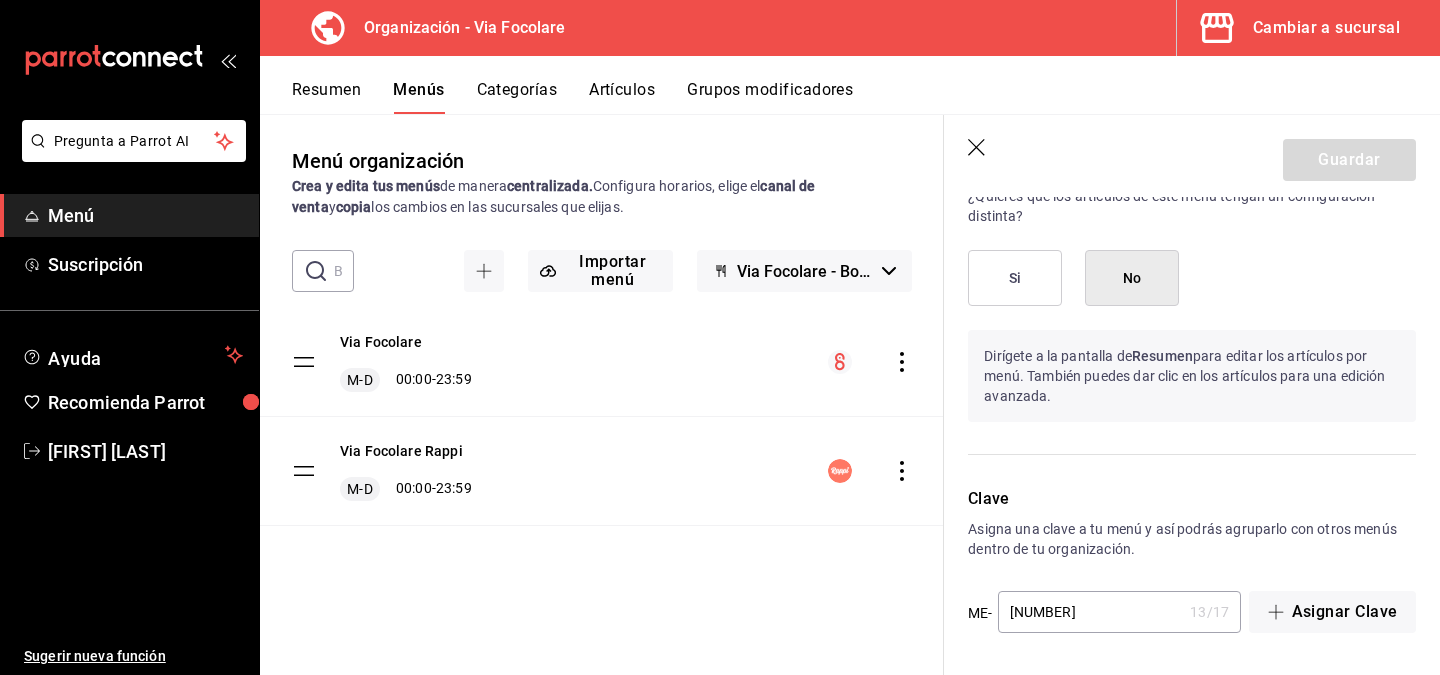 click on "Clave Asigna una clave a tu menú y así podrás agruparlo con otros menús dentro de tu organización. ME- [NUMBER] 13 / 17 ​ Asignar Clave" at bounding box center [1180, 549] 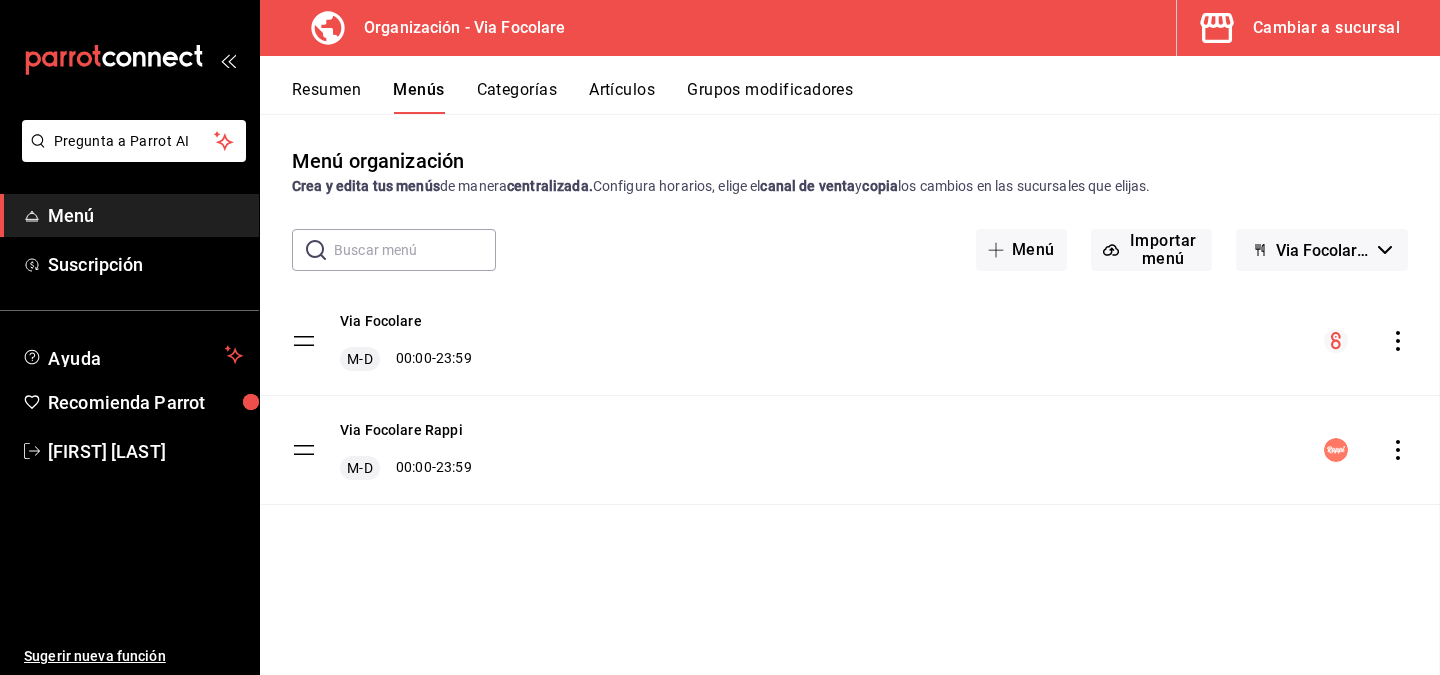 checkbox on "false" 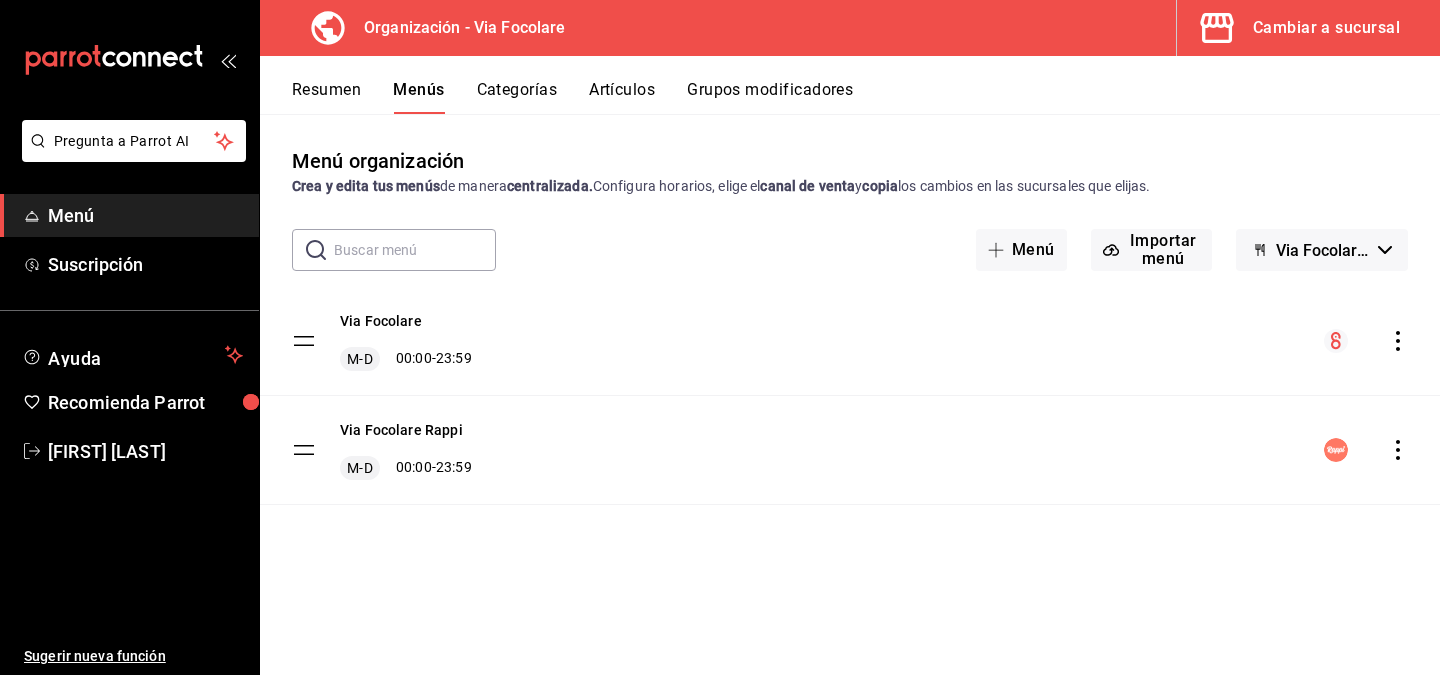 click on "Via Focolare M-D 00:00  -  23:59 Via Focolare  Rappi M-D 00:00  -  23:59" at bounding box center (850, 396) 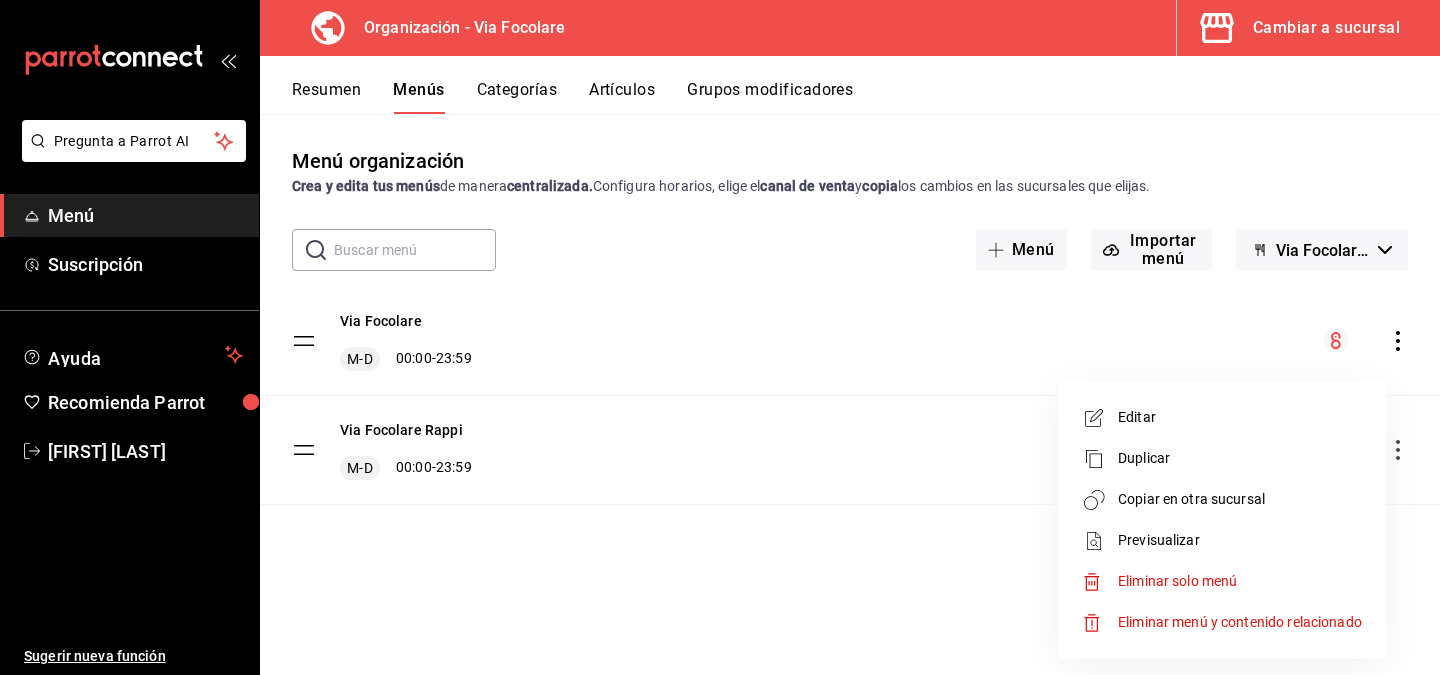 click on "Editar" at bounding box center (1240, 417) 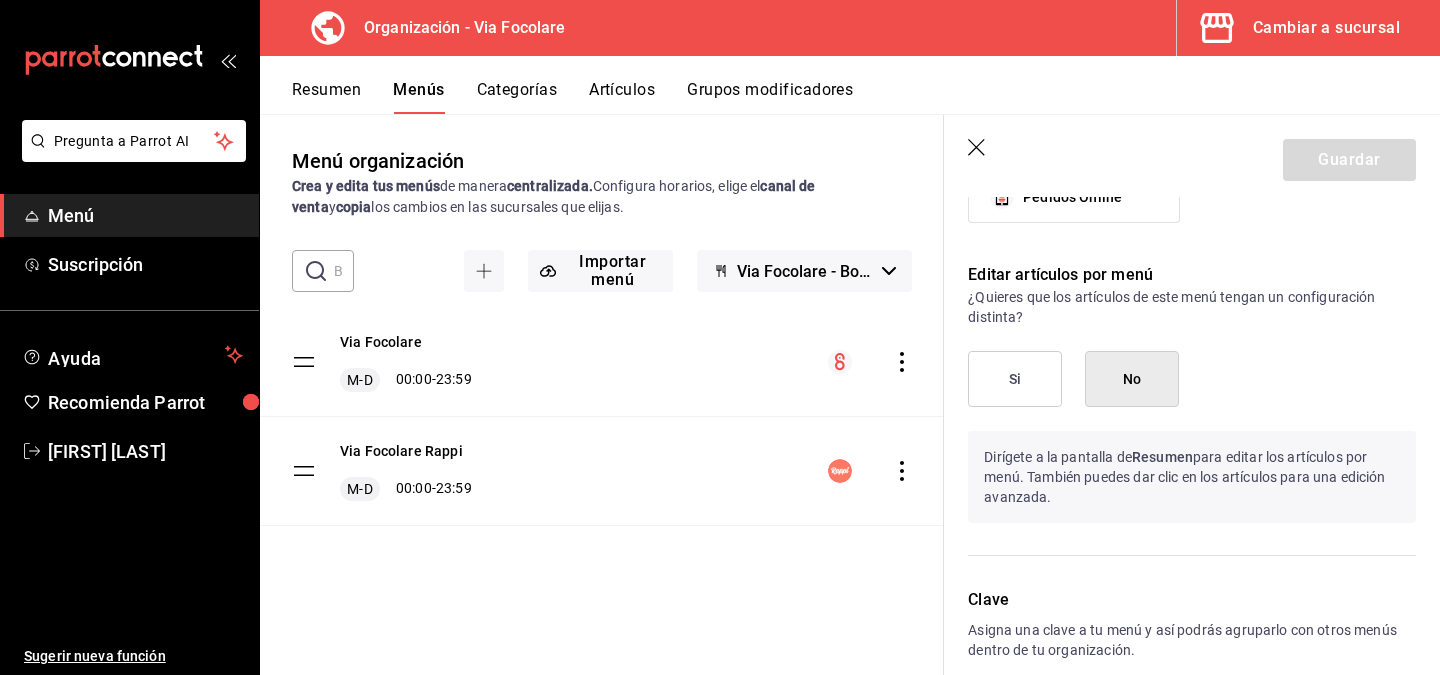 scroll, scrollTop: 1253, scrollLeft: 0, axis: vertical 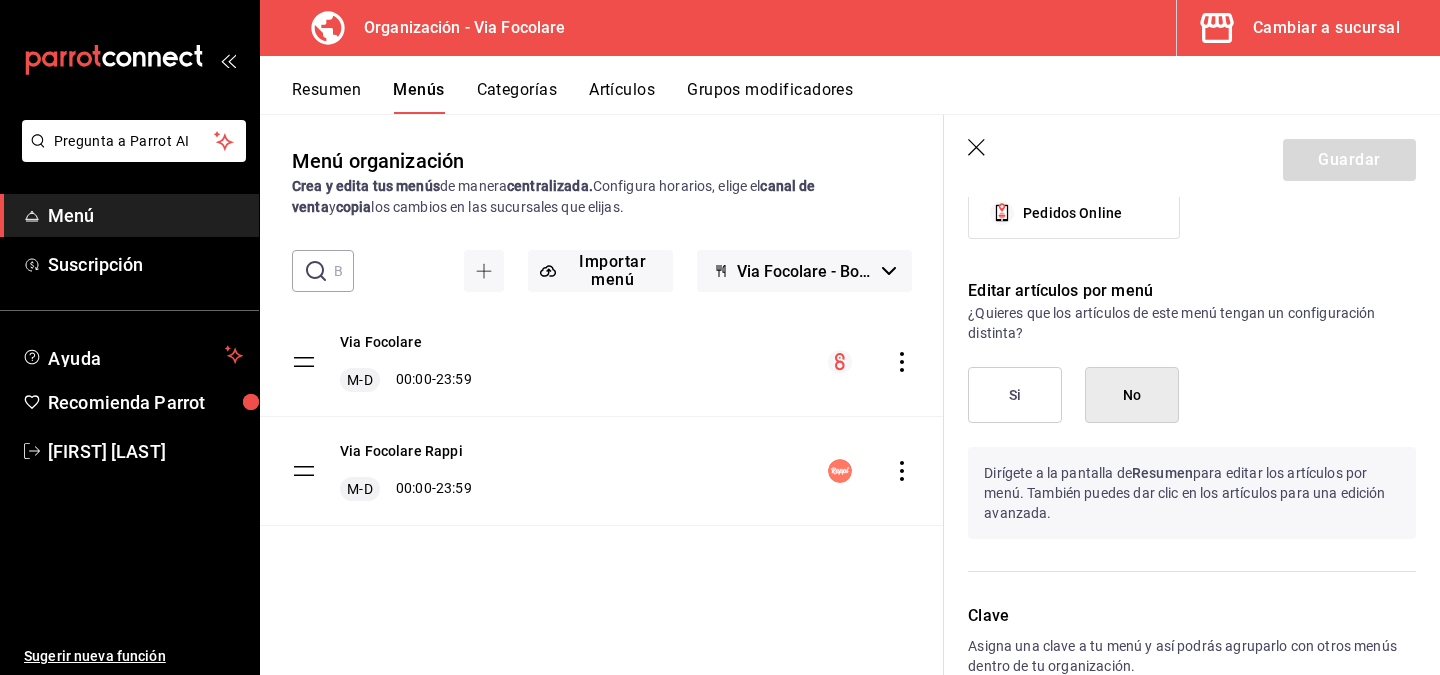 click 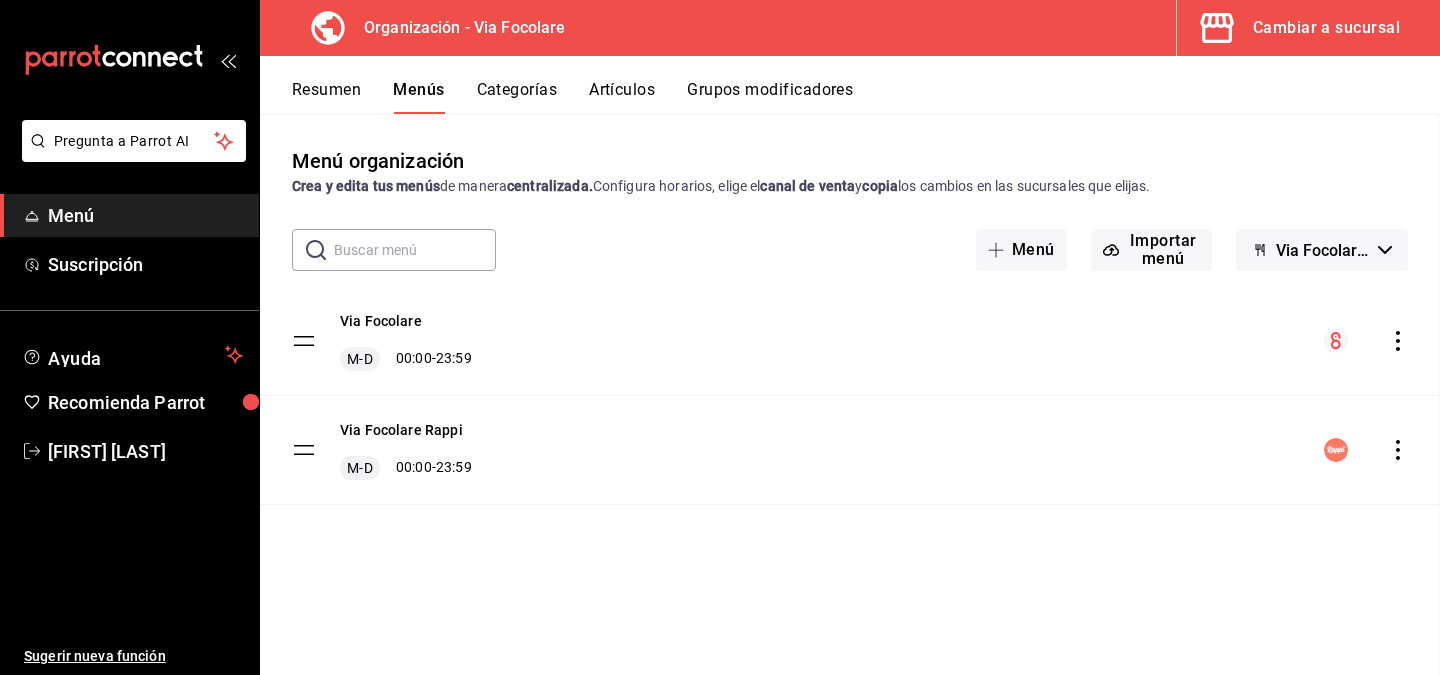 checkbox on "false" 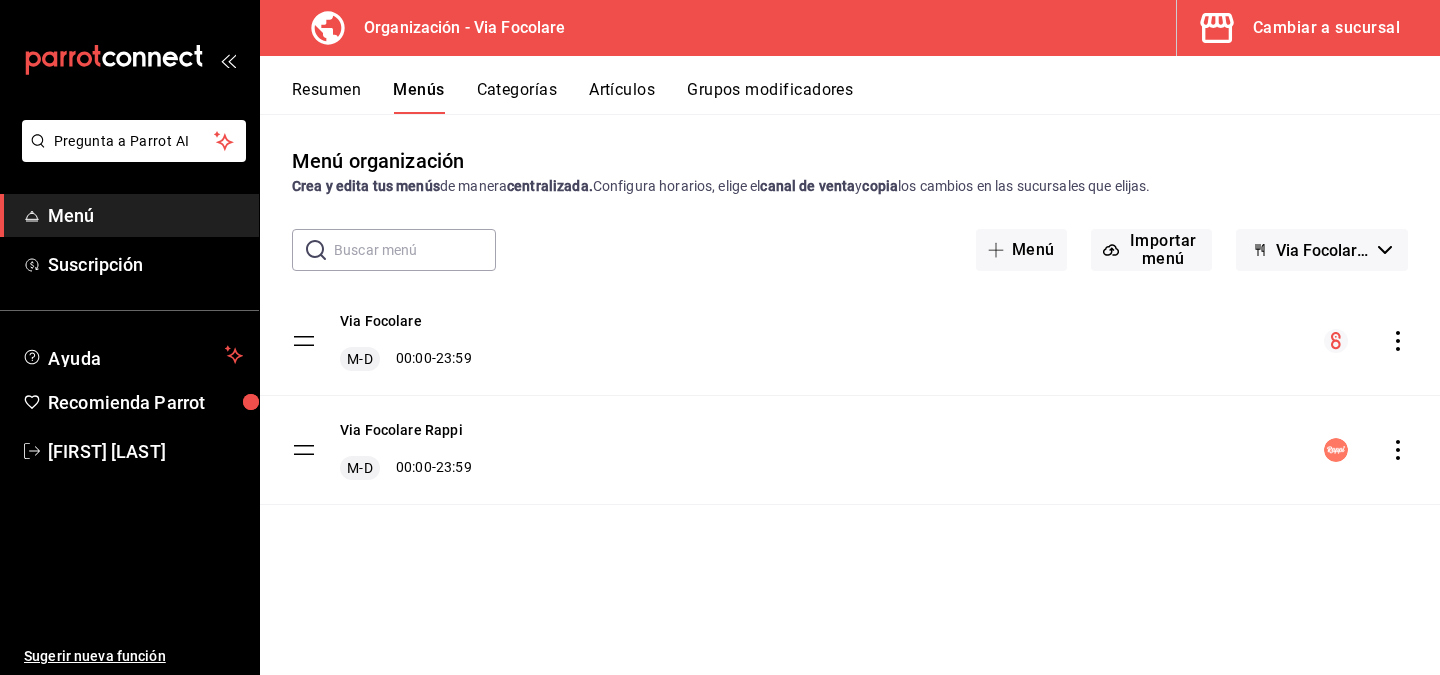 click on "Artículos" at bounding box center (622, 97) 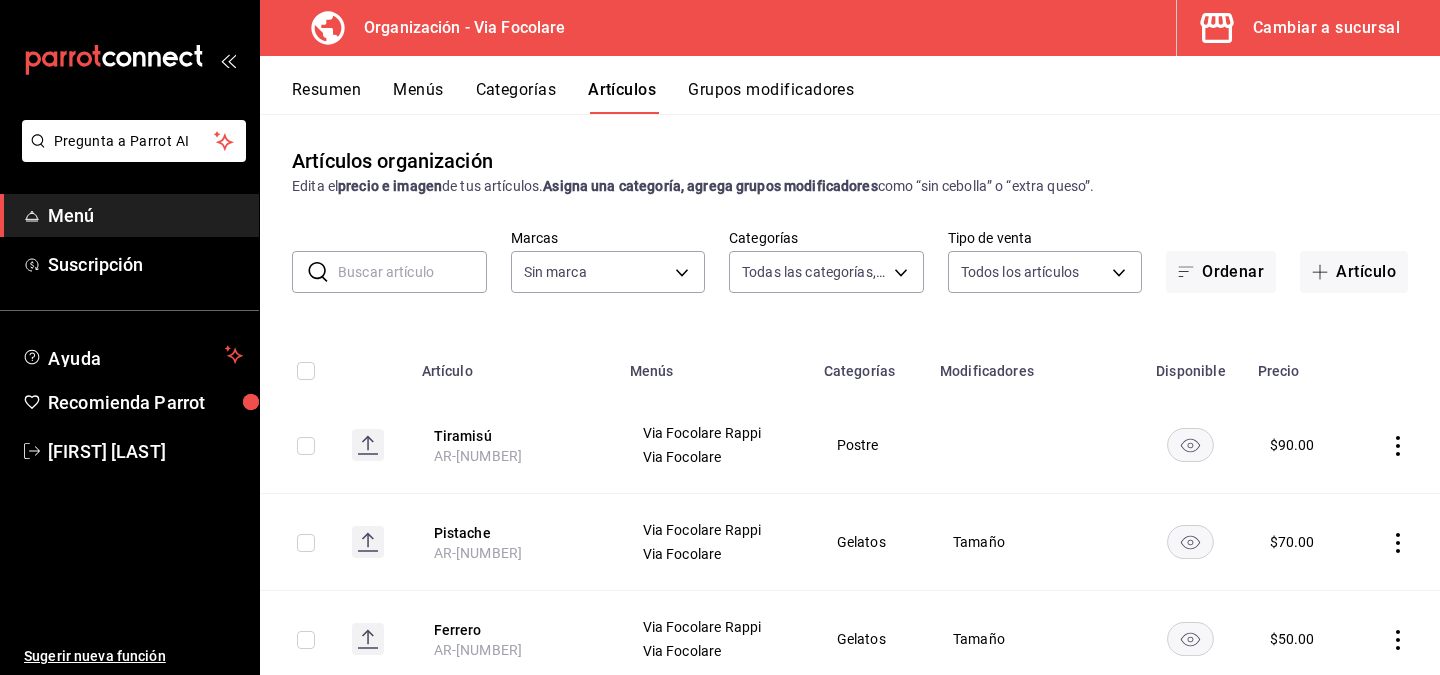 type on "[UUID],[UUID],[UUID],[UUID],[UUID],[UUID]" 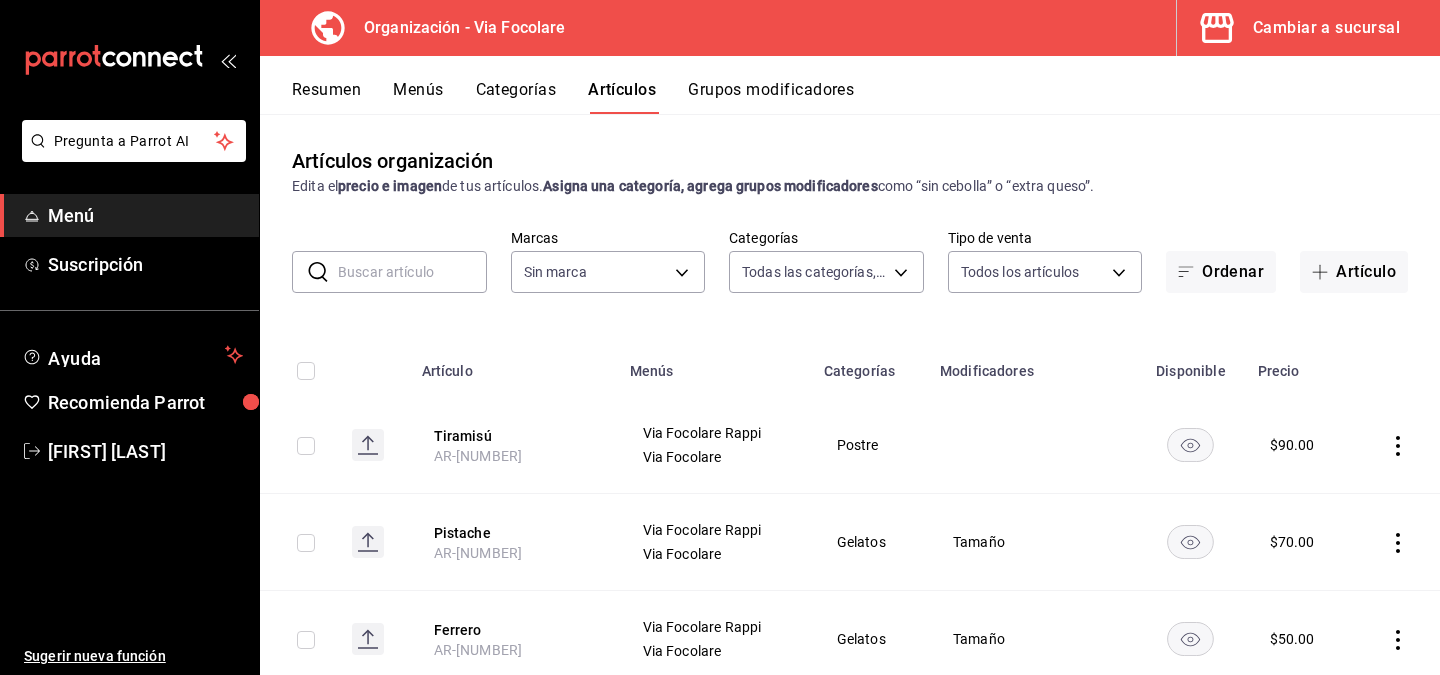 type on "[UUID]" 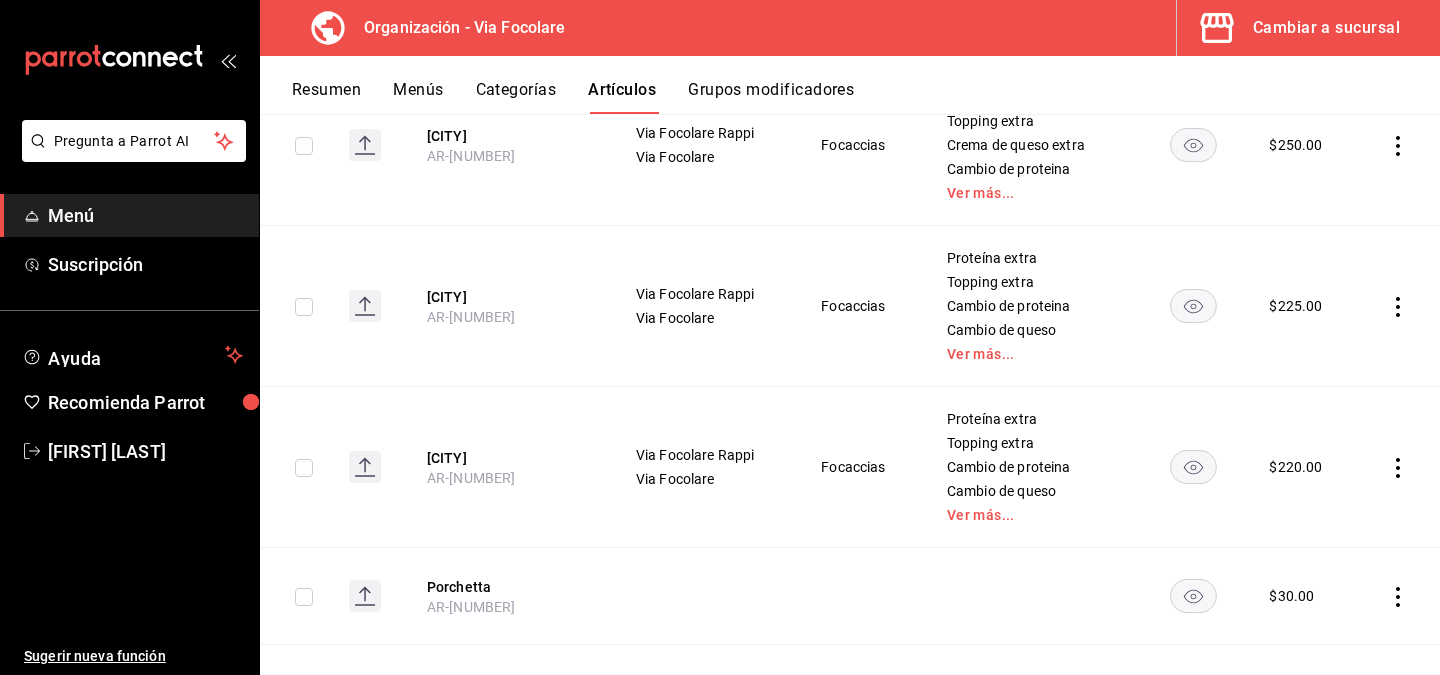 scroll, scrollTop: 7286, scrollLeft: 0, axis: vertical 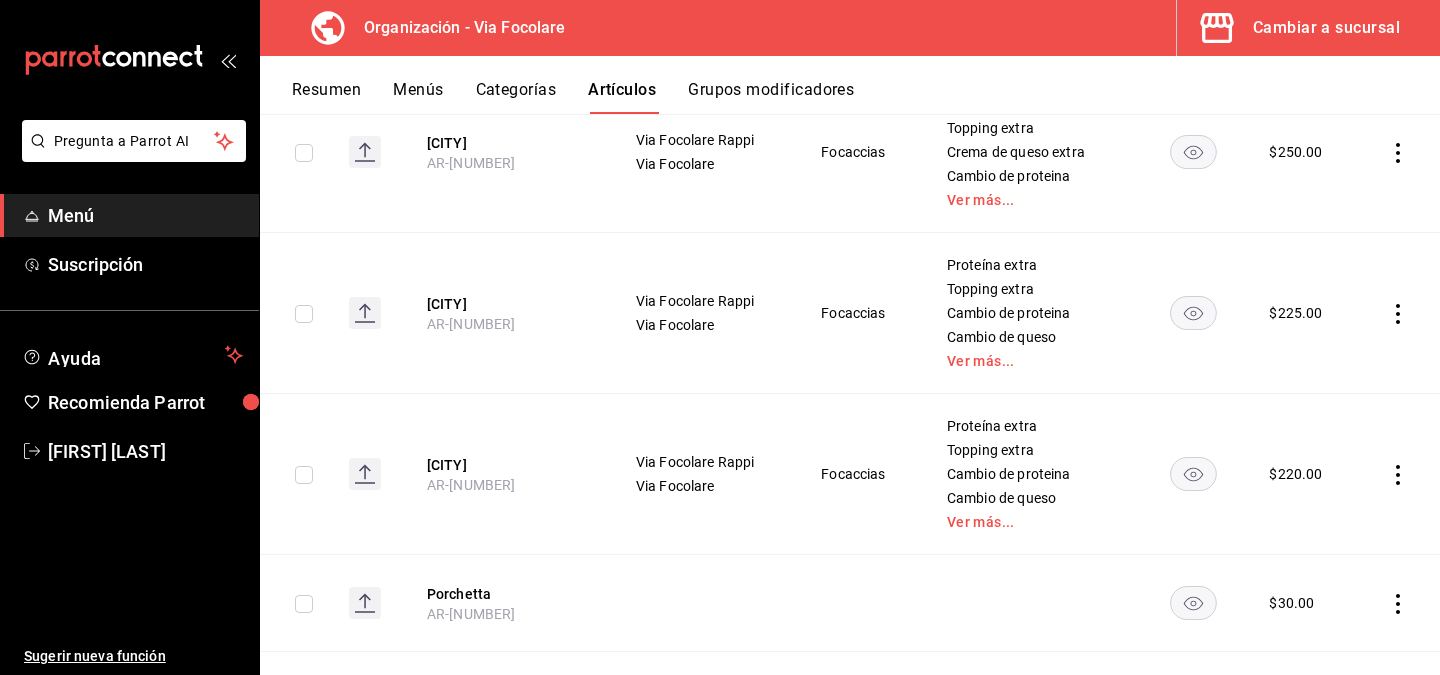 click 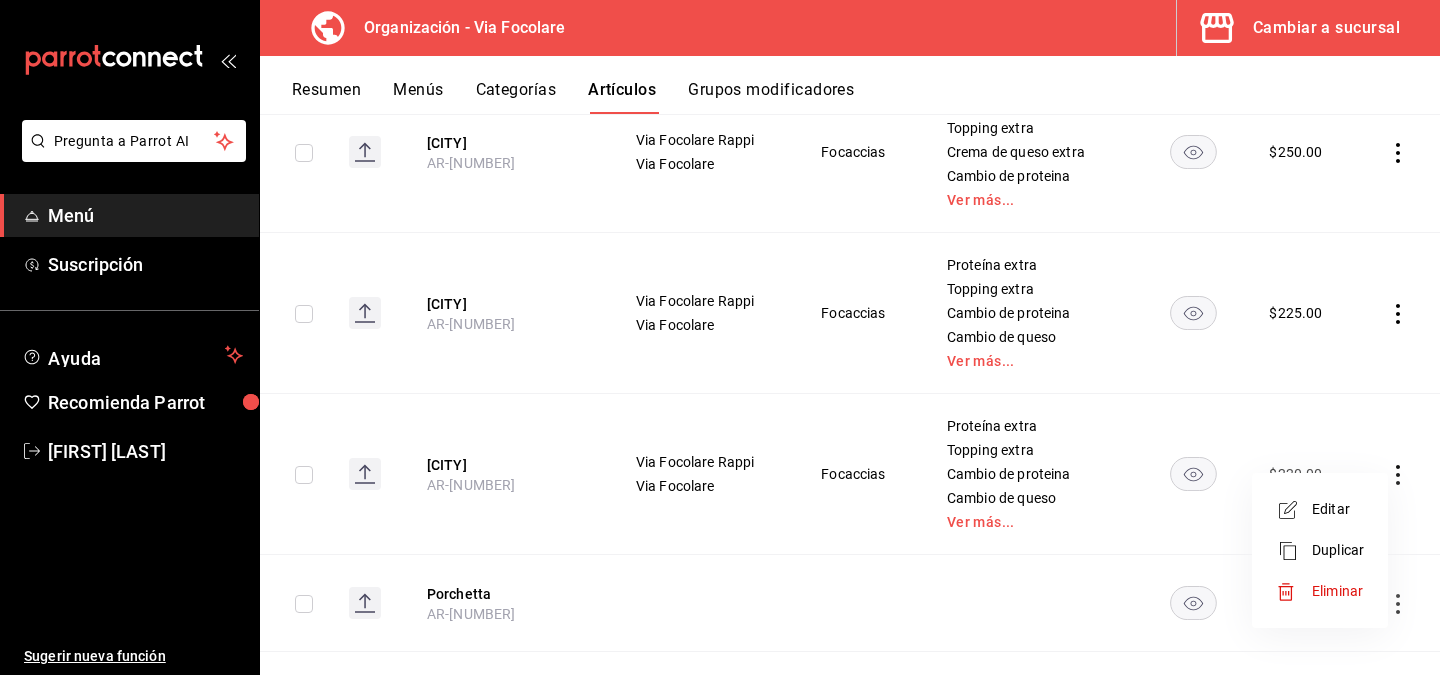 click at bounding box center [720, 337] 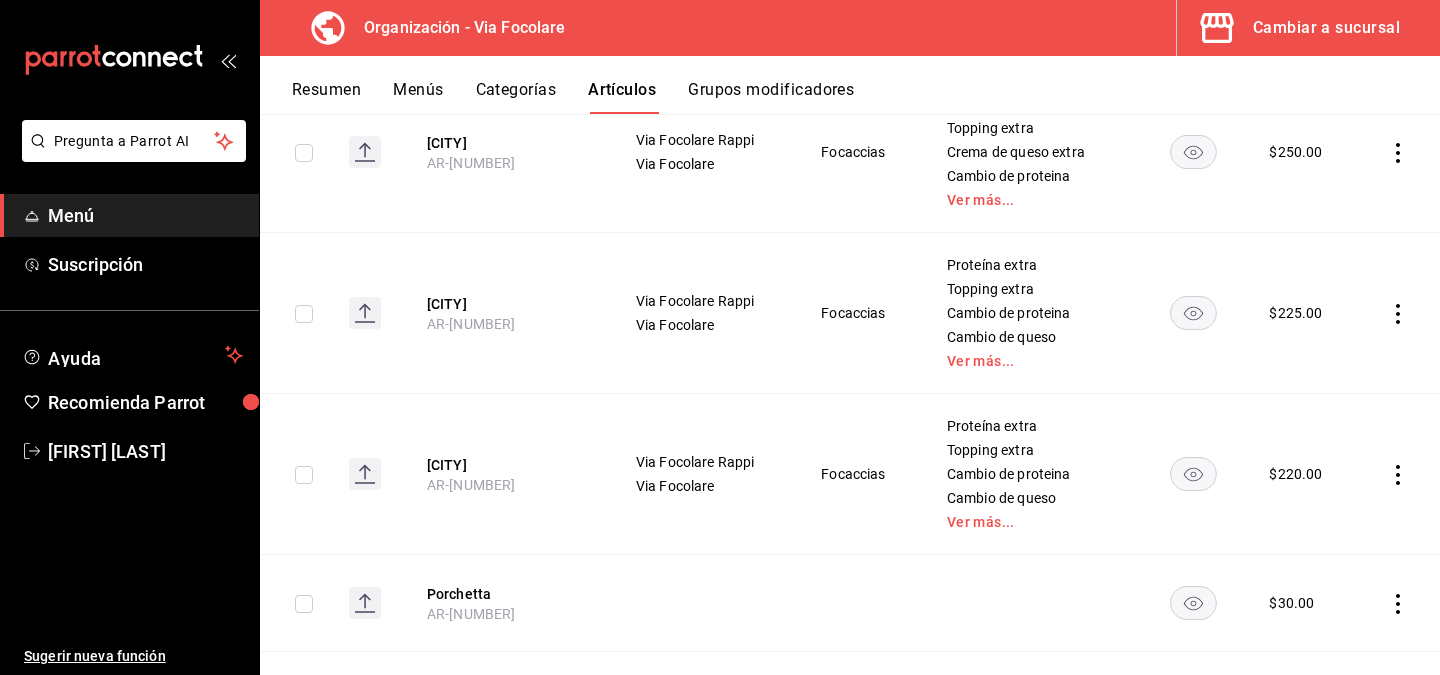 click 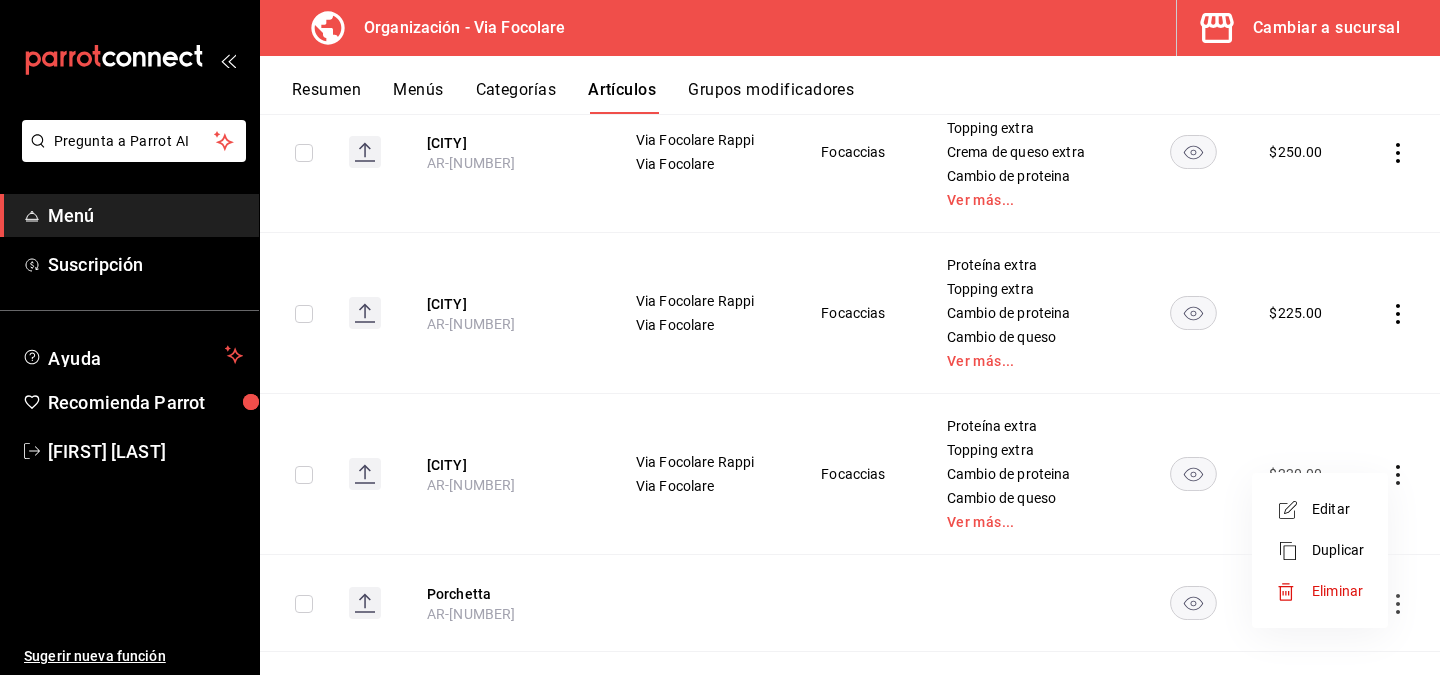 click on "Editar" at bounding box center [1338, 509] 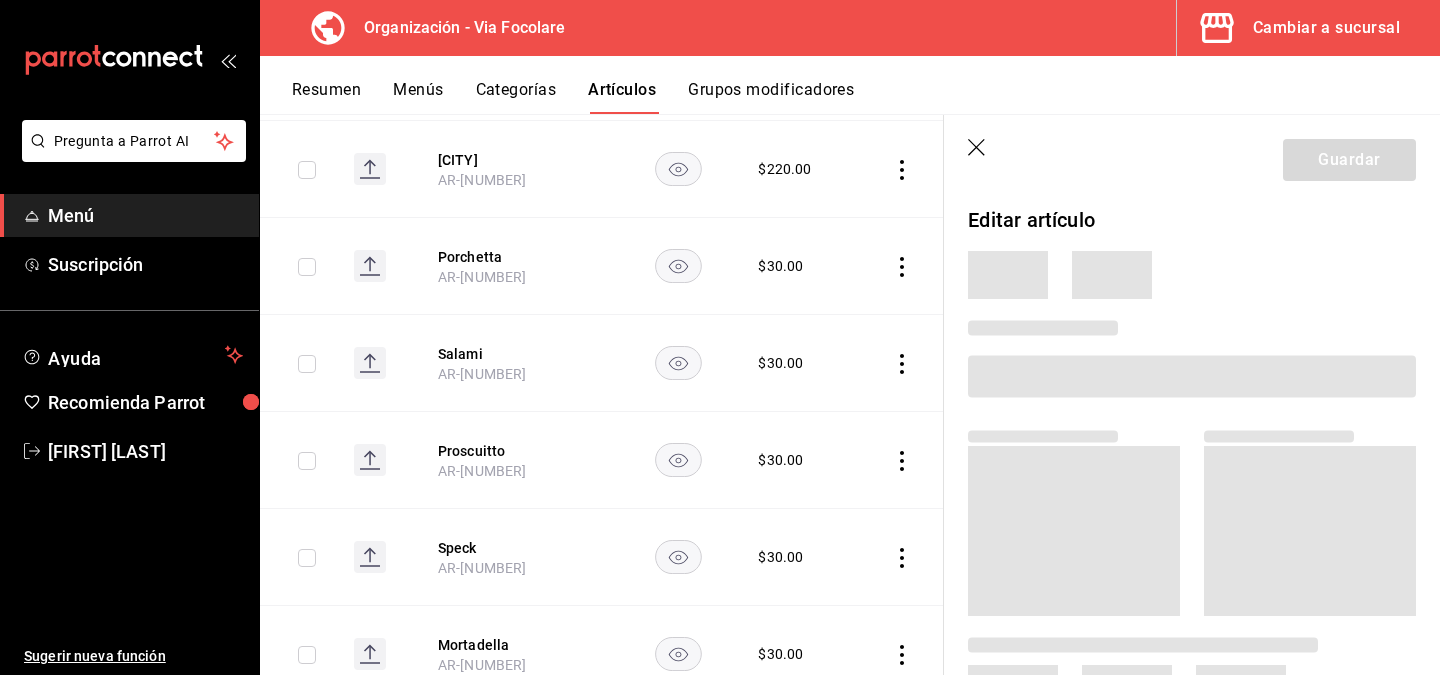 scroll, scrollTop: 7022, scrollLeft: 0, axis: vertical 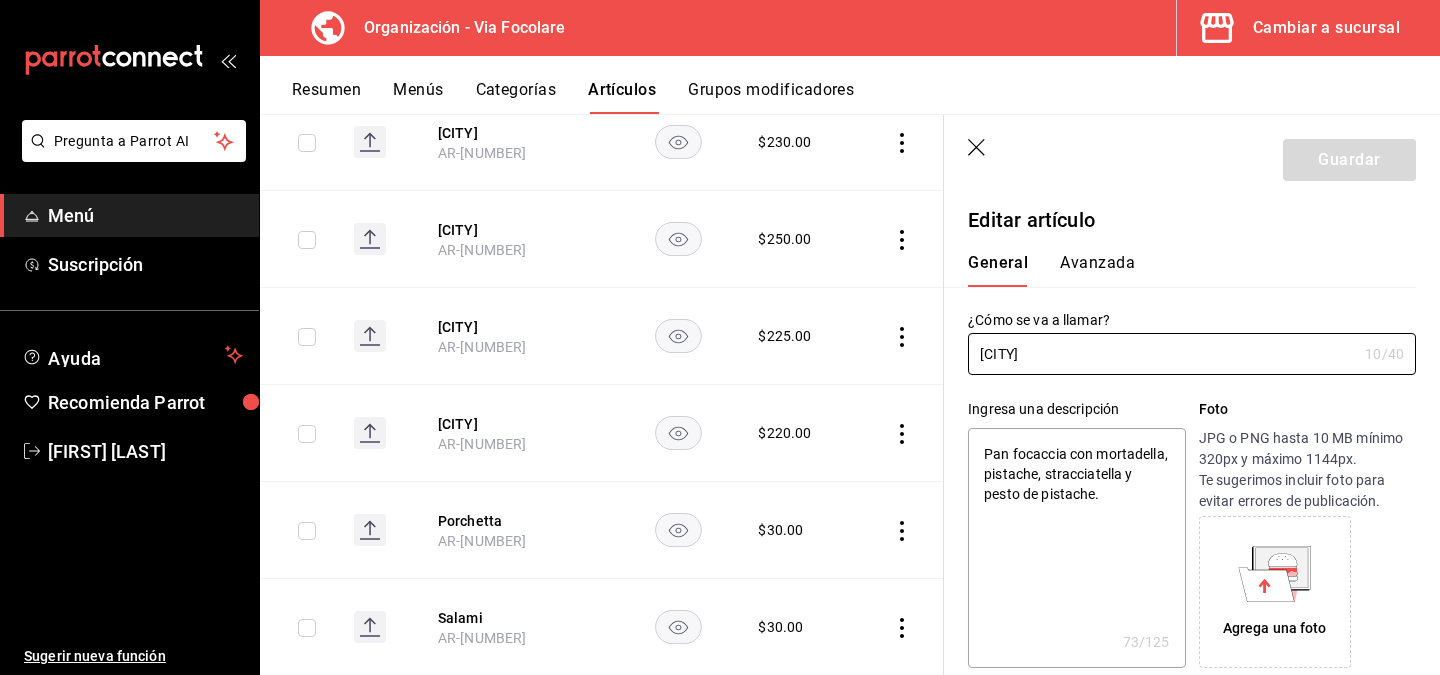 type on "x" 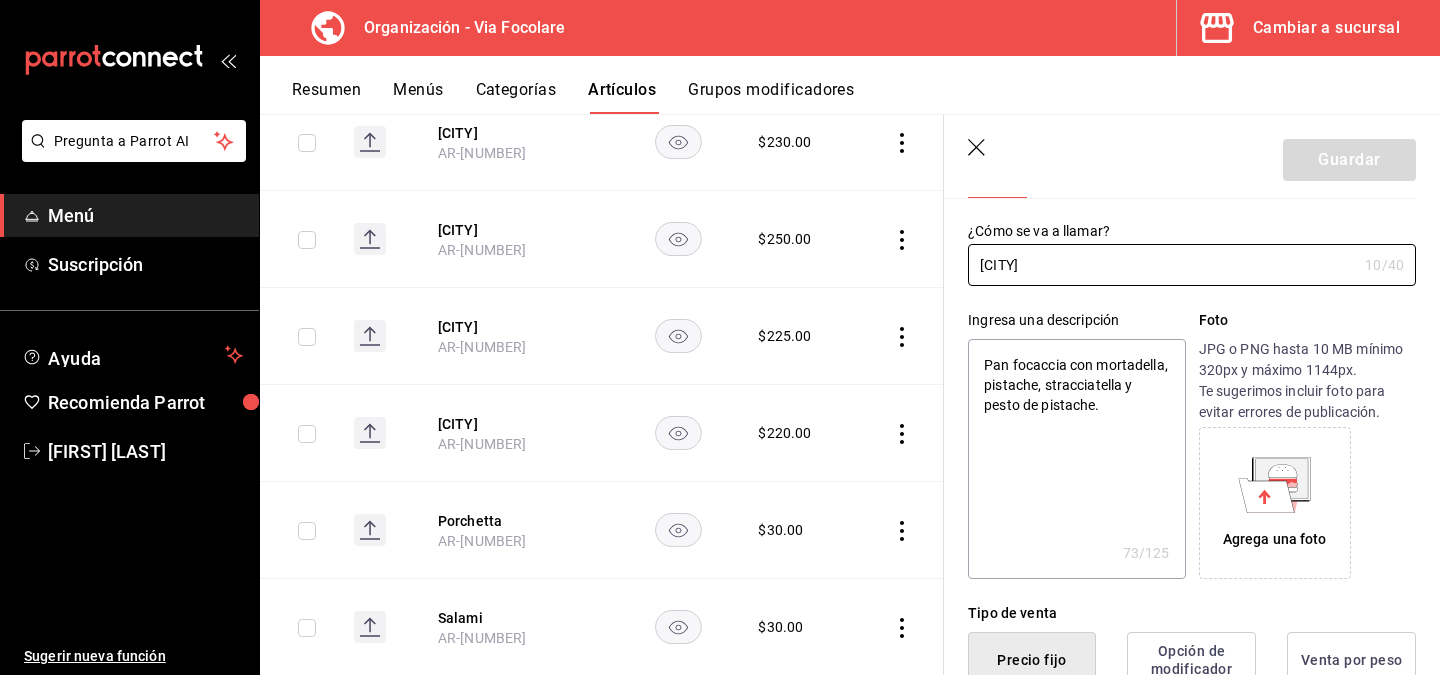 scroll, scrollTop: 0, scrollLeft: 0, axis: both 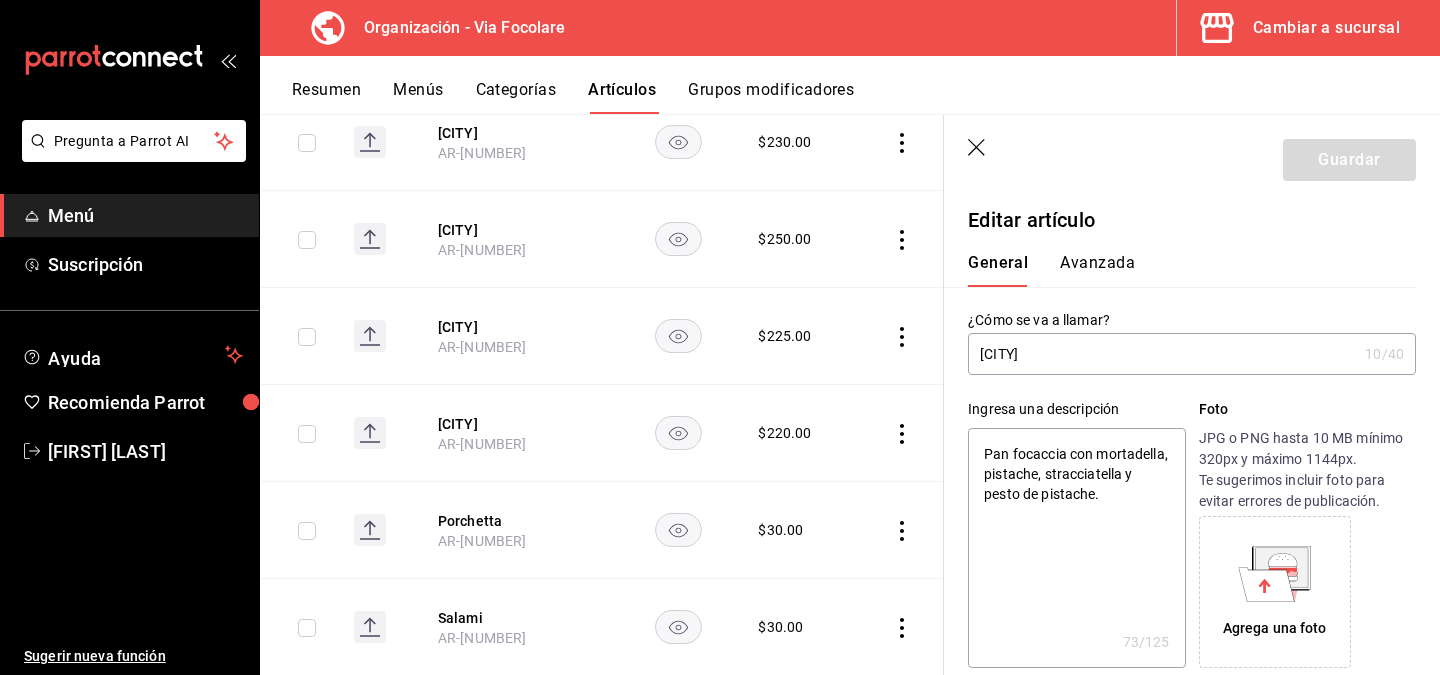 click on "Avanzada" at bounding box center [1097, 270] 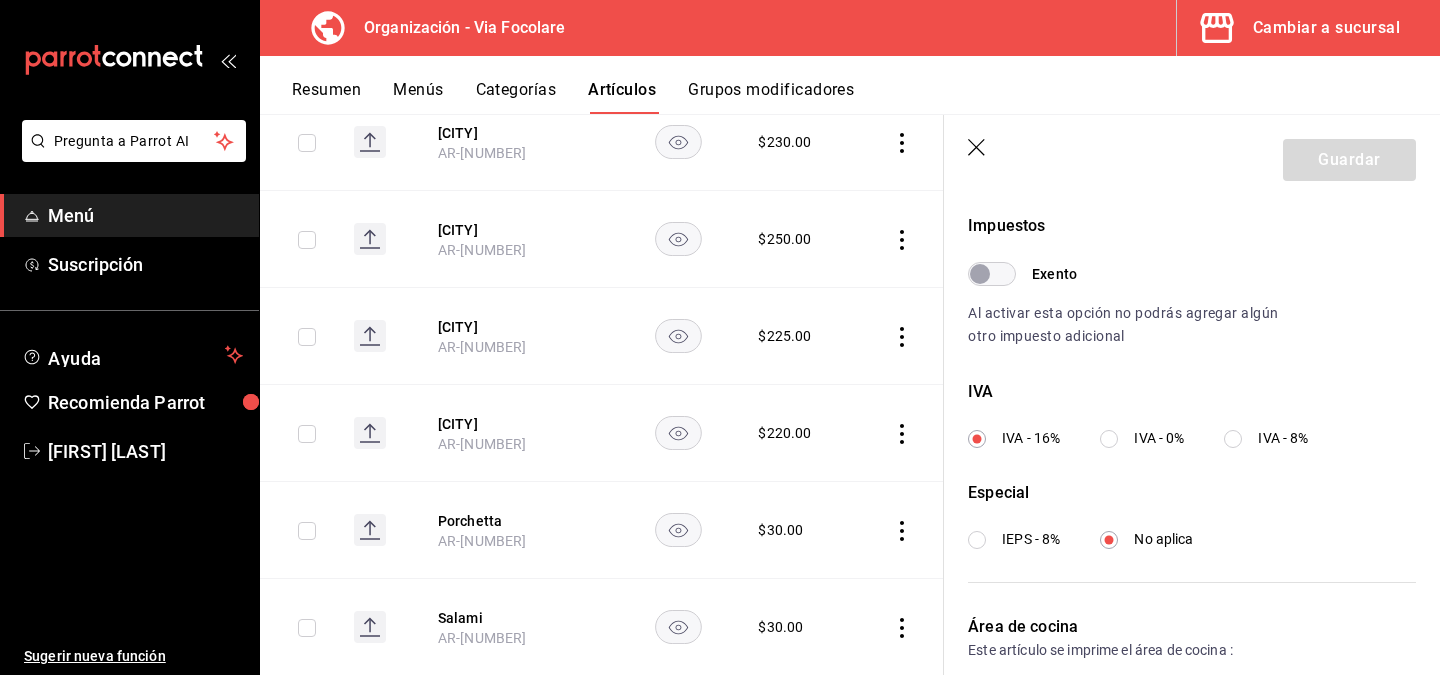 scroll, scrollTop: 586, scrollLeft: 0, axis: vertical 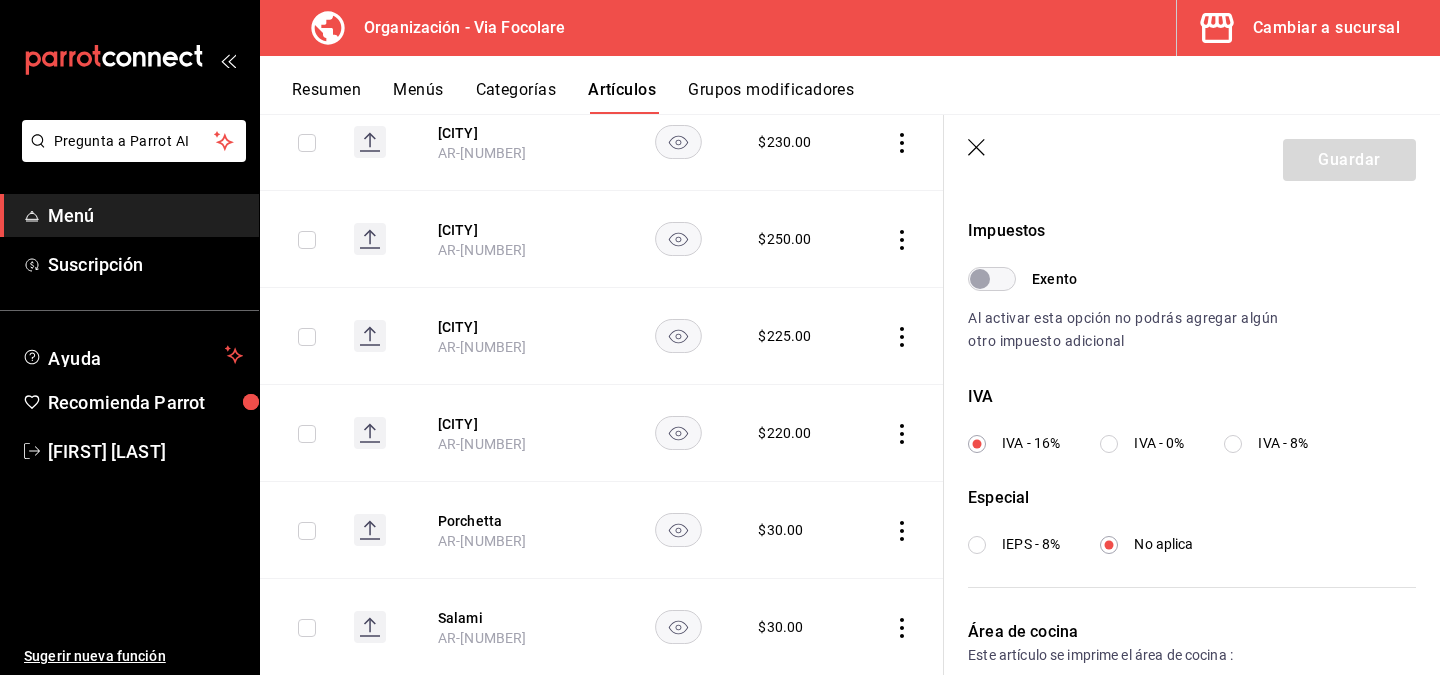 click on "IVA - 0%" at bounding box center [1142, 443] 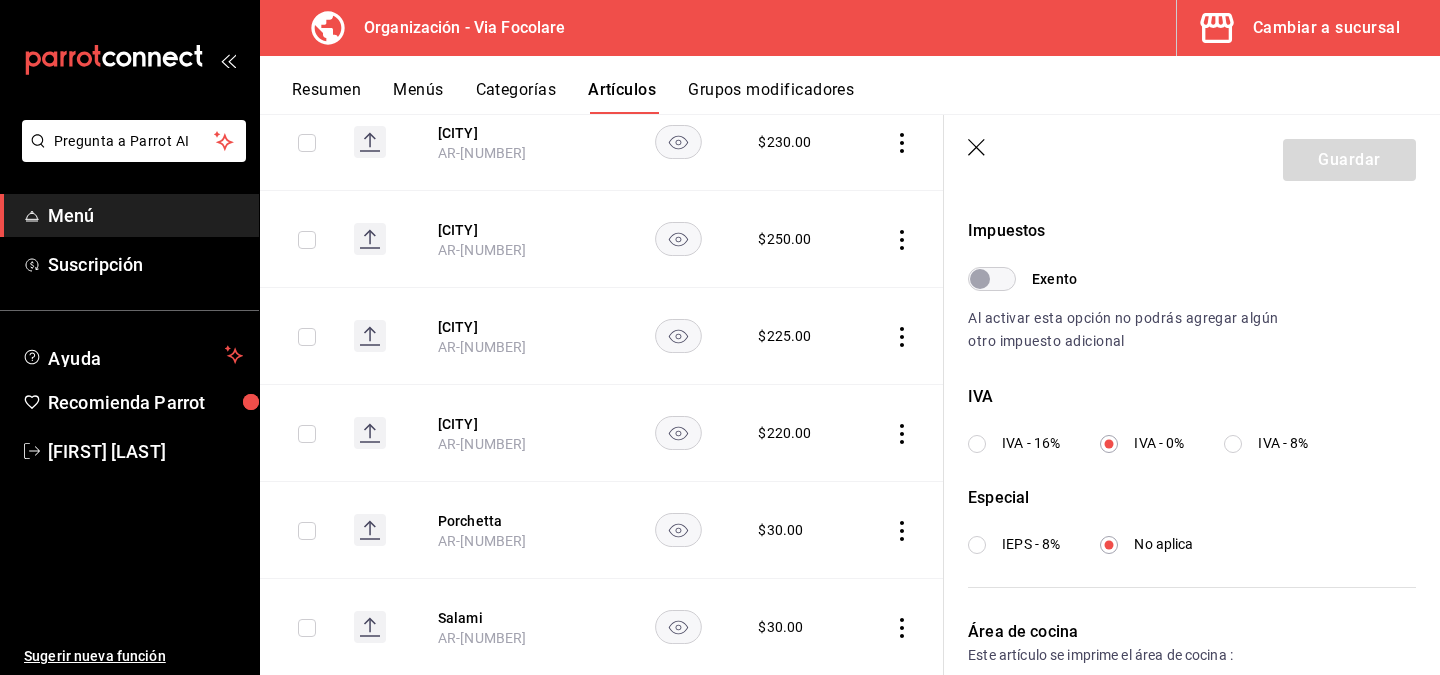 click on "IVA - 16%" at bounding box center [977, 444] 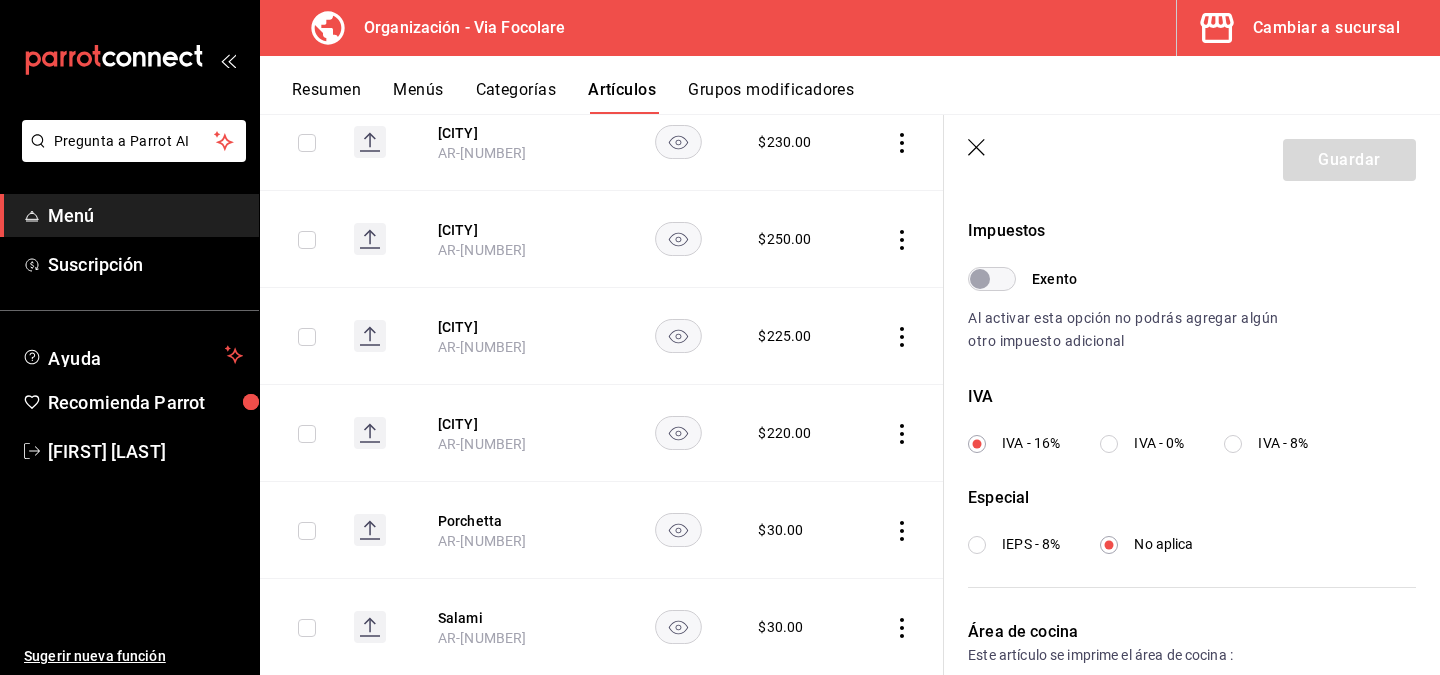 click on "Especial" at bounding box center (1192, 498) 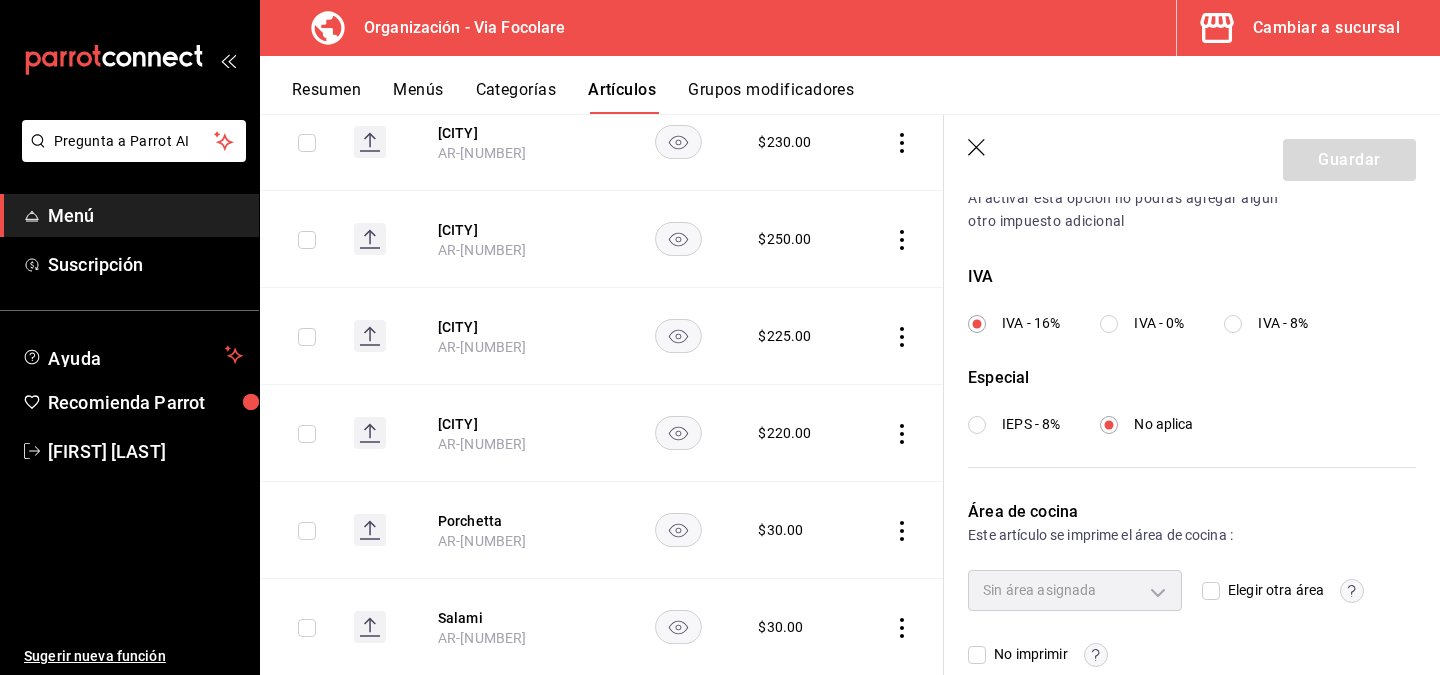 scroll, scrollTop: 738, scrollLeft: 0, axis: vertical 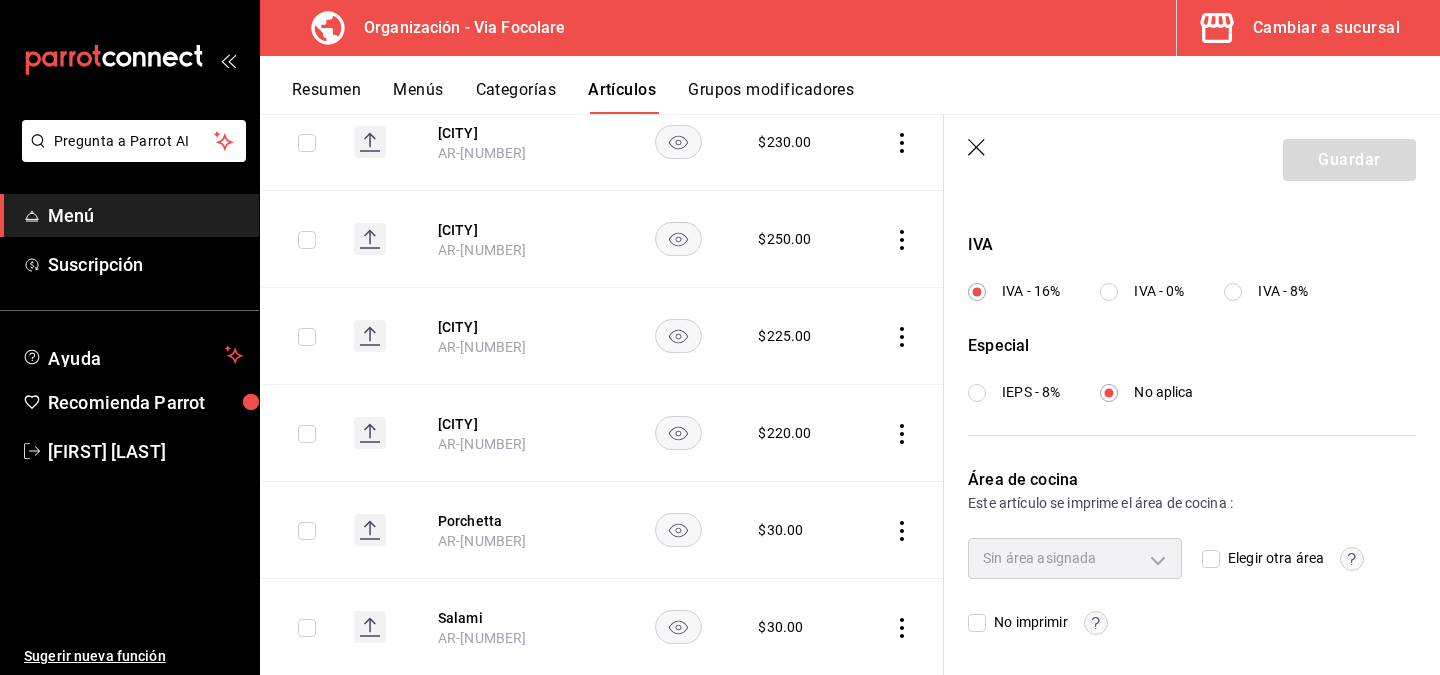 click on "IVA - 0%" at bounding box center [1109, 292] 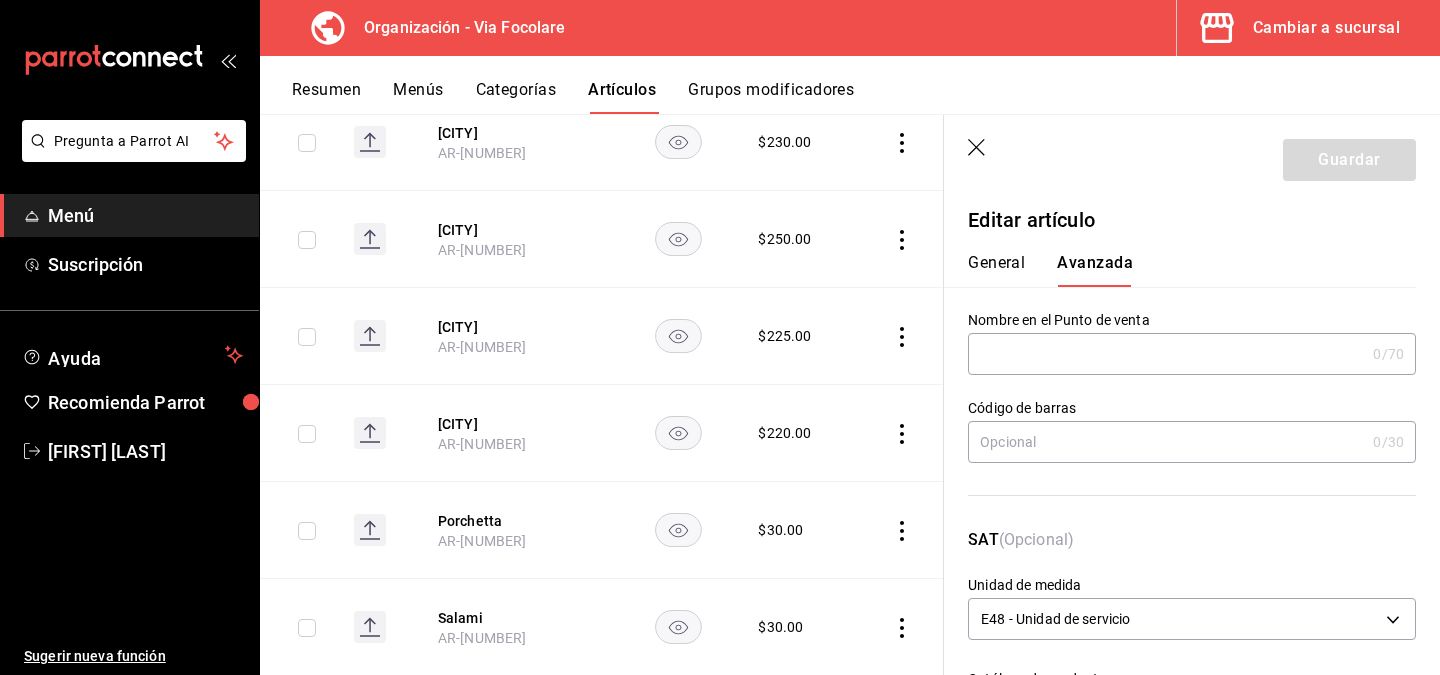 scroll, scrollTop: 738, scrollLeft: 0, axis: vertical 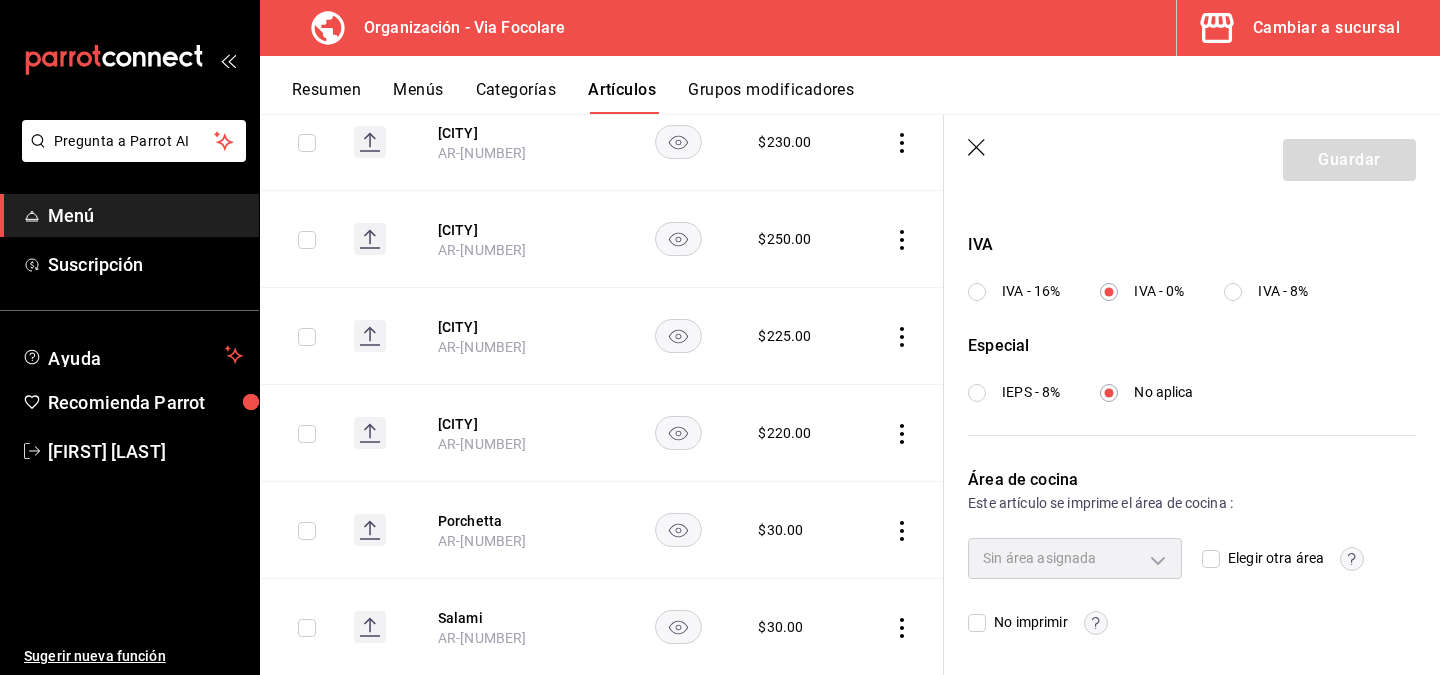 click on "Especial IEPS - 8% No aplica" at bounding box center (1192, 368) 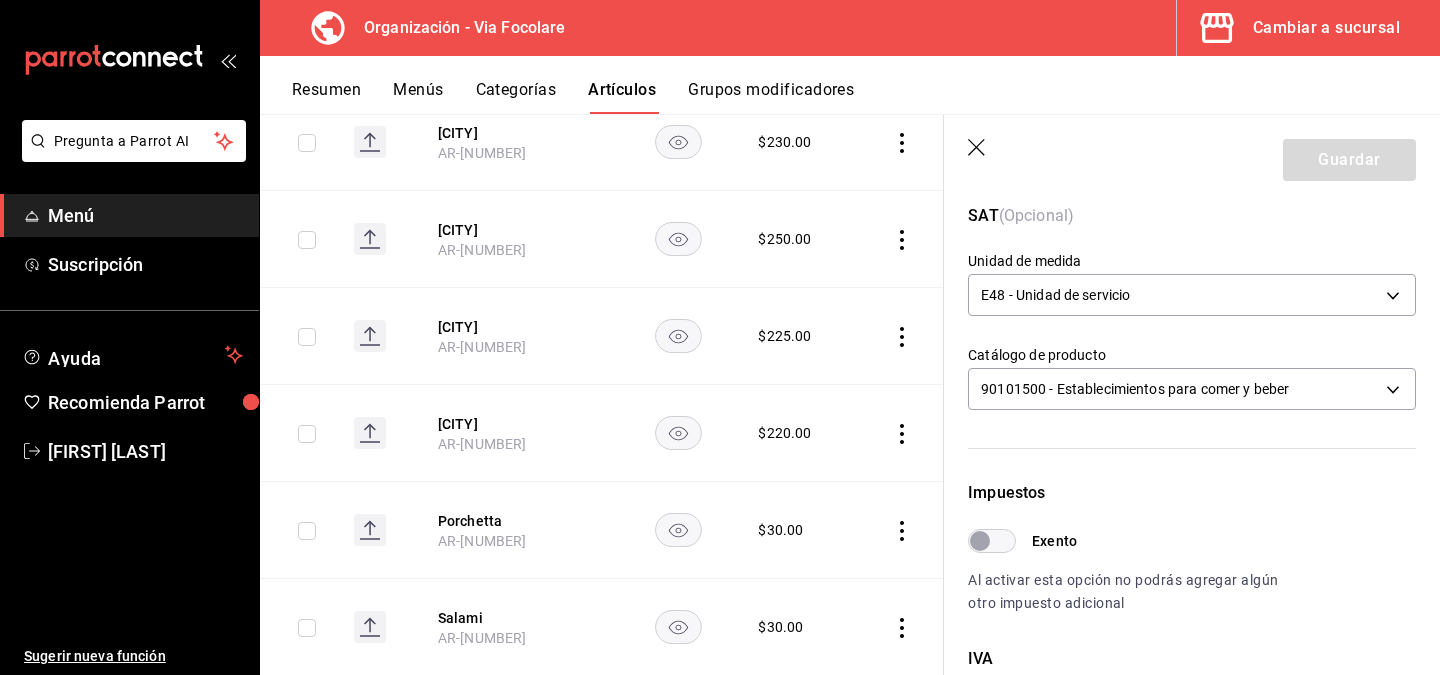 scroll, scrollTop: 325, scrollLeft: 0, axis: vertical 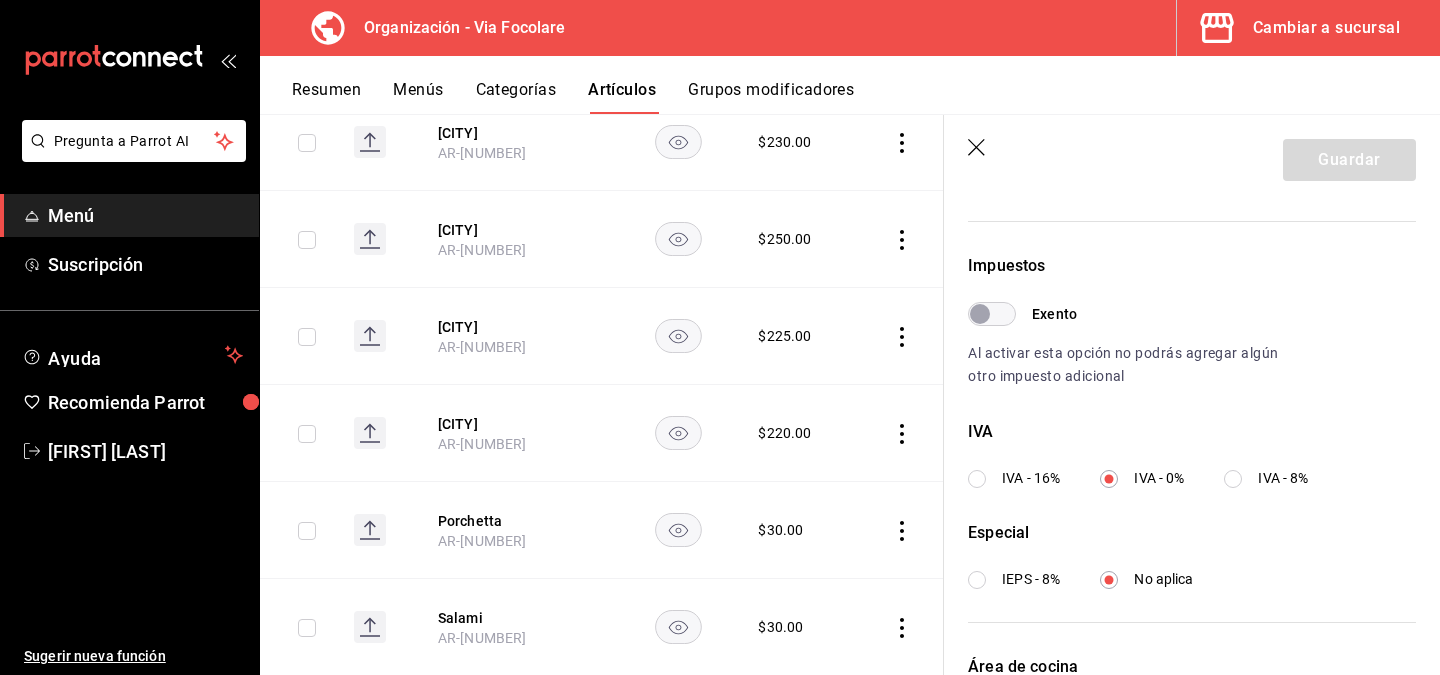 click on "Exento" at bounding box center [980, 314] 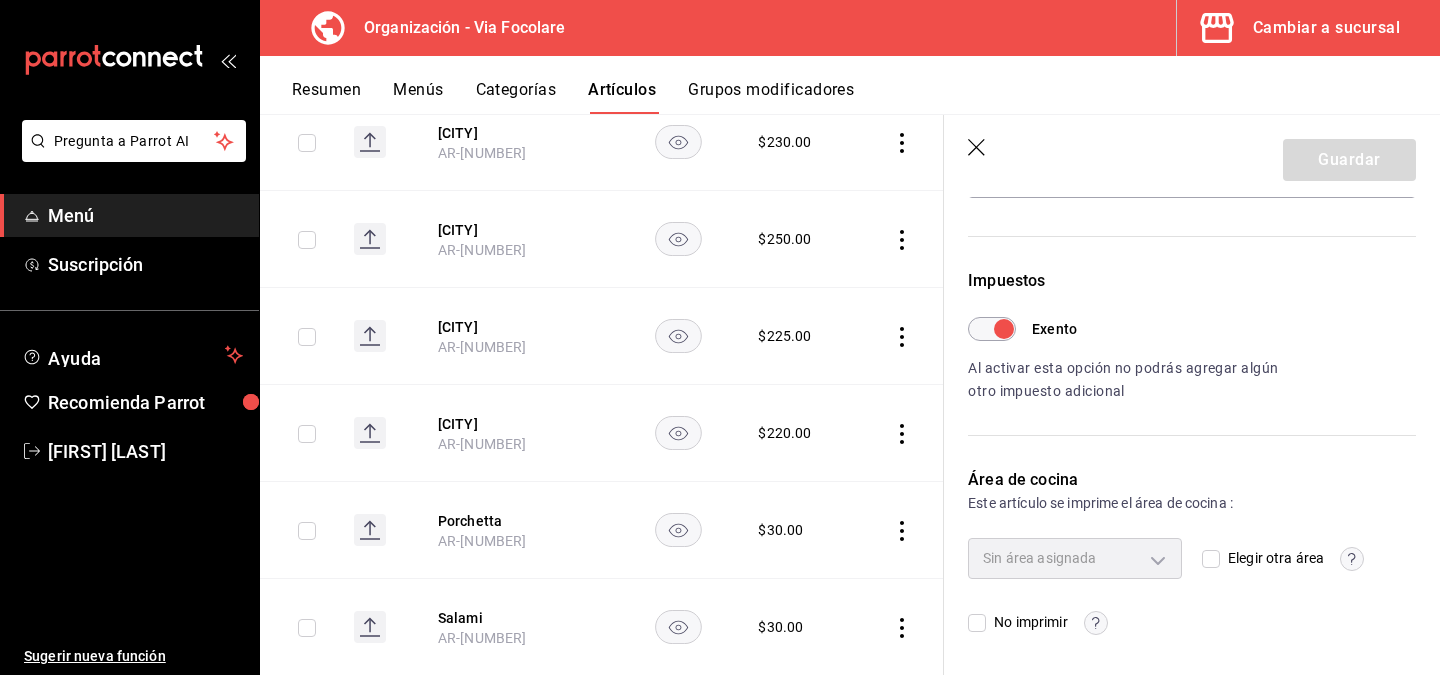scroll, scrollTop: 536, scrollLeft: 0, axis: vertical 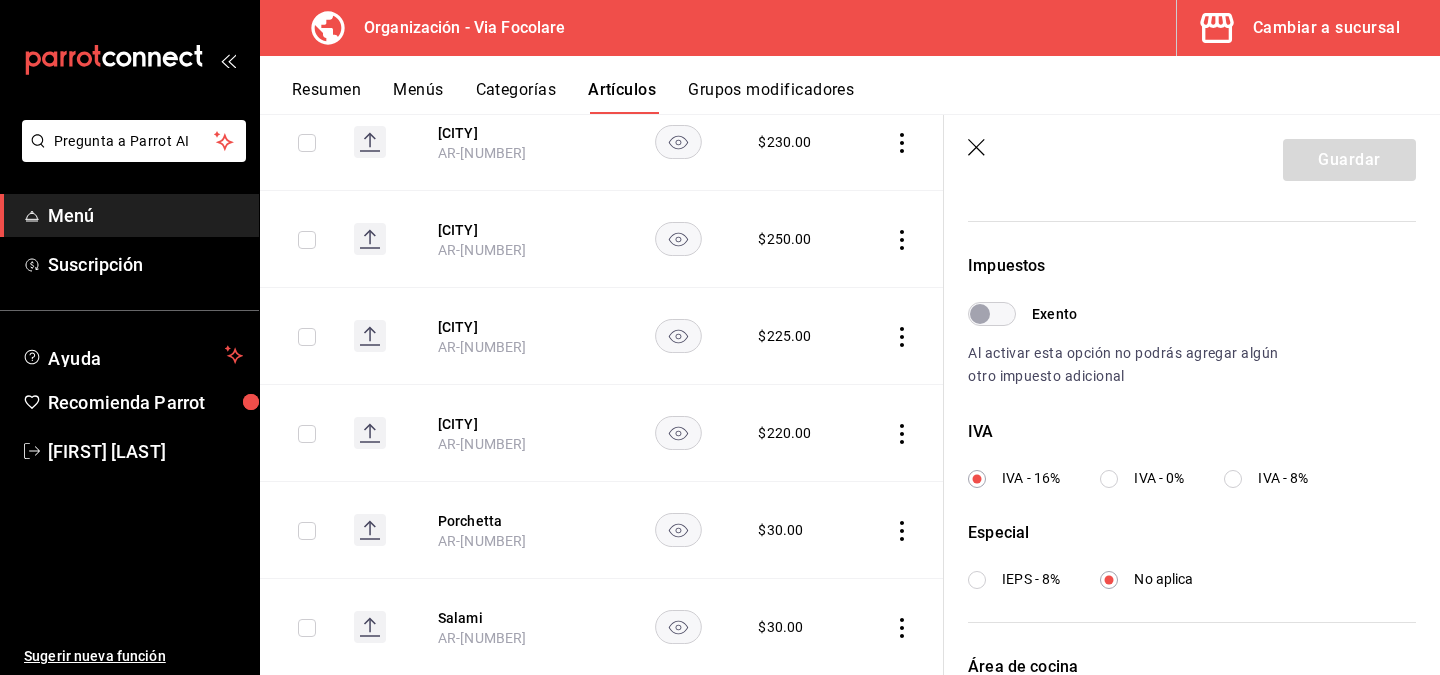 click on "Exento" at bounding box center (980, 314) 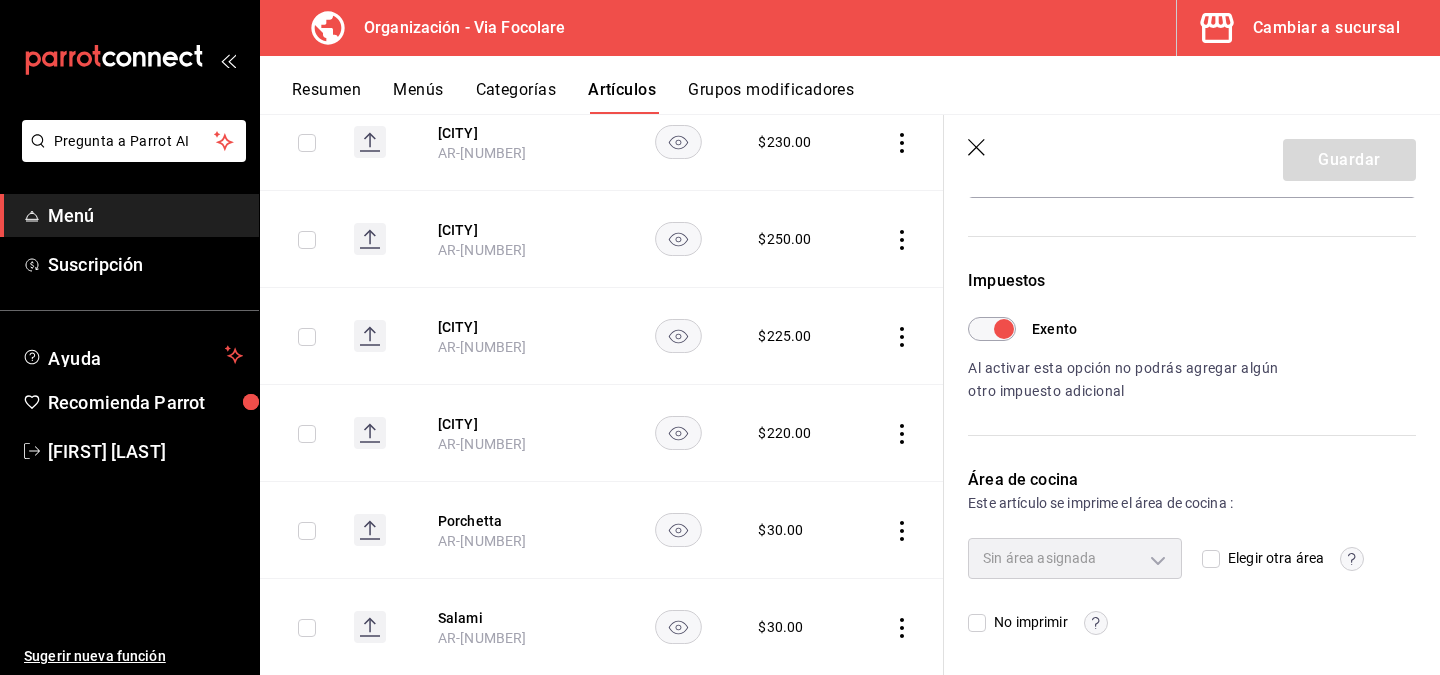 click on "Exento" at bounding box center (1004, 329) 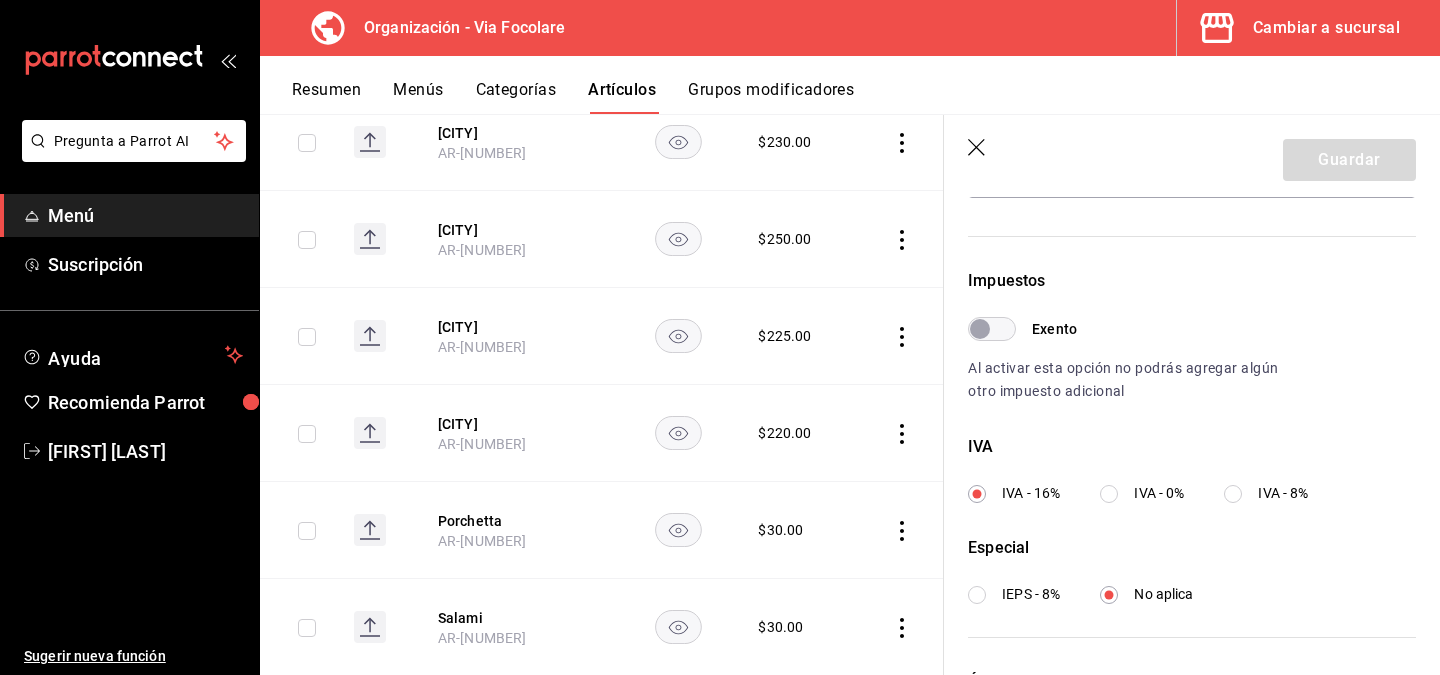 type on "x" 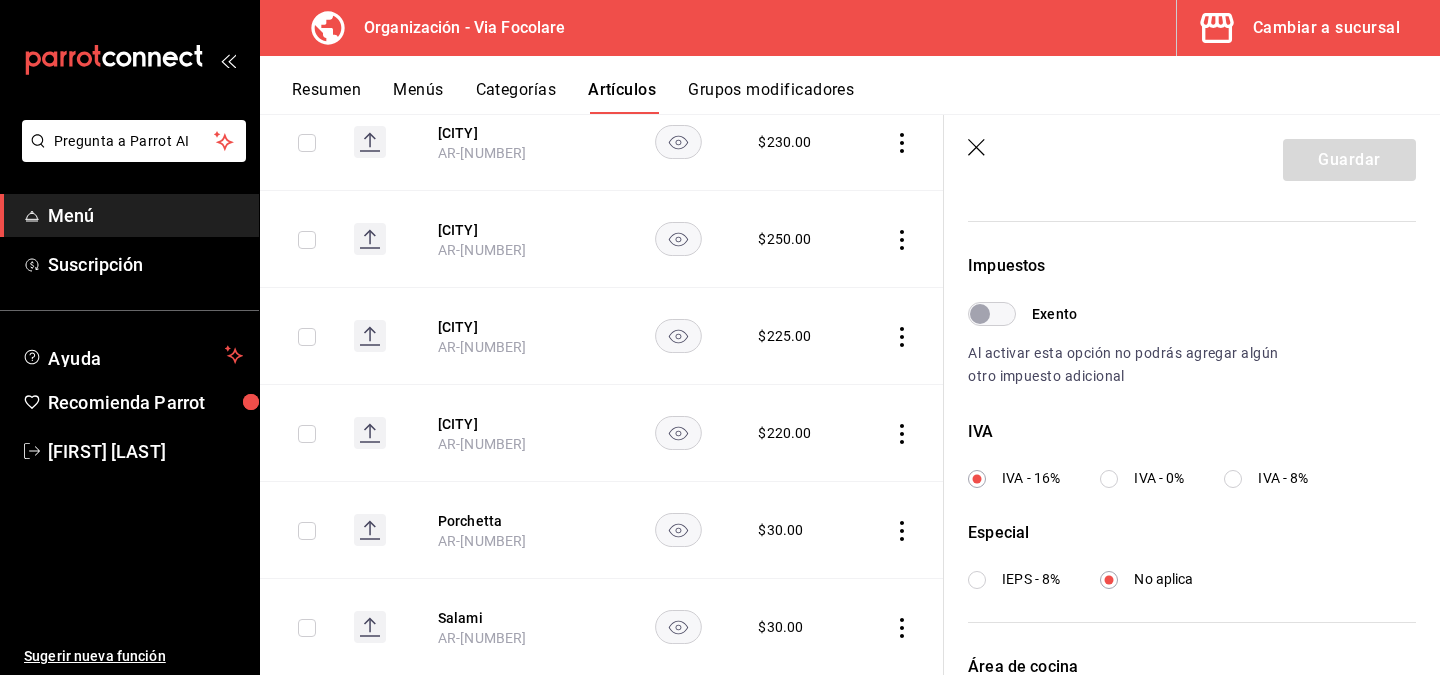 click on "IVA - 0%" at bounding box center (1109, 479) 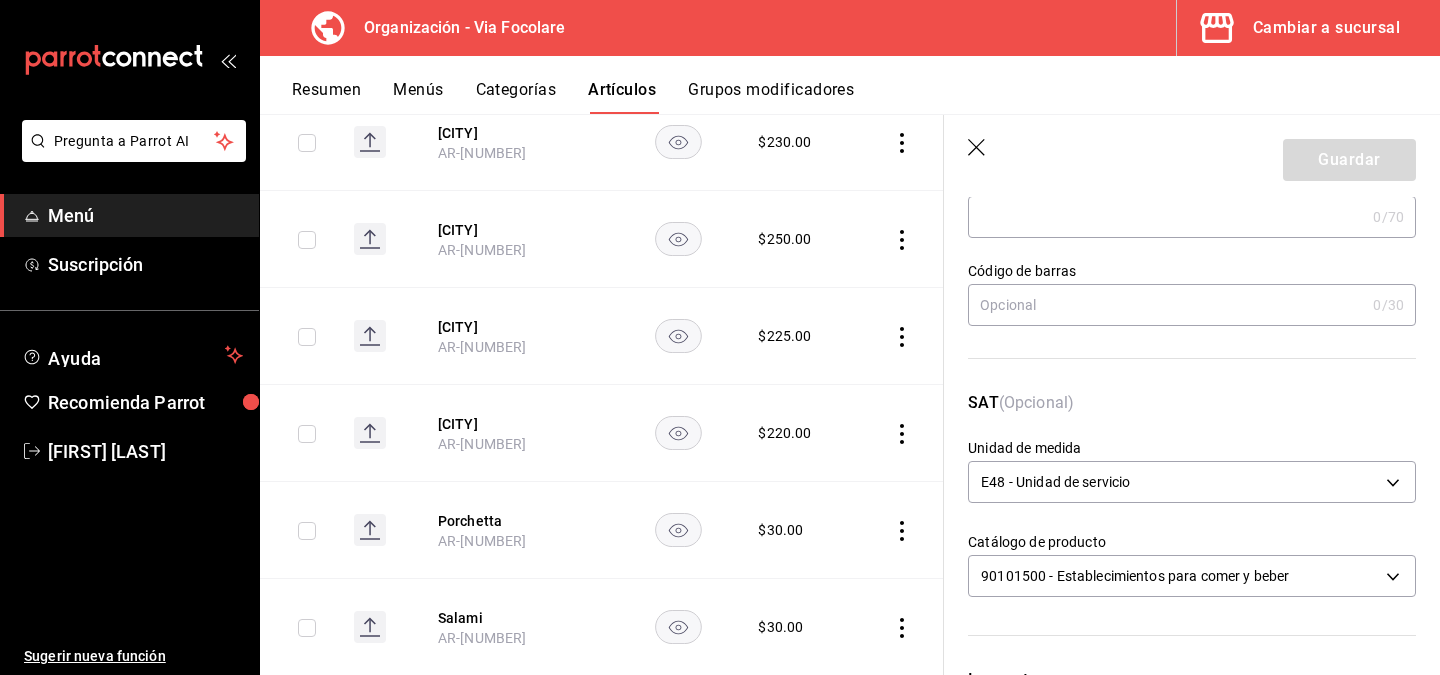 scroll, scrollTop: 0, scrollLeft: 0, axis: both 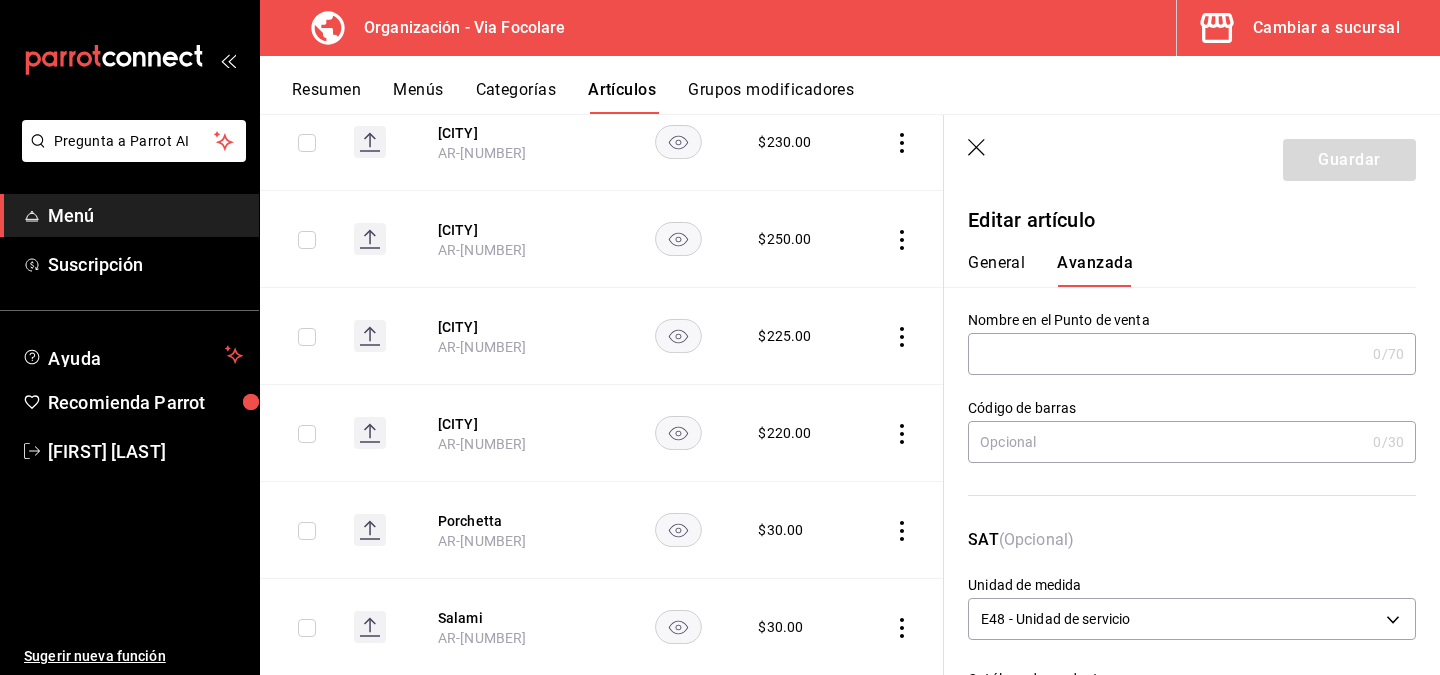 click on "Guardar" at bounding box center (1349, 160) 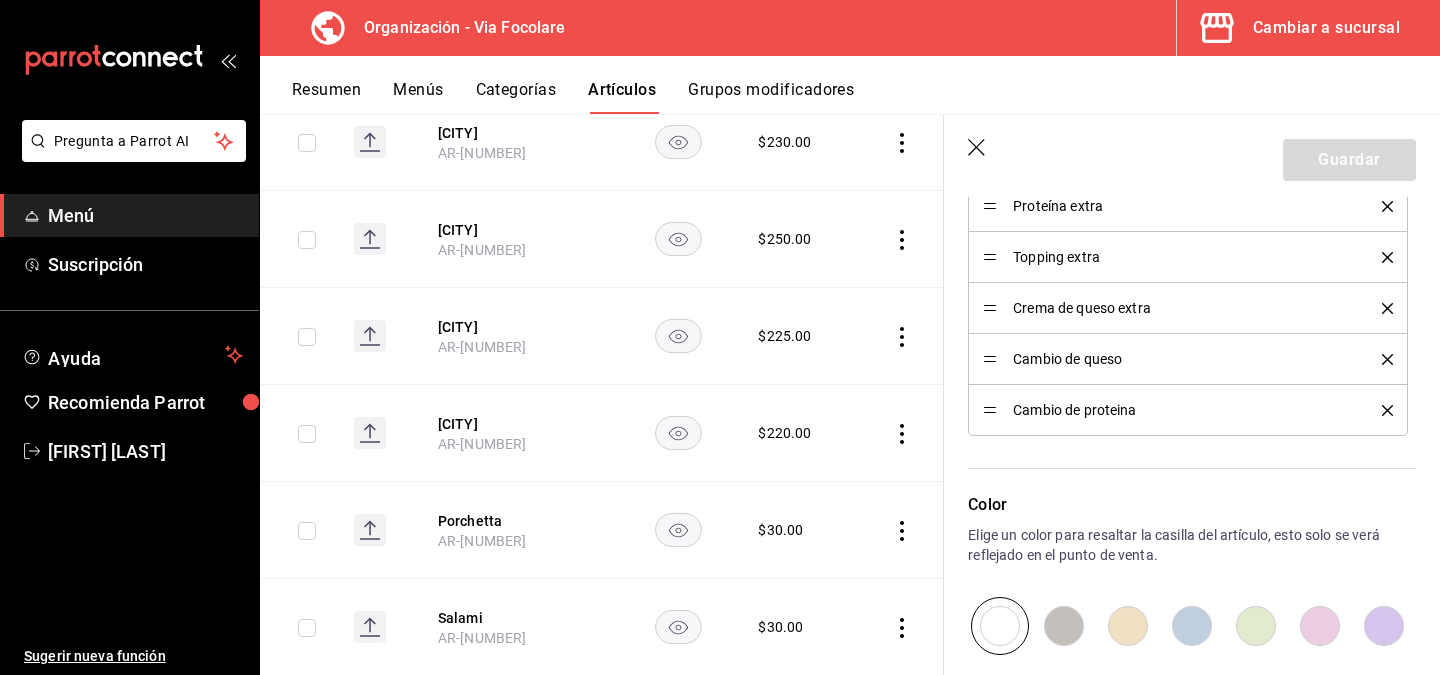 scroll, scrollTop: 1260, scrollLeft: 0, axis: vertical 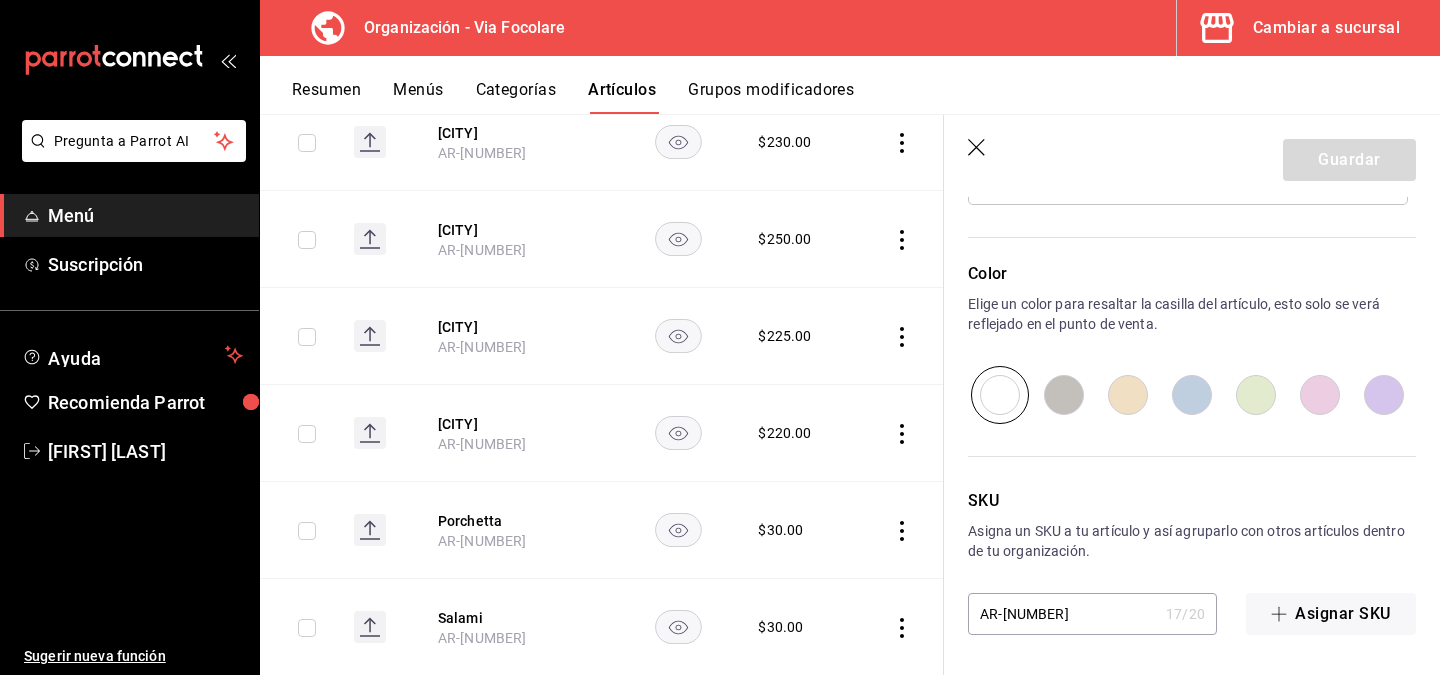 click 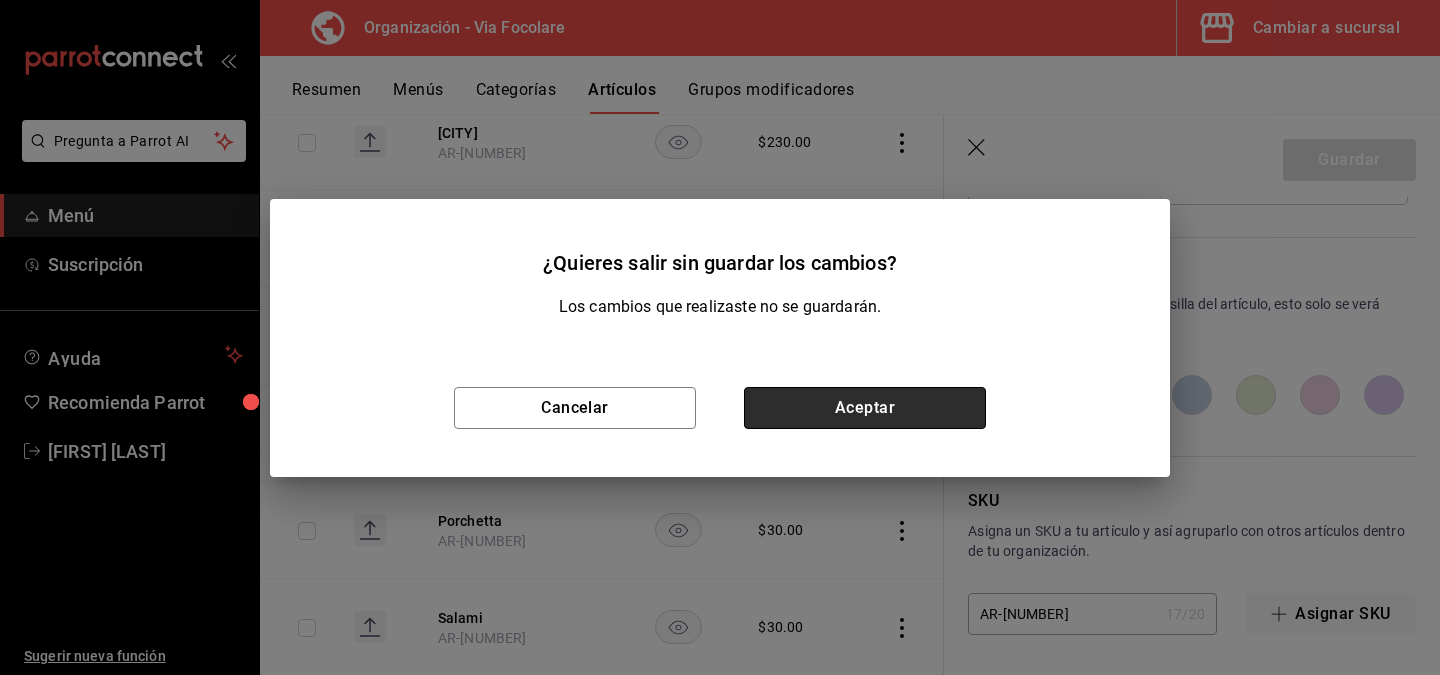 click on "Aceptar" at bounding box center [865, 408] 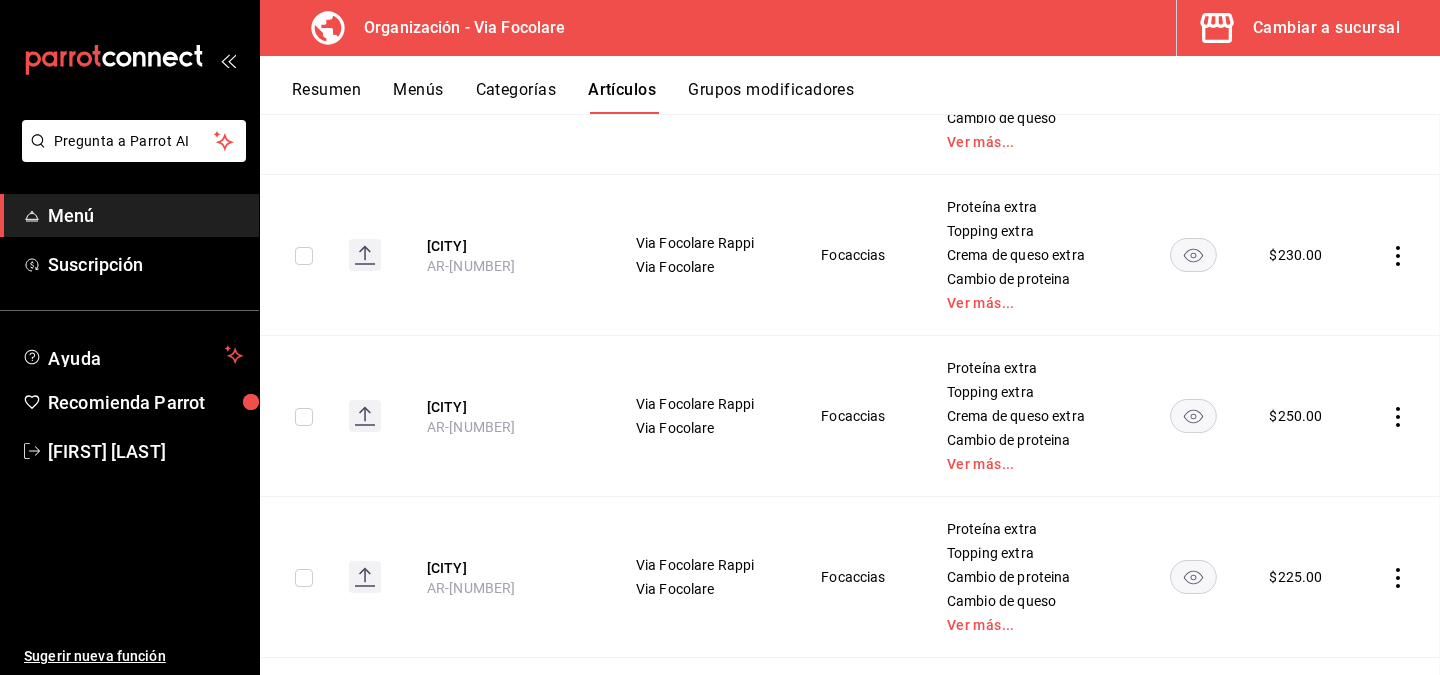scroll, scrollTop: 0, scrollLeft: 0, axis: both 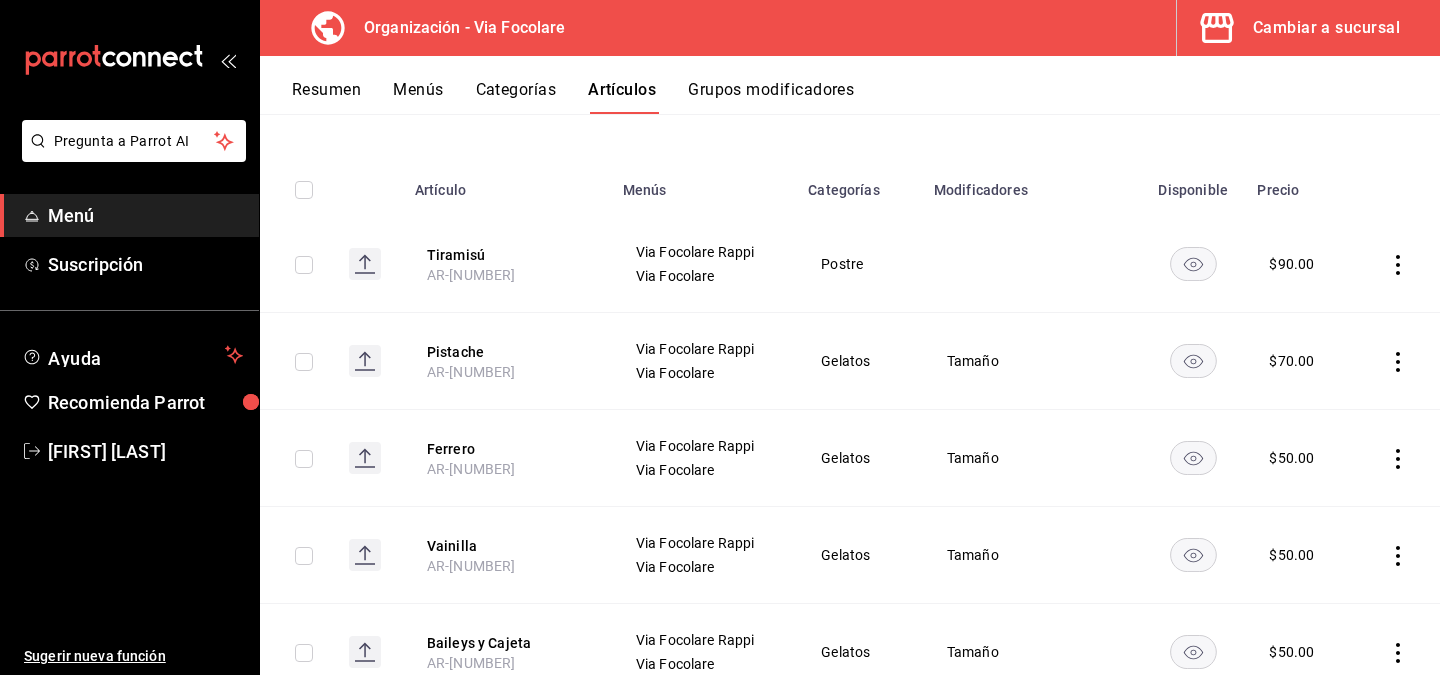 click on "Menús" at bounding box center (703, 184) 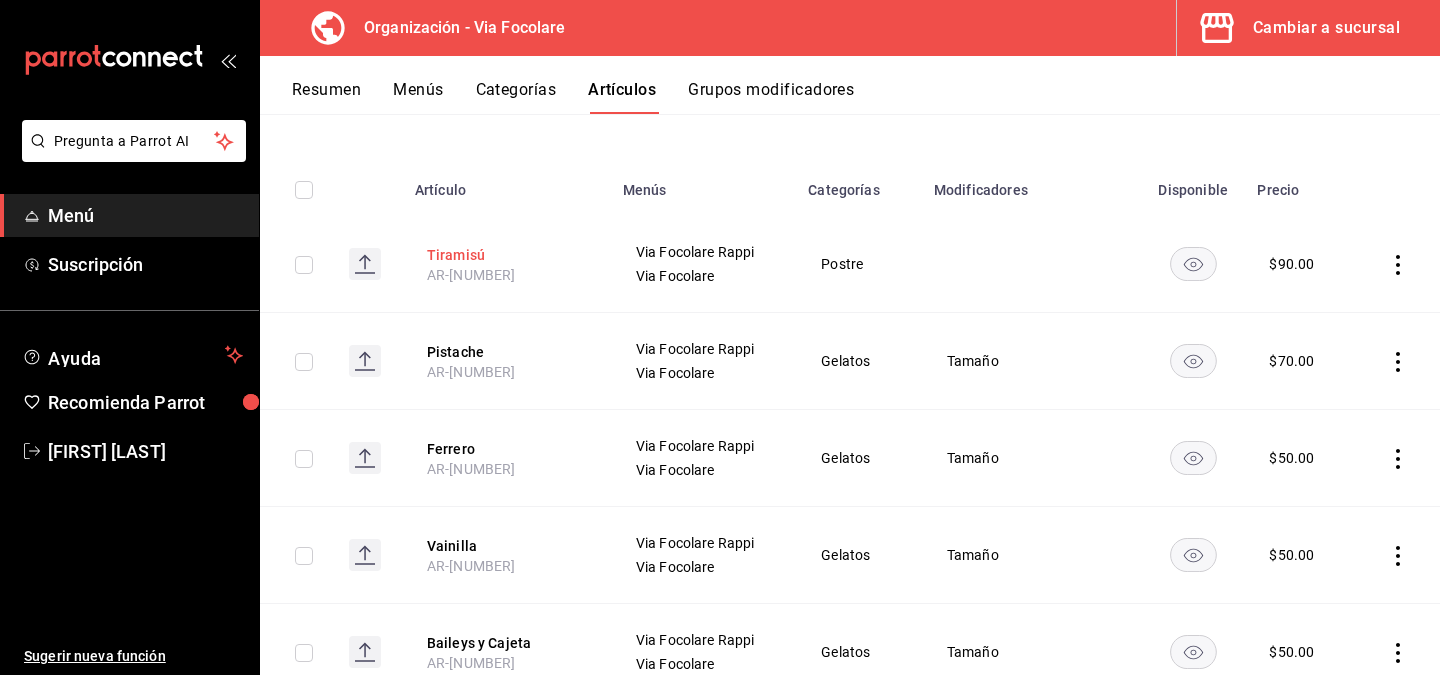 click on "Tiramisú" at bounding box center [507, 255] 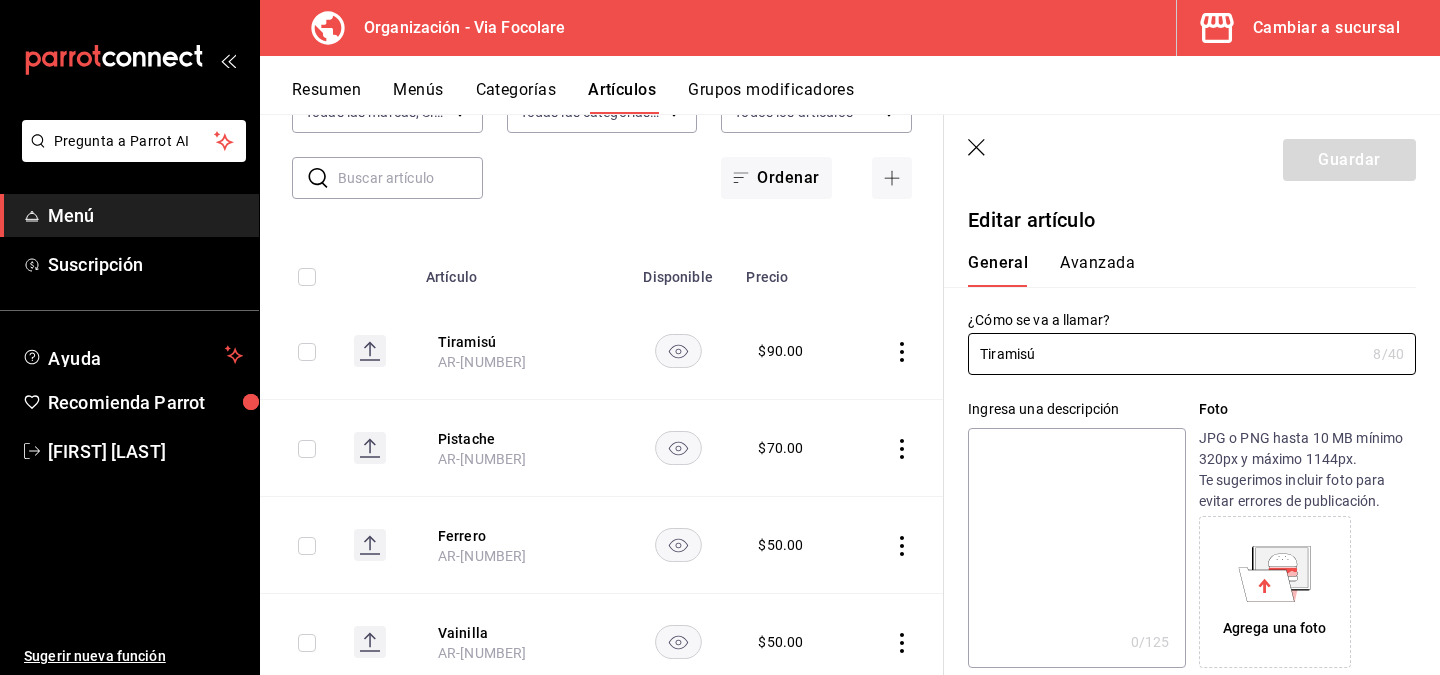 type on "$90.00" 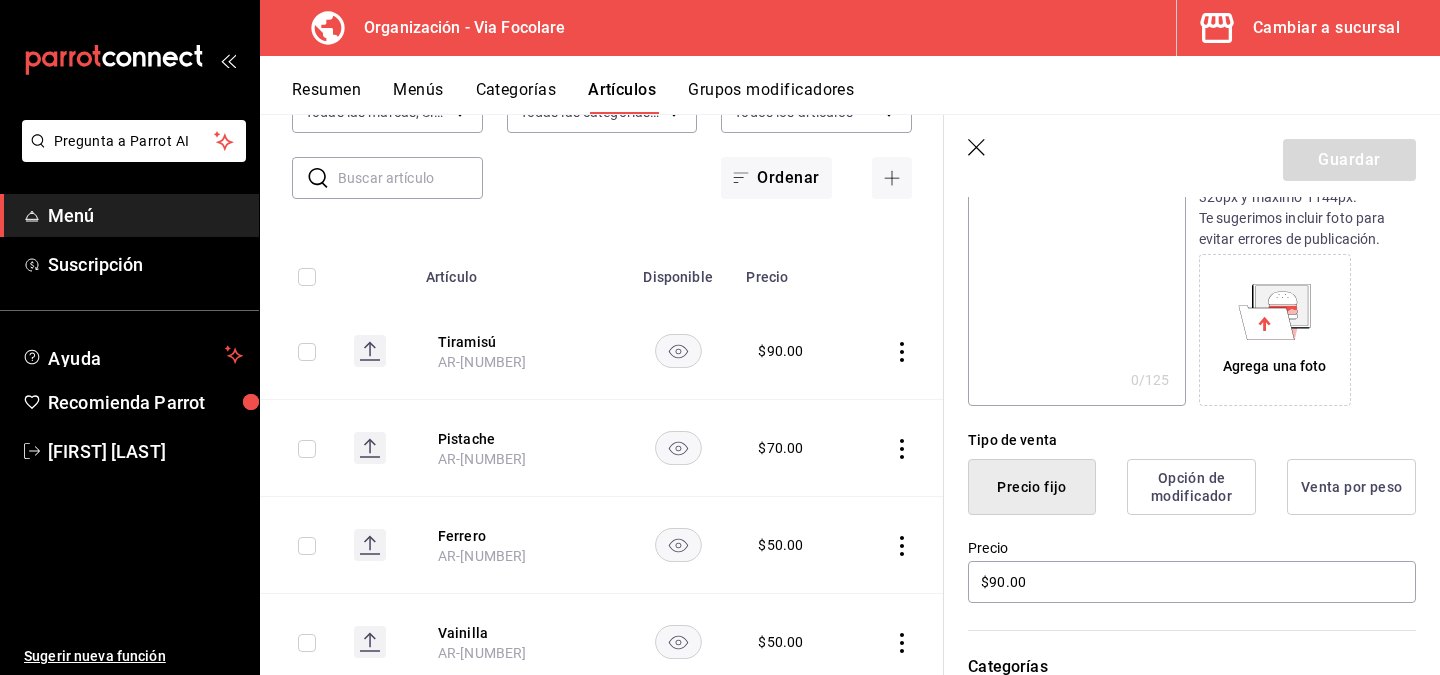 scroll, scrollTop: 188, scrollLeft: 0, axis: vertical 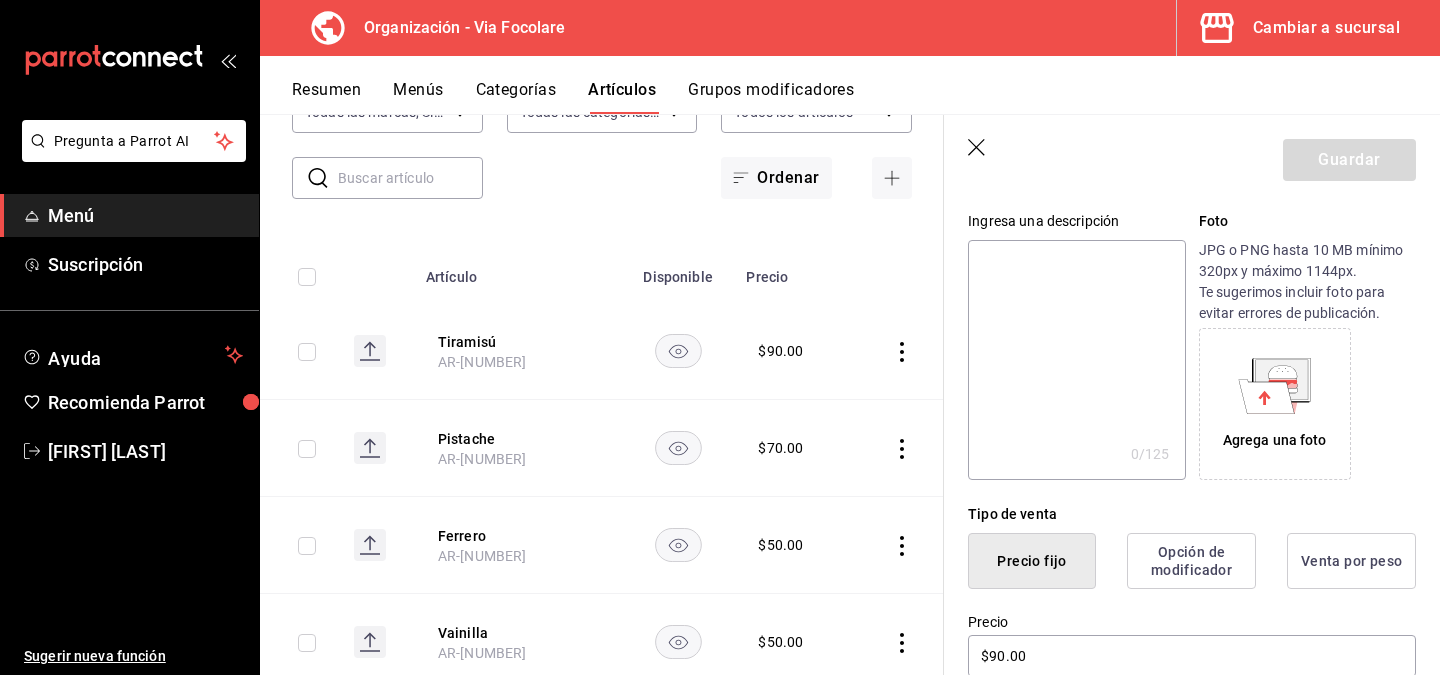click 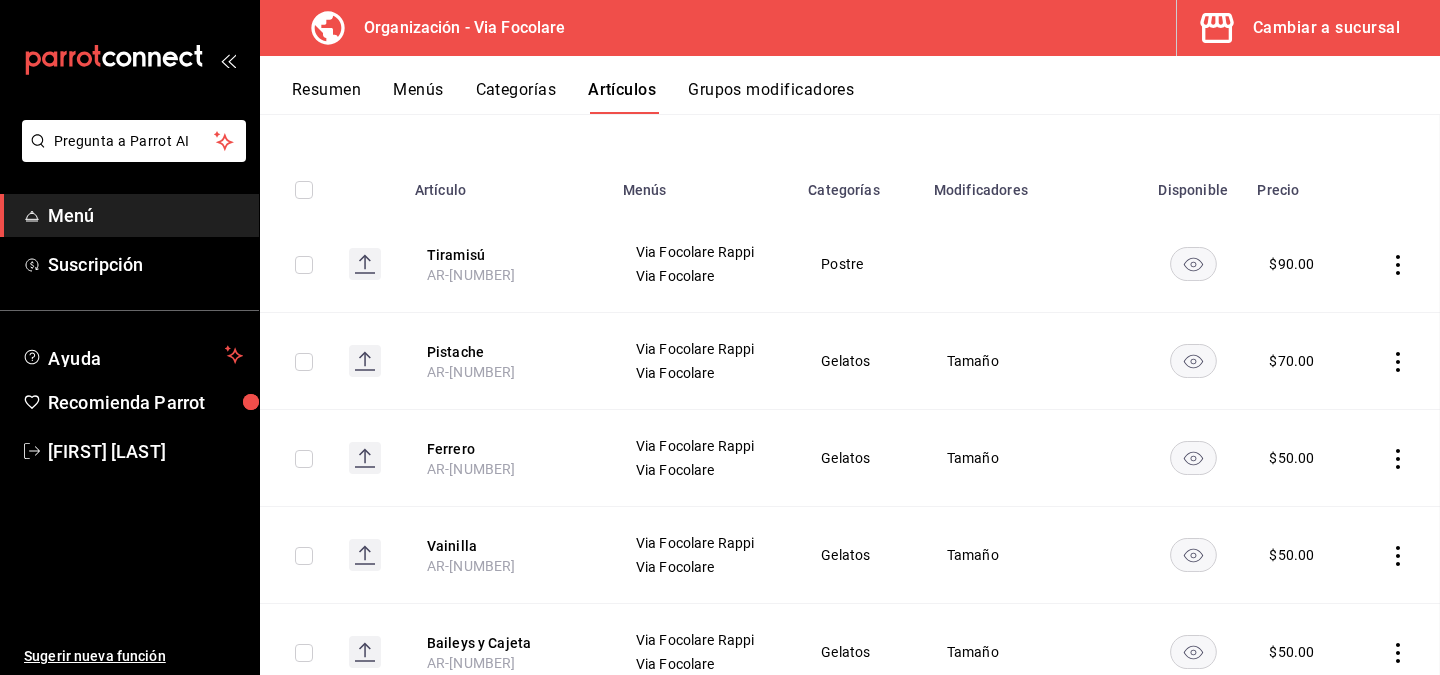 scroll, scrollTop: 115, scrollLeft: 0, axis: vertical 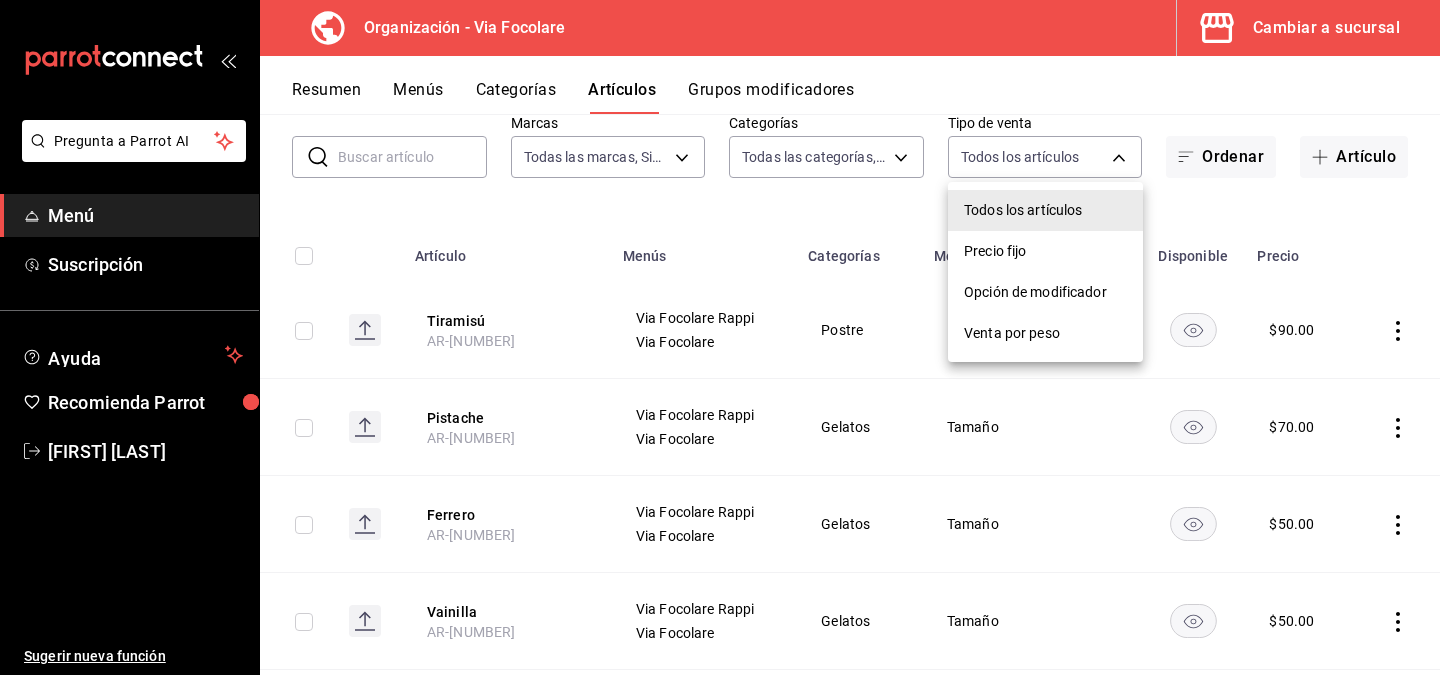 click on "Pregunta a Parrot AI Menú   Suscripción   Ayuda Recomienda Parrot   [FIRST] [LAST]   Sugerir nueva función   Organización - Via Focolare Cambiar a sucursal Resumen Menús Categorías Artículos Grupos modificadores Artículos organización Edita el  precio e imagen  de tus artículos.  Asigna una categoría, agrega grupos modificadores  como “sin cebolla” o “extra queso”. ​ ​ Marcas Todas las marcas, Sin marca [UUID] Categorías Todas las categorías, Sin categoría [UUID],[UUID],[UUID],[UUID],[UUID],[UUID] Tipo de venta Todos los artículos ALL Ordenar Artículo Artículo Menús Categorías Modificadores Disponible Precio Tiramisú AR-[NUMBER] Via Focolare  Rappi Via Focolare Postre $ 90.00 Pistache AR-[NUMBER] Via Focolare  Rappi Via Focolare Gelatos Tamaño $ 70.00 Ferrero $" at bounding box center (720, 337) 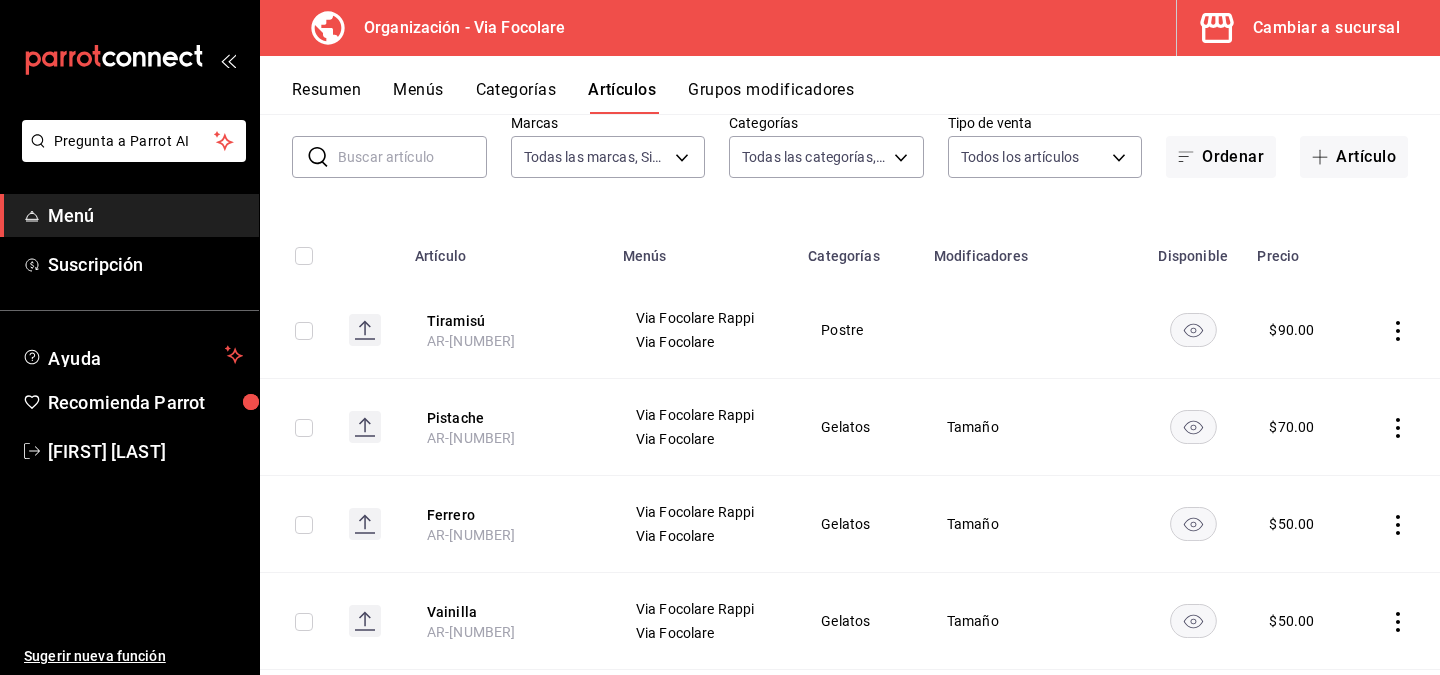 click on "Menús" at bounding box center [418, 97] 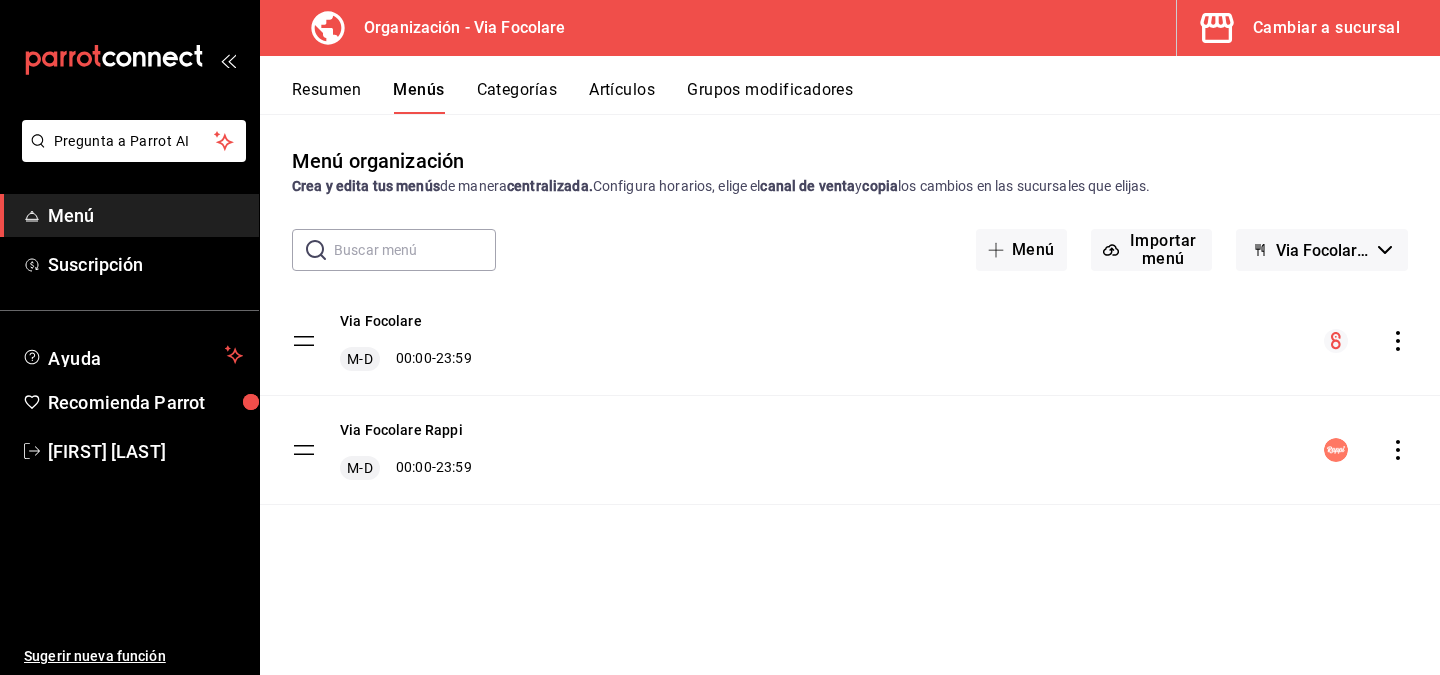 click 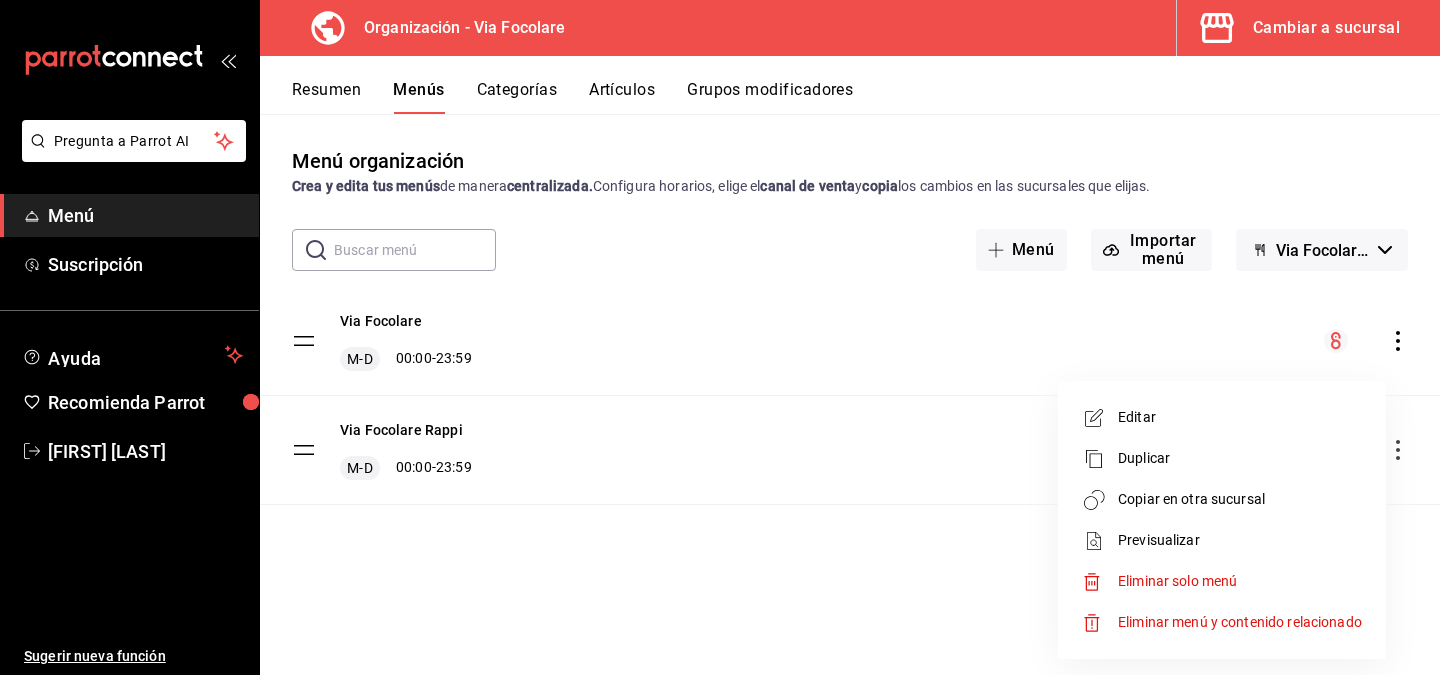 click on "Eliminar solo menú" at bounding box center (1177, 581) 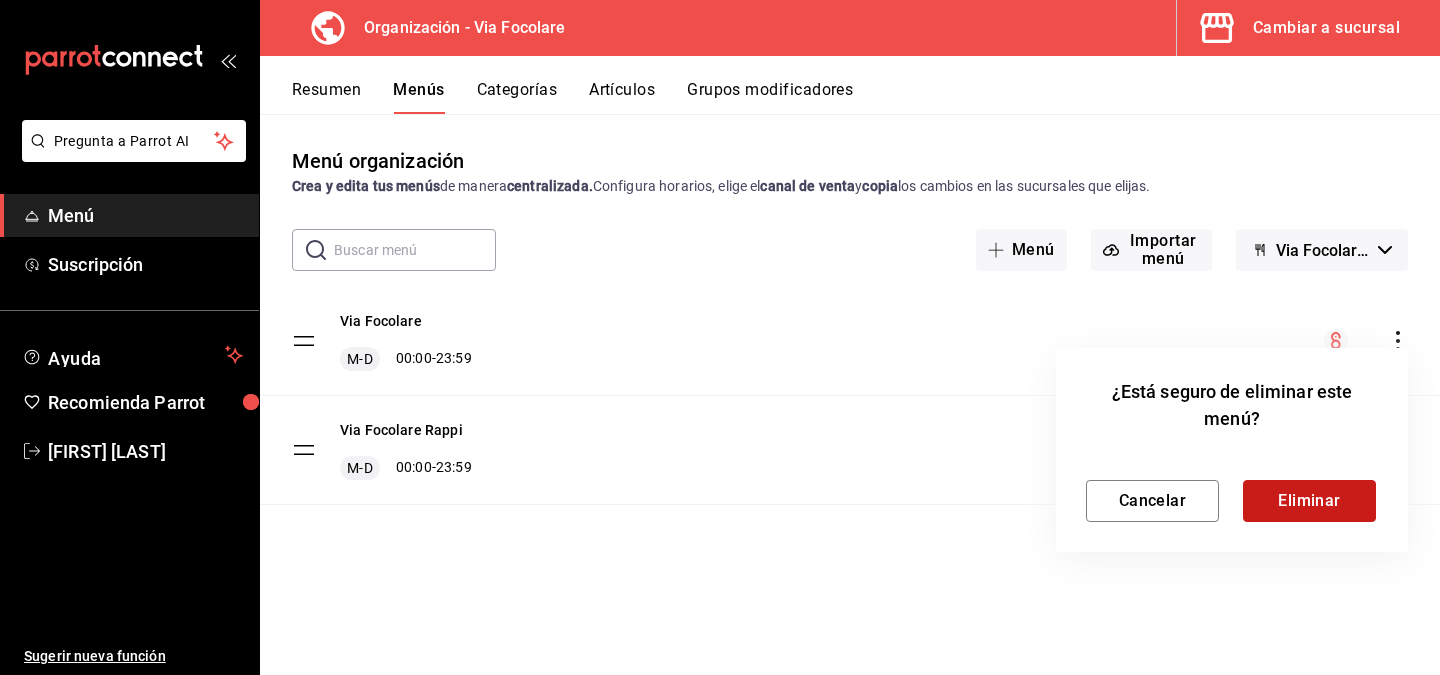 click on "Eliminar" at bounding box center (1309, 501) 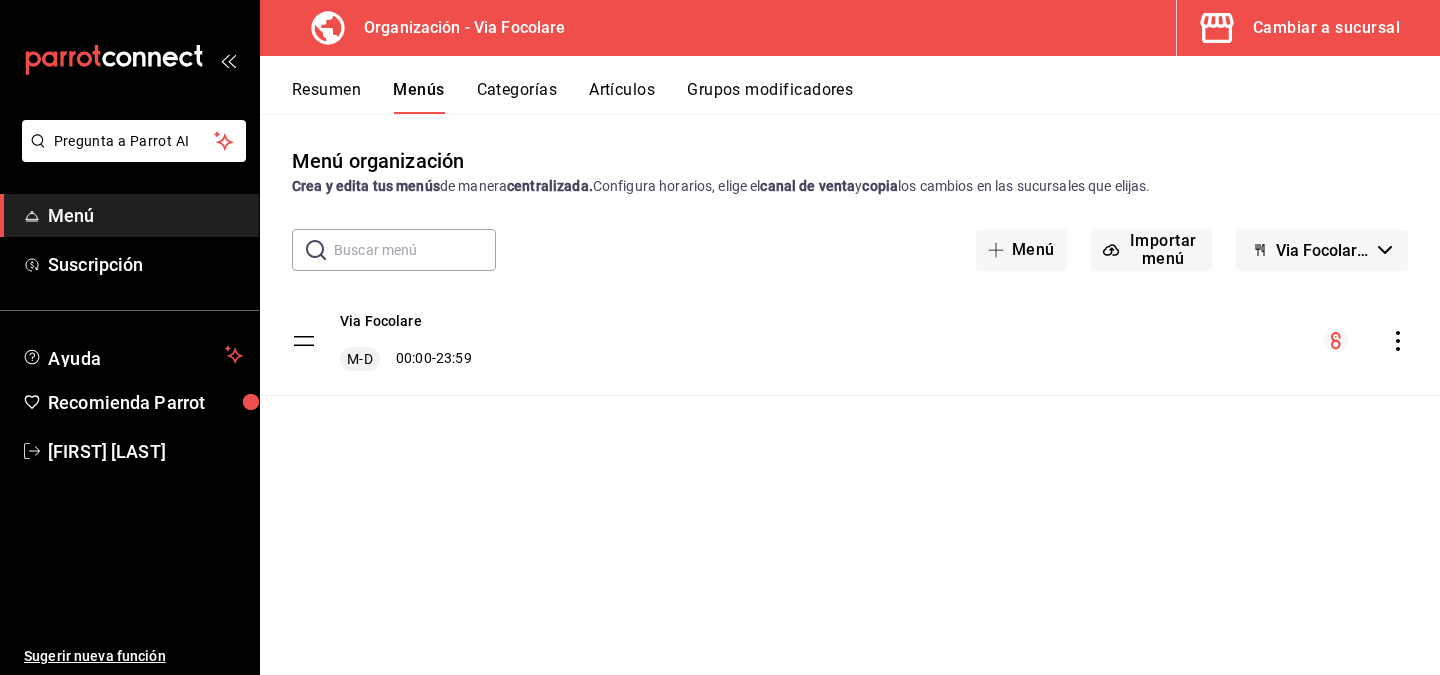 click on "Artículos" at bounding box center (622, 97) 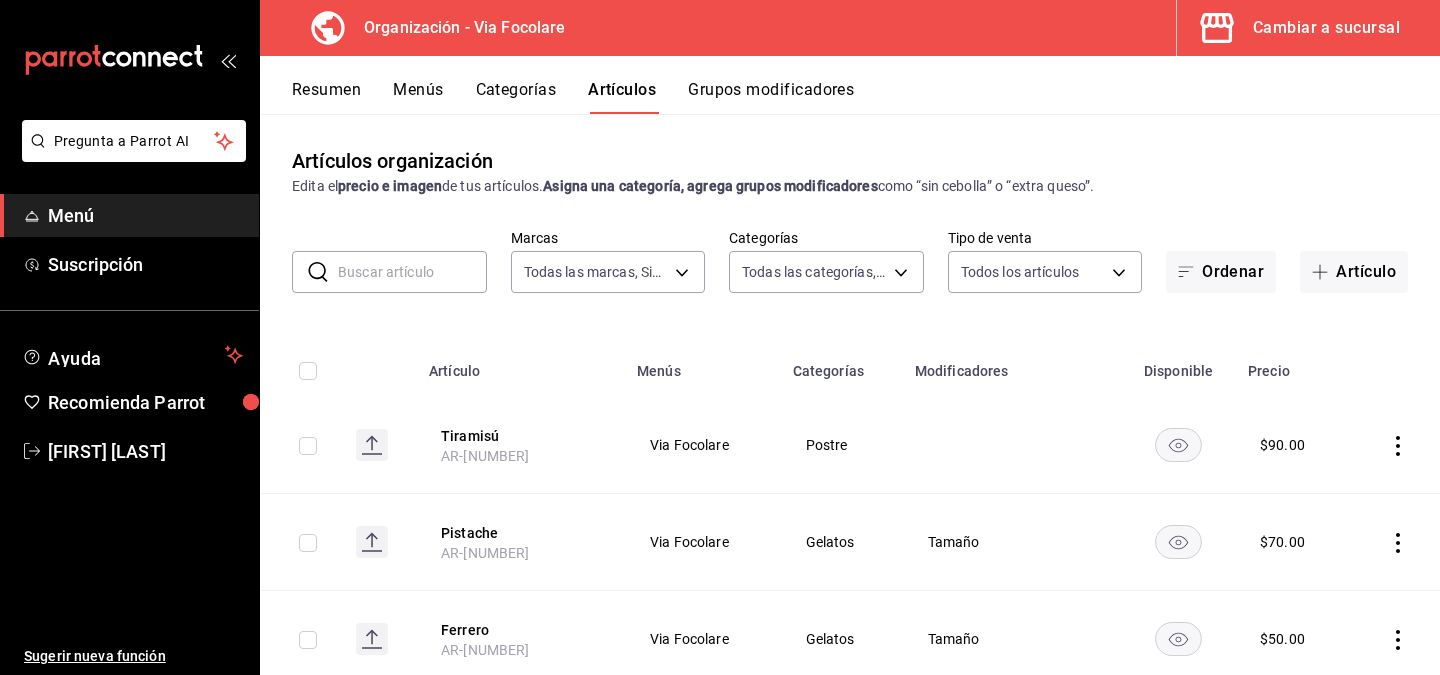 type on "[UUID]" 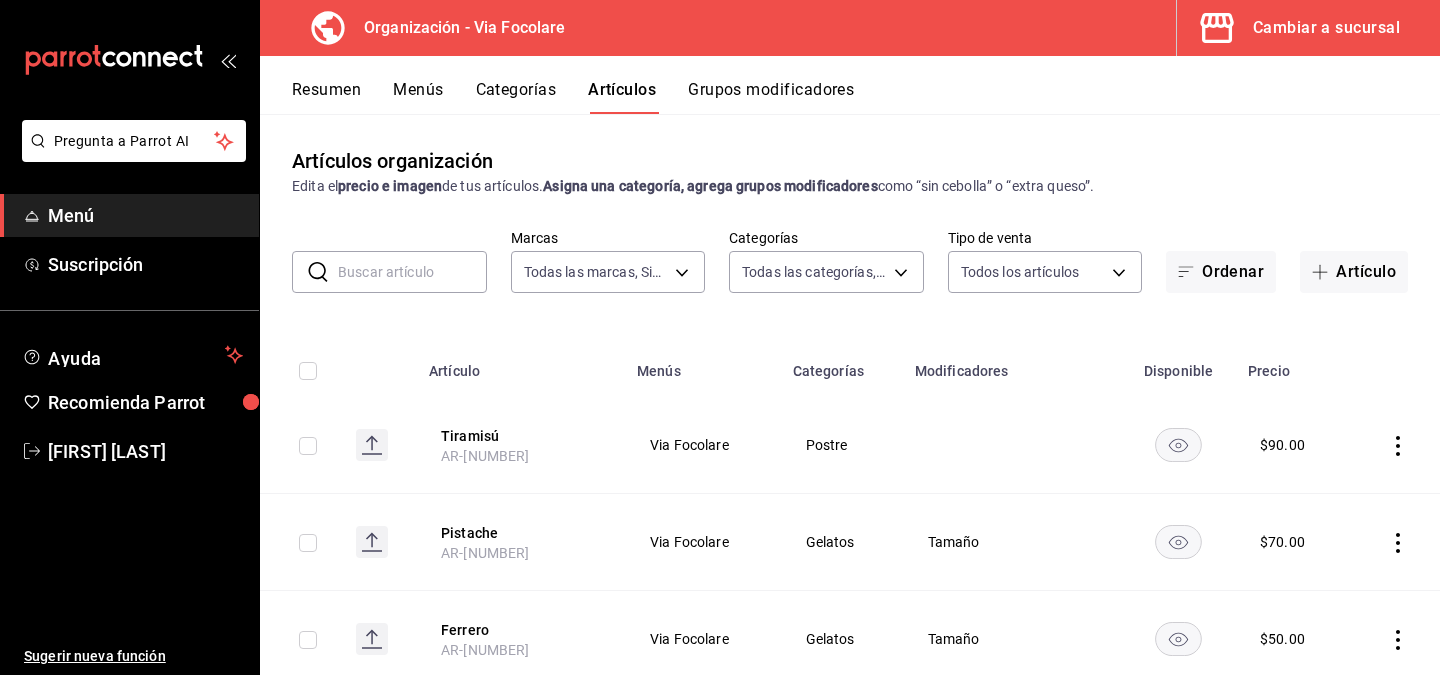 type on "[UUID],[UUID],[UUID],[UUID],[UUID],[UUID]" 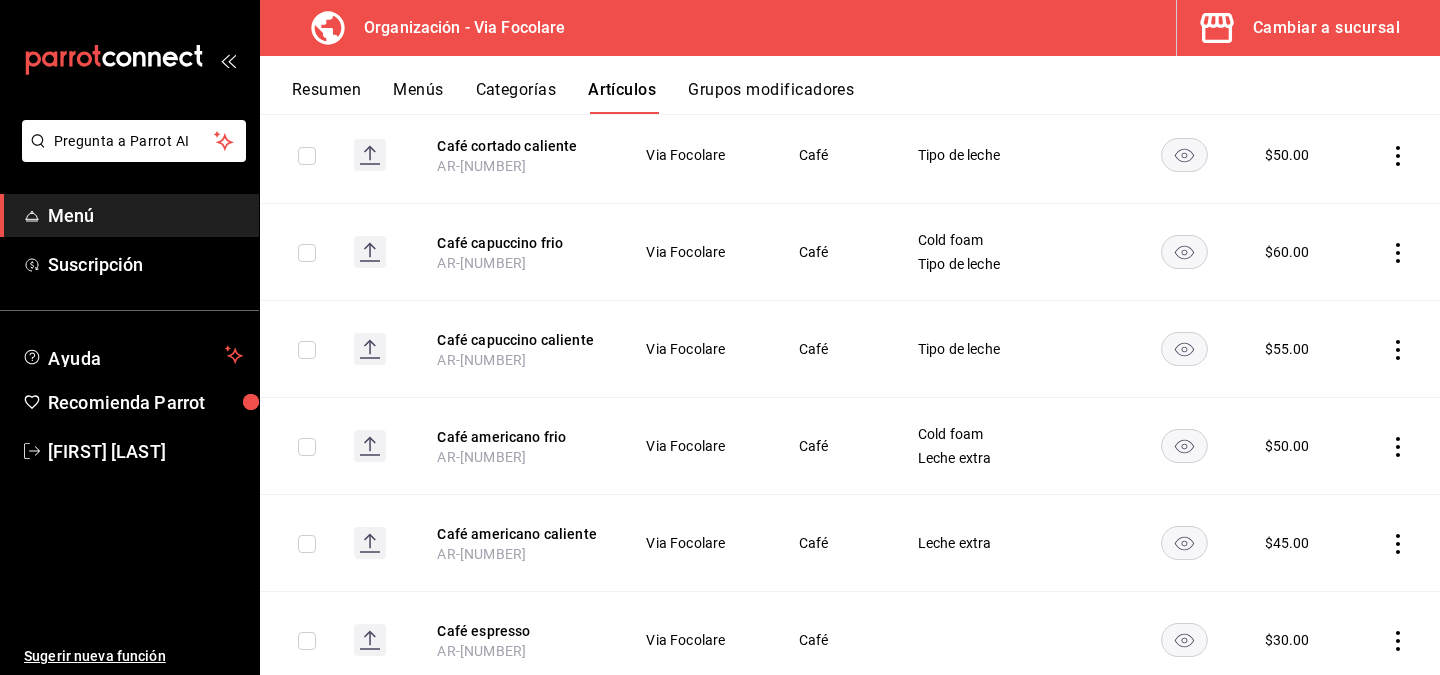 scroll, scrollTop: 5083, scrollLeft: 0, axis: vertical 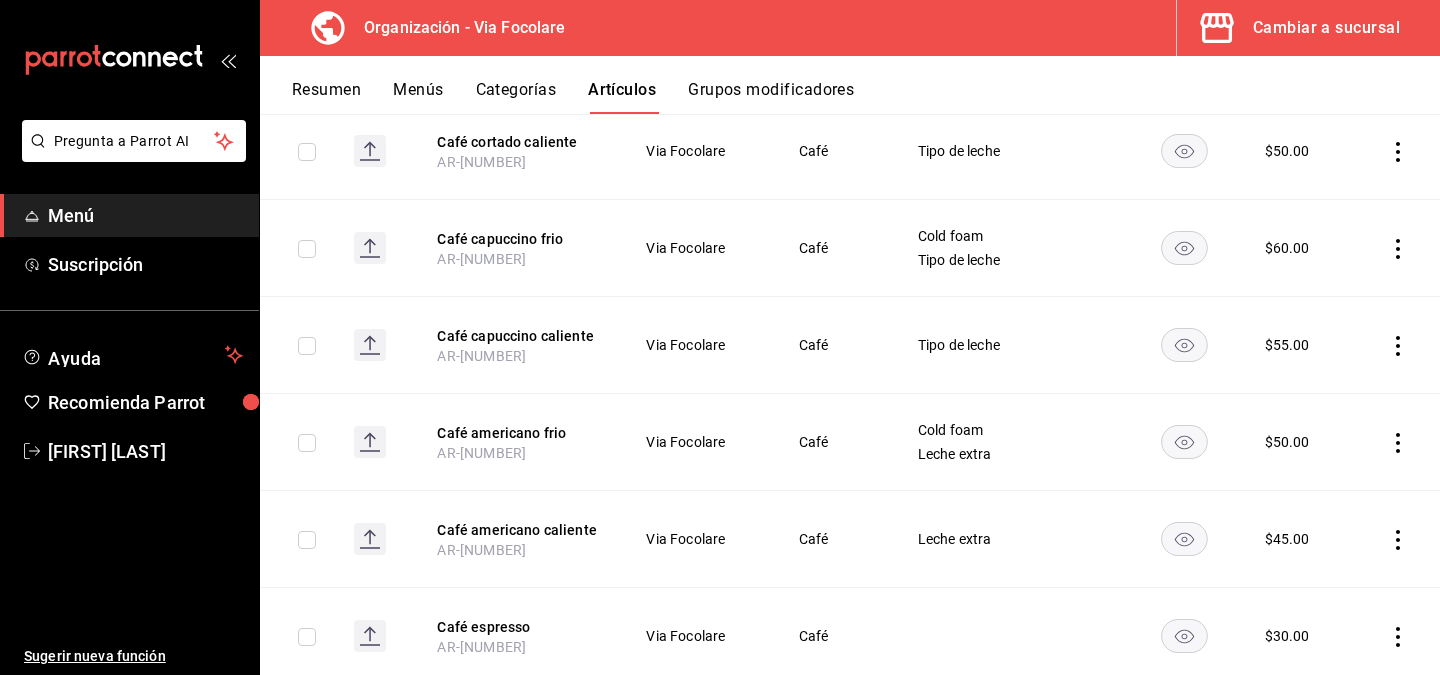 click on "Resumen" at bounding box center [326, 97] 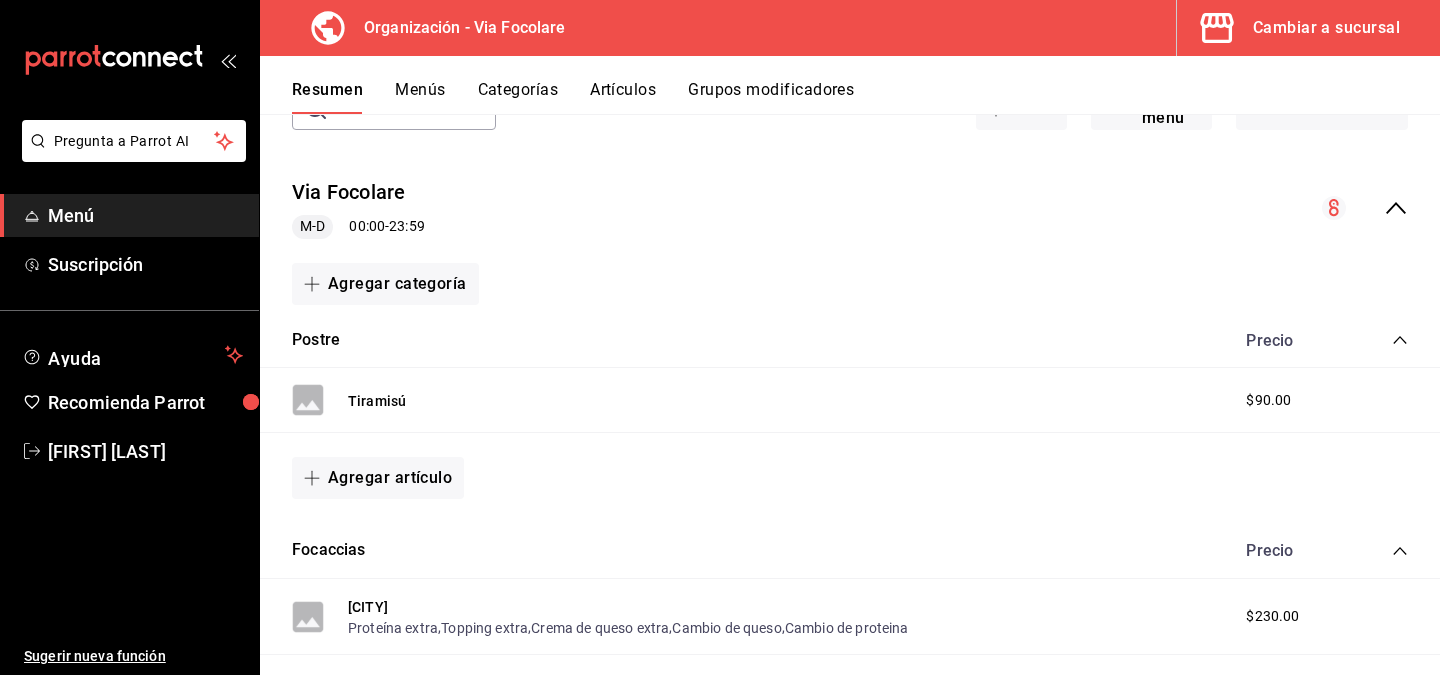 scroll, scrollTop: 142, scrollLeft: 0, axis: vertical 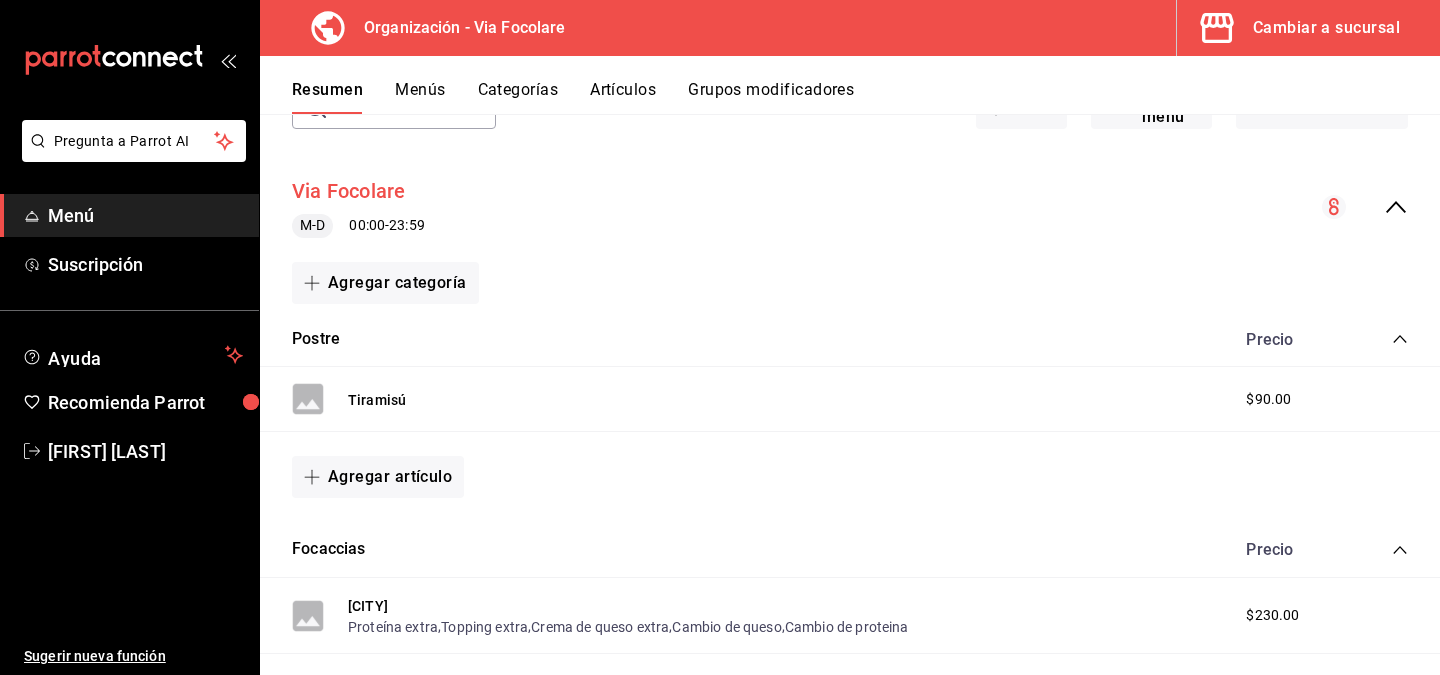 click on "Via Focolare" at bounding box center (349, 191) 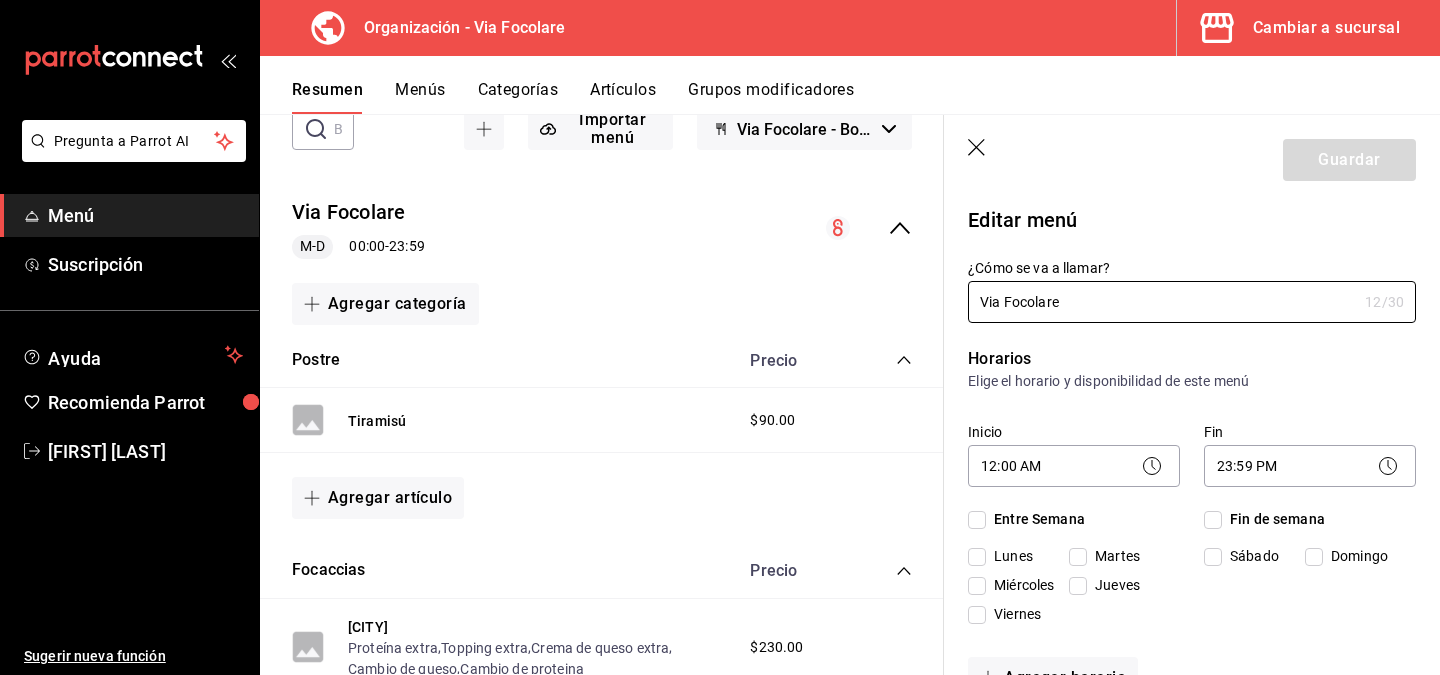 checkbox on "true" 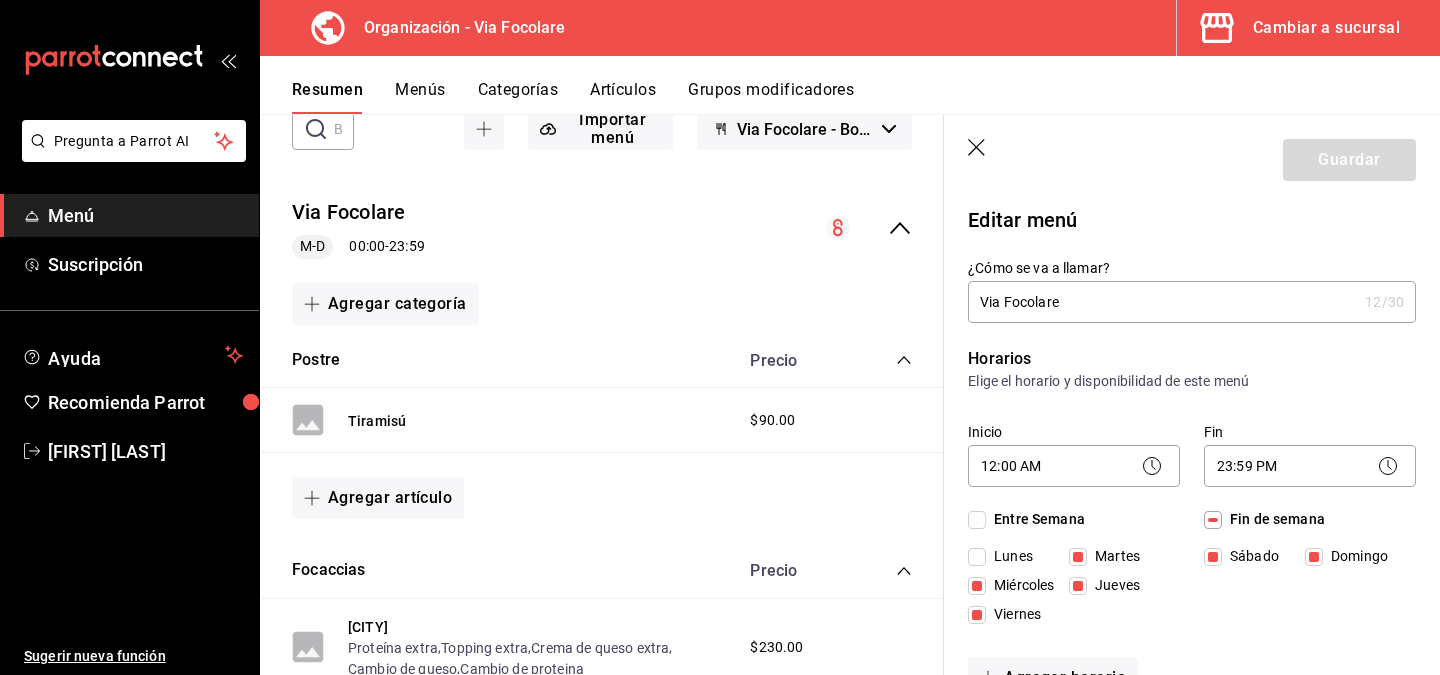 click 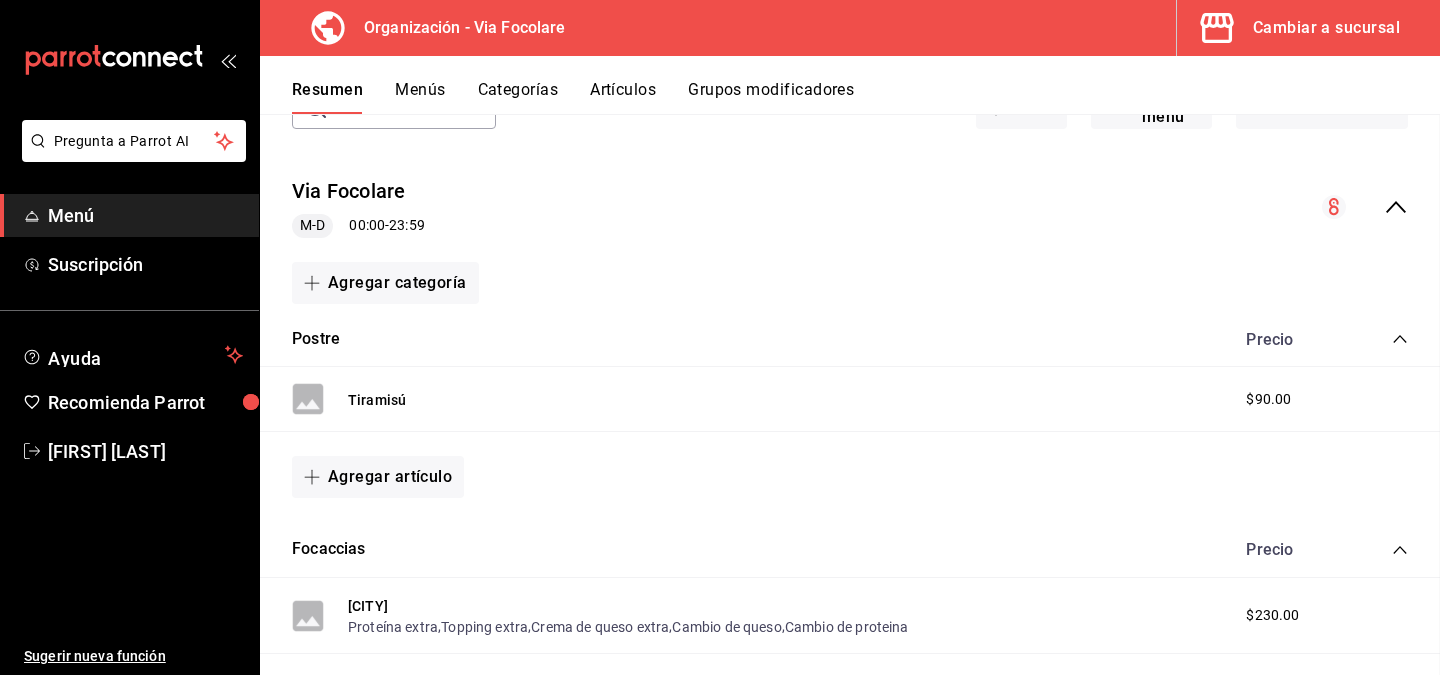 checkbox on "false" 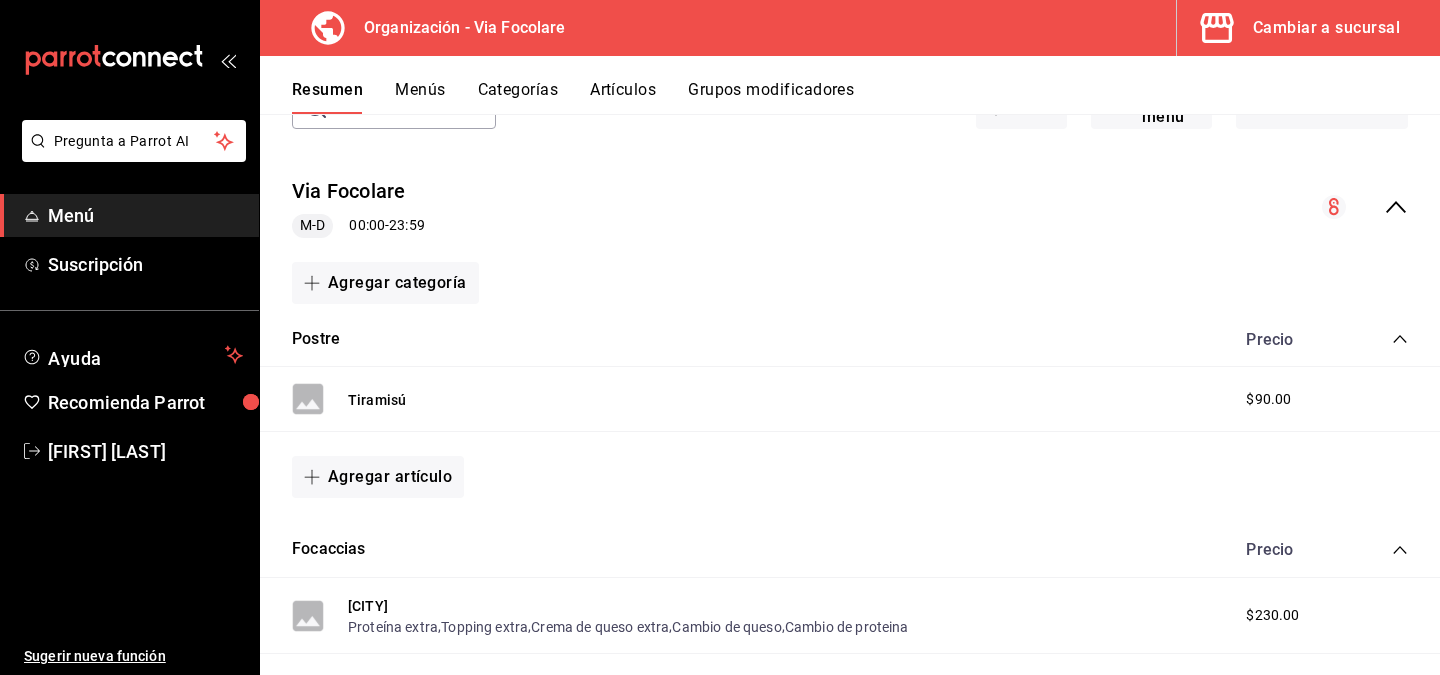 click 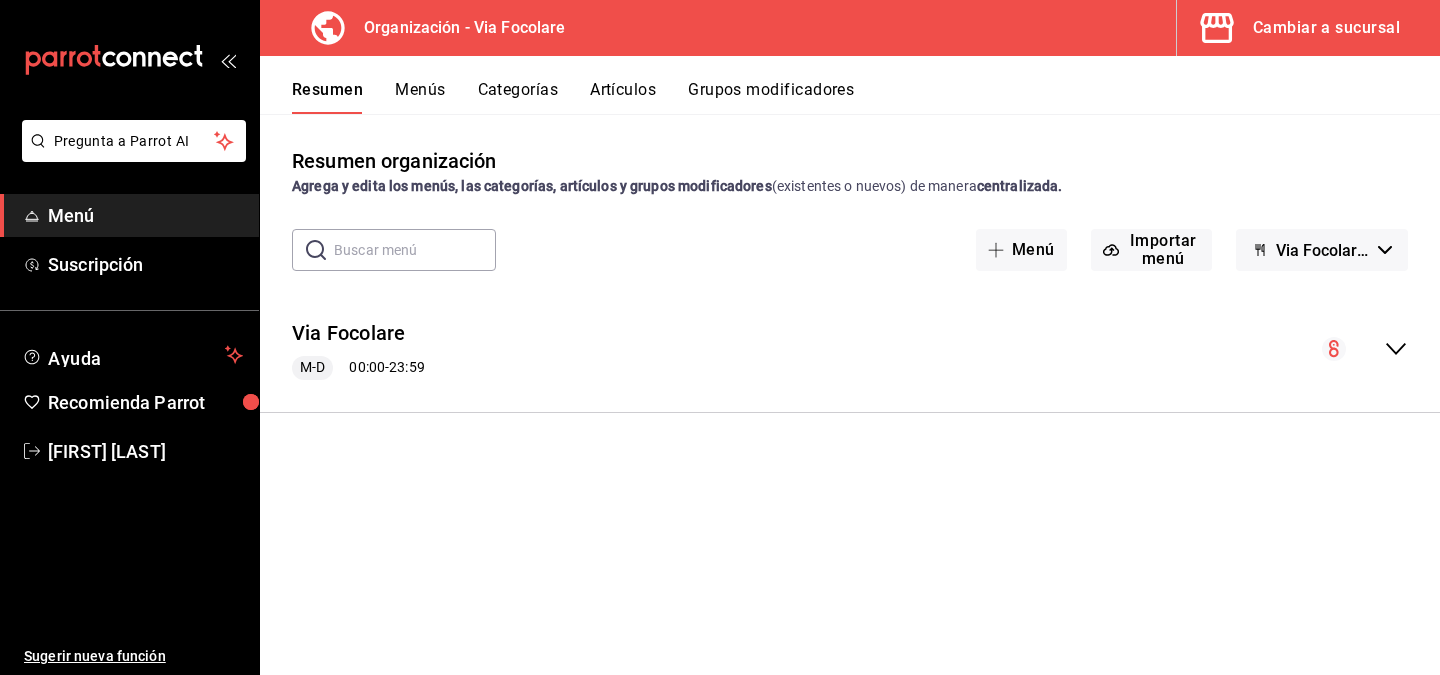 scroll, scrollTop: 0, scrollLeft: 0, axis: both 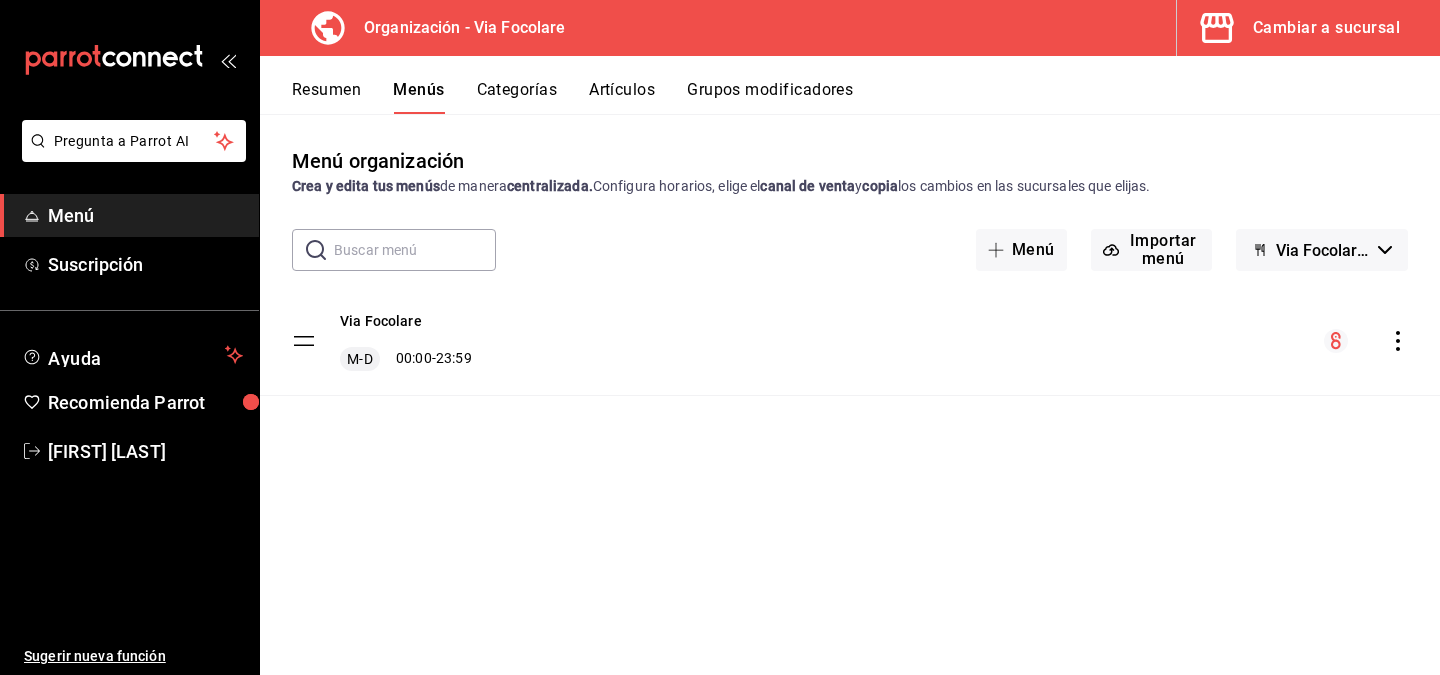 click on "Via Focolare M-D 00:00  -  23:59" at bounding box center [850, 369] 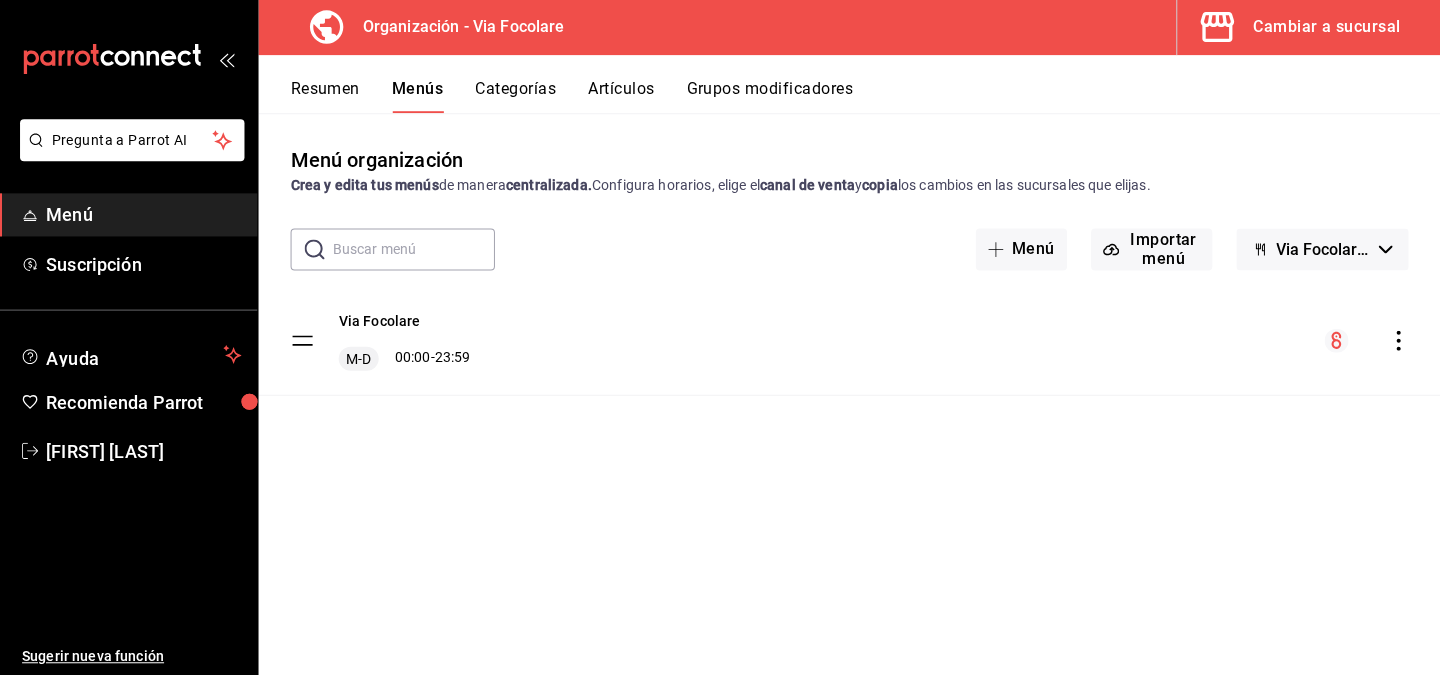 scroll, scrollTop: 0, scrollLeft: 0, axis: both 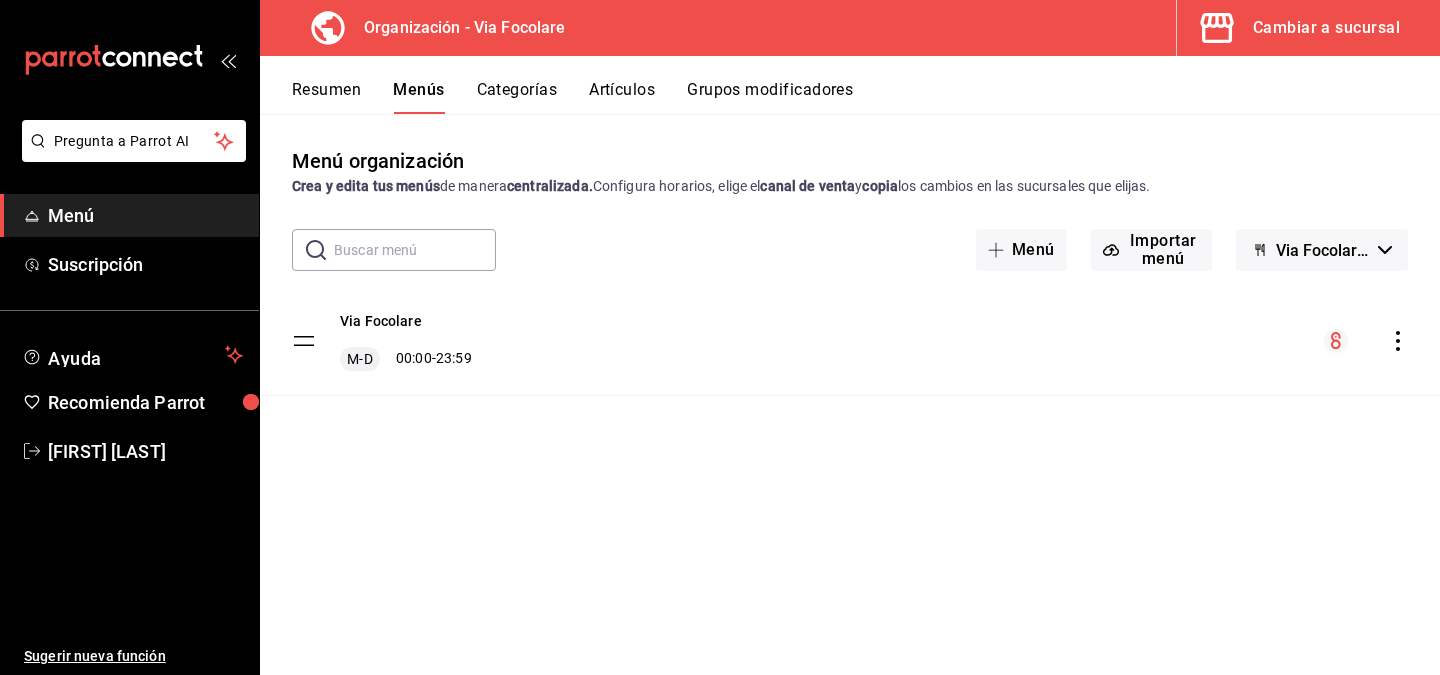click on "Categorías" at bounding box center [517, 97] 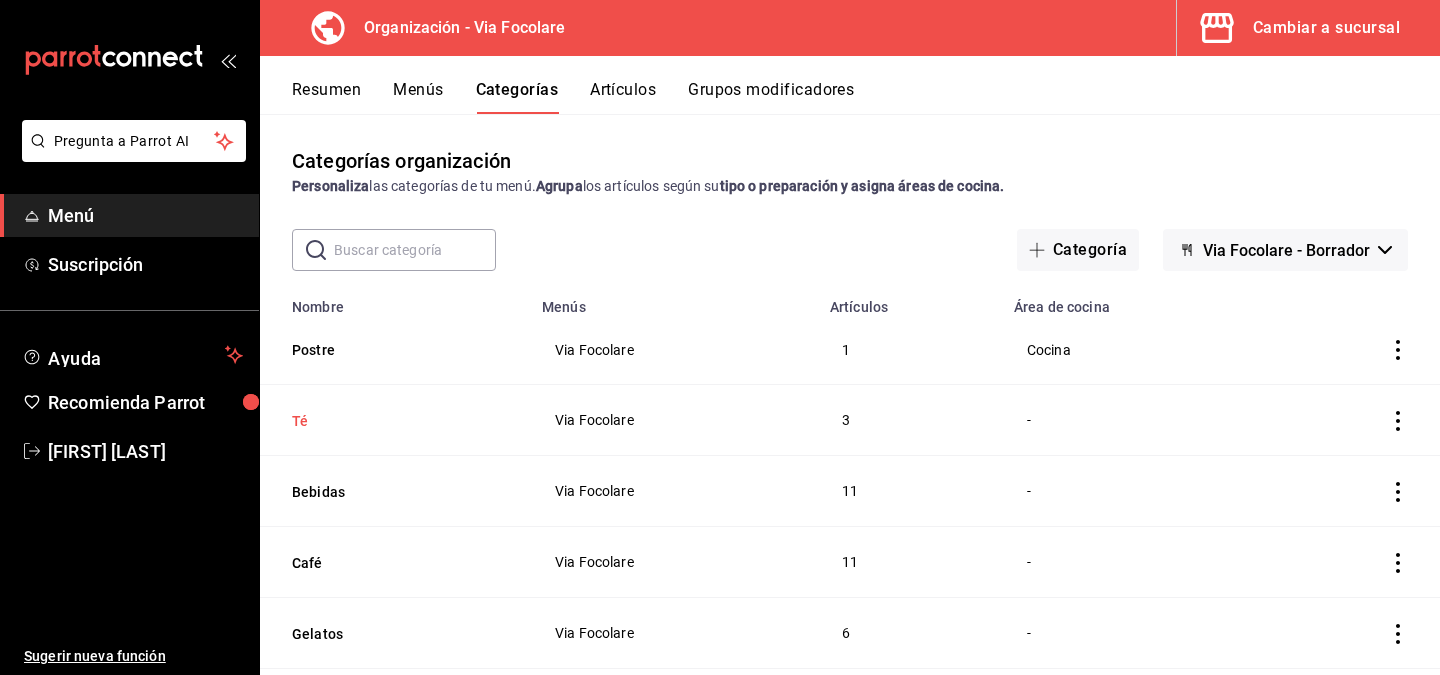scroll, scrollTop: 113, scrollLeft: 0, axis: vertical 